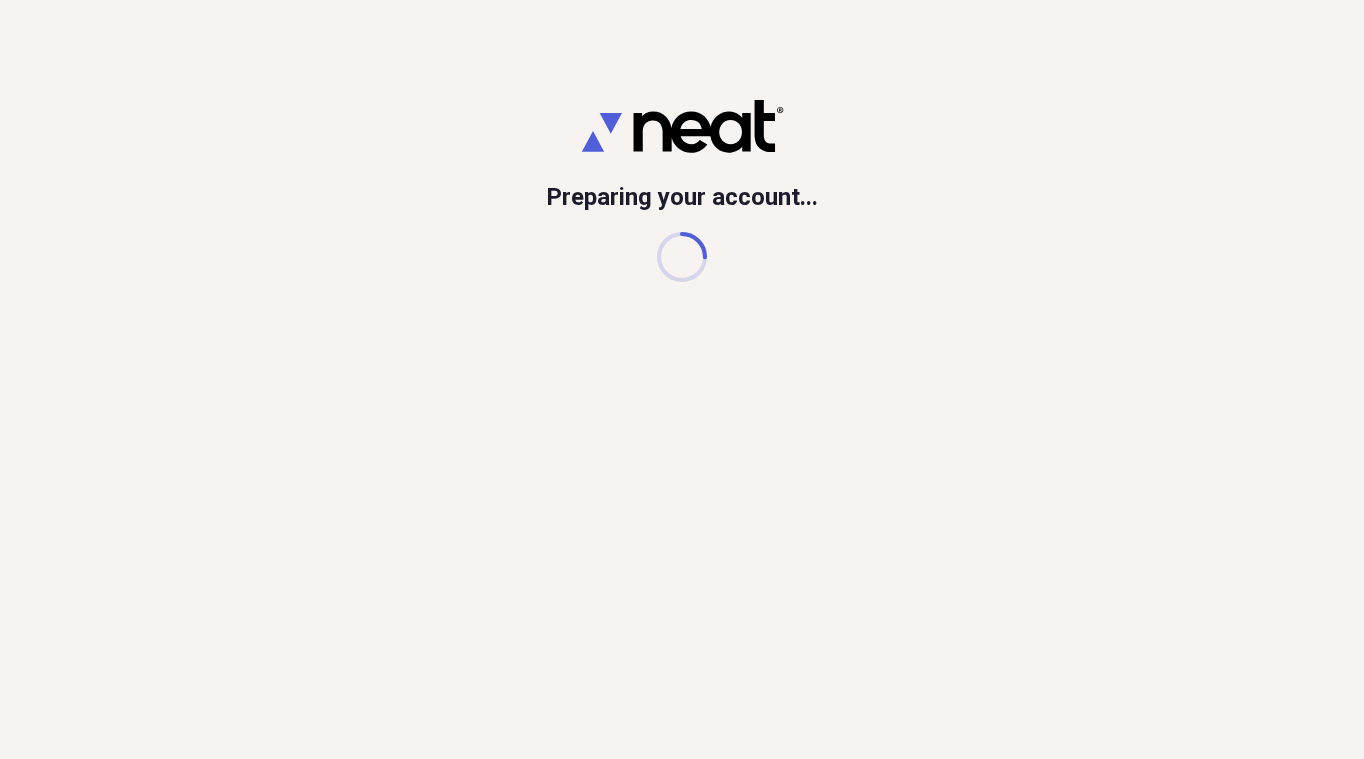 scroll, scrollTop: 0, scrollLeft: 0, axis: both 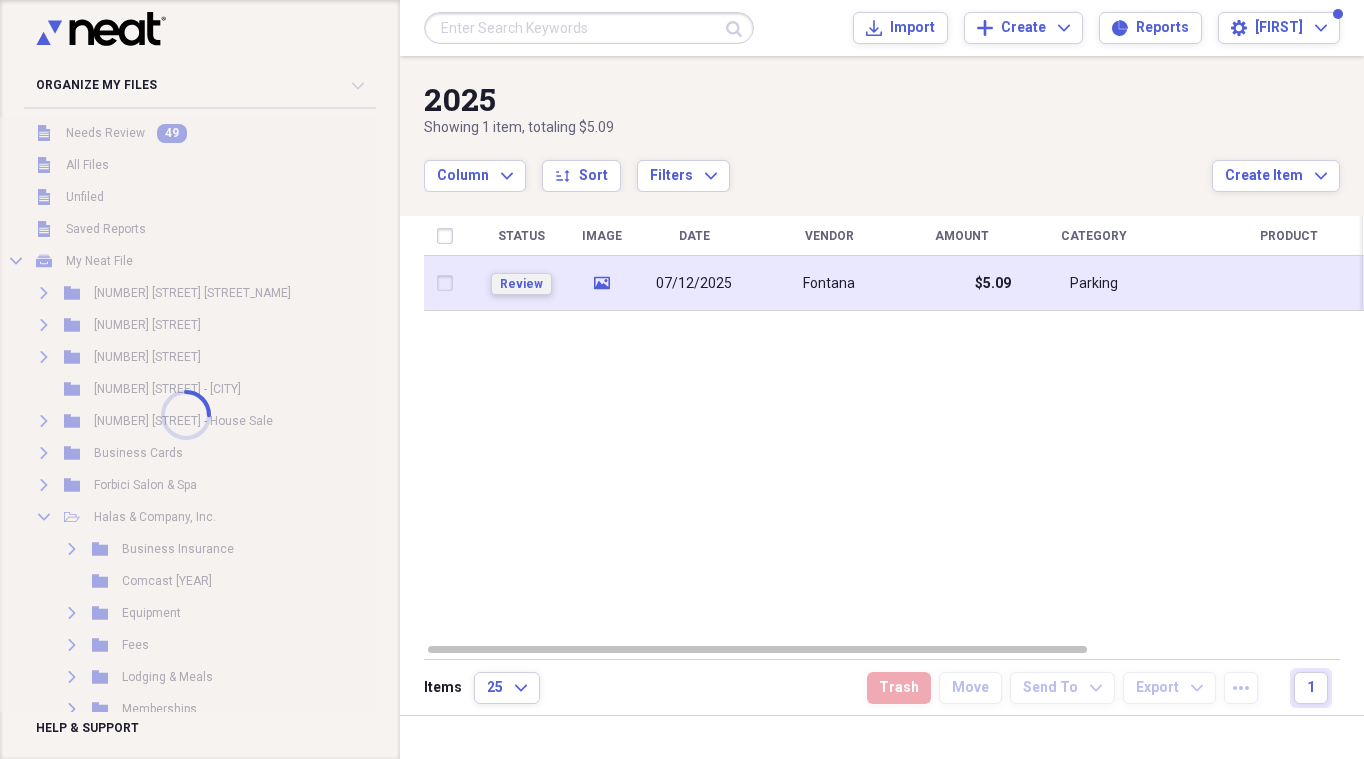 click on "Review" at bounding box center [521, 284] 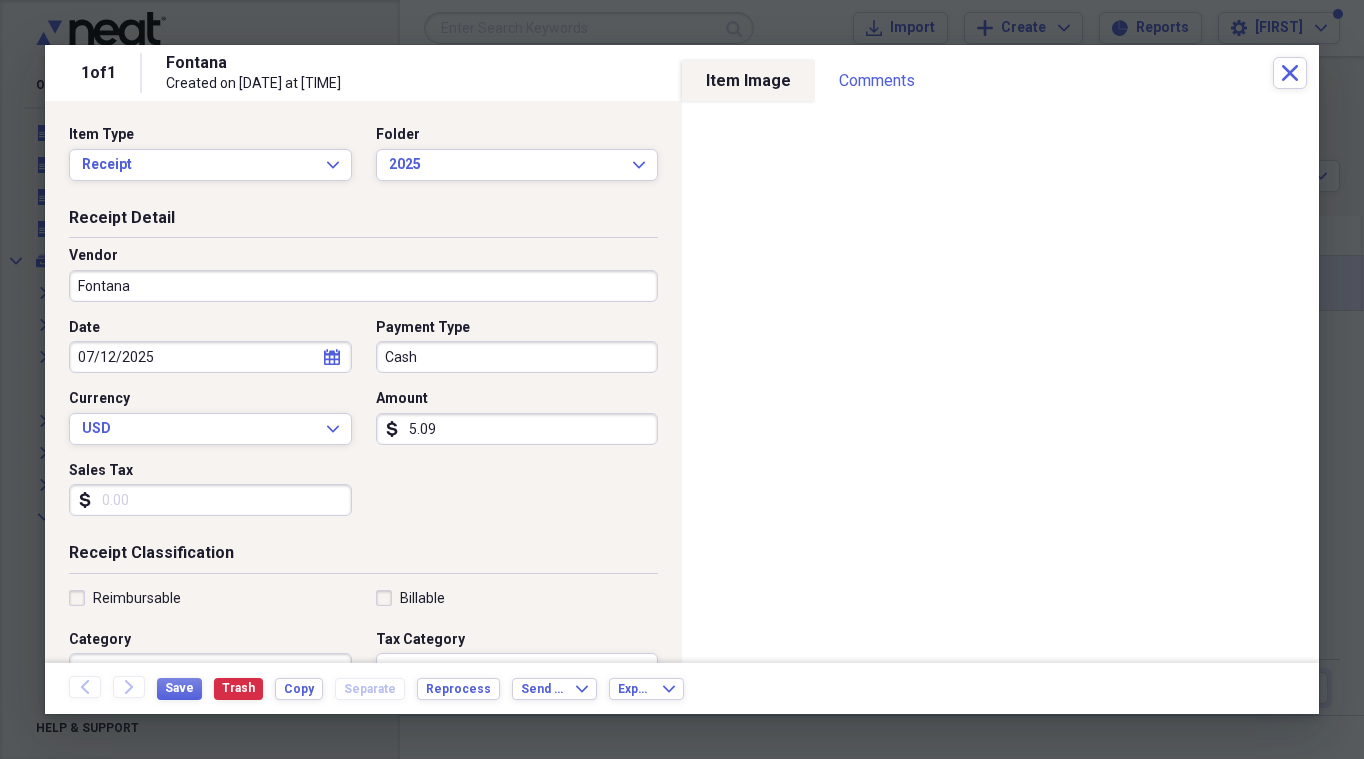click on "Fontana" at bounding box center [363, 286] 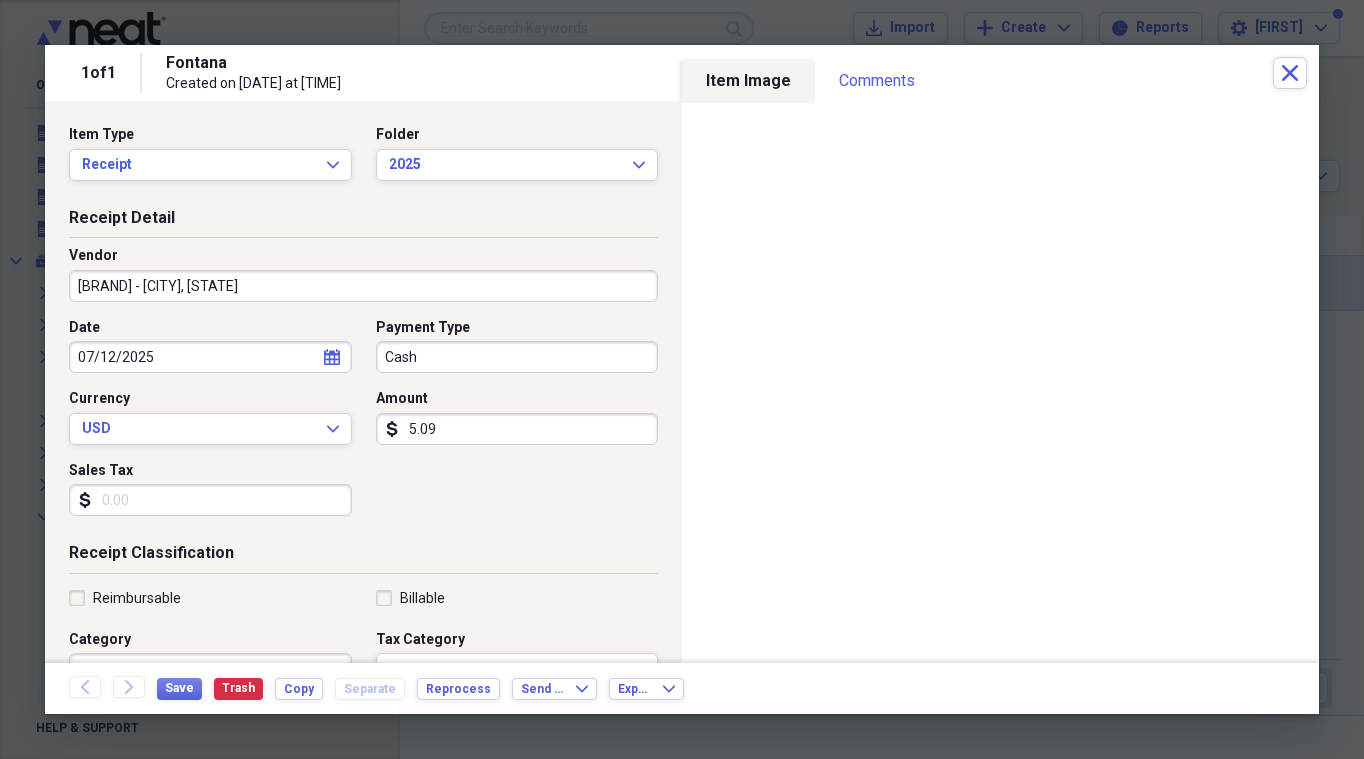 type on "[BRAND] - [CITY], [STATE]" 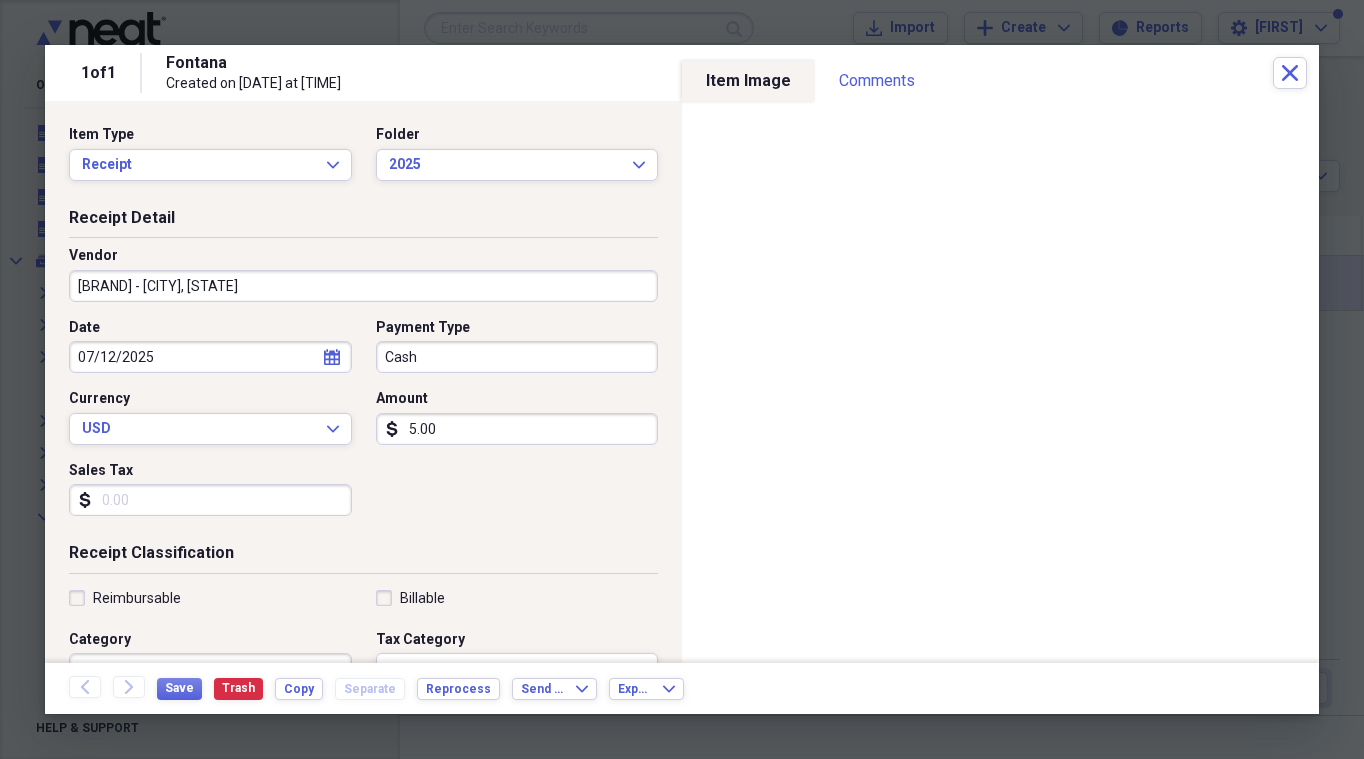 type on "5.00" 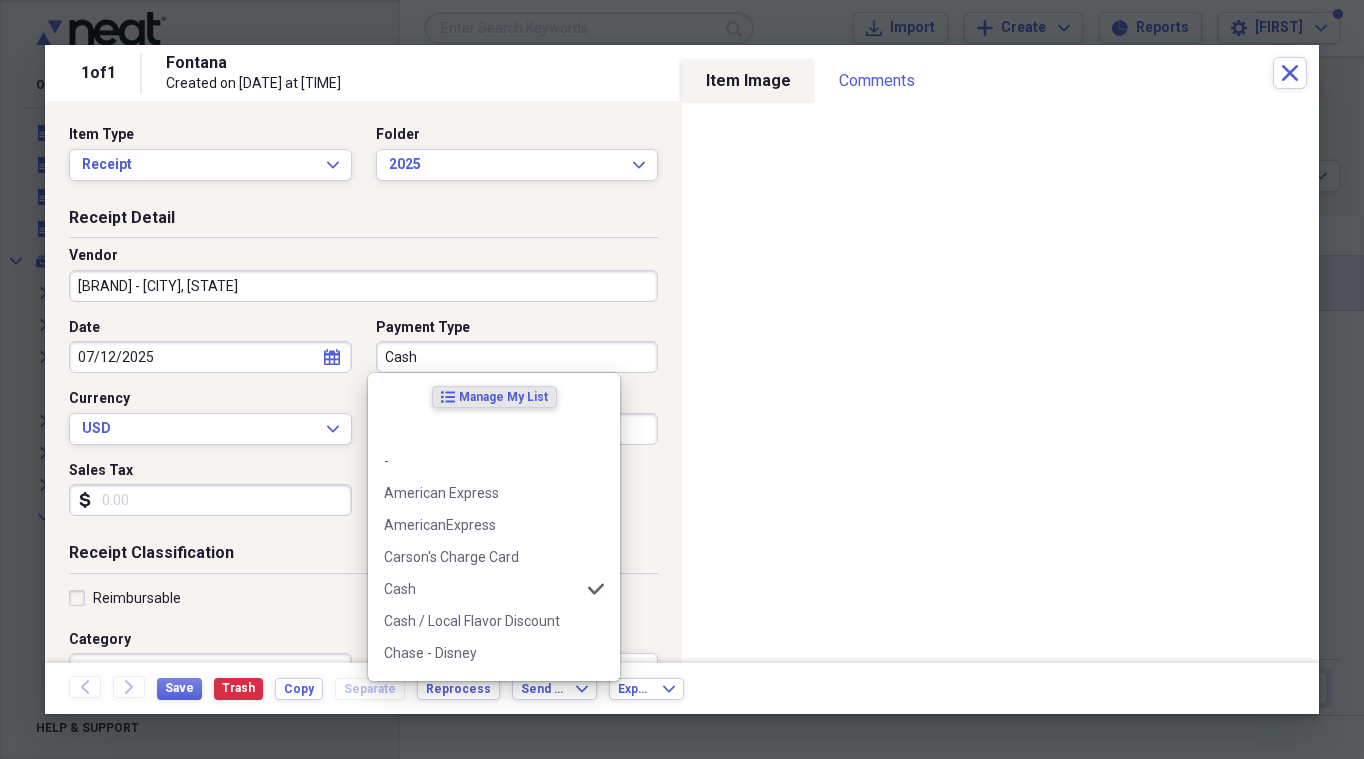 click on "Cash" at bounding box center [517, 357] 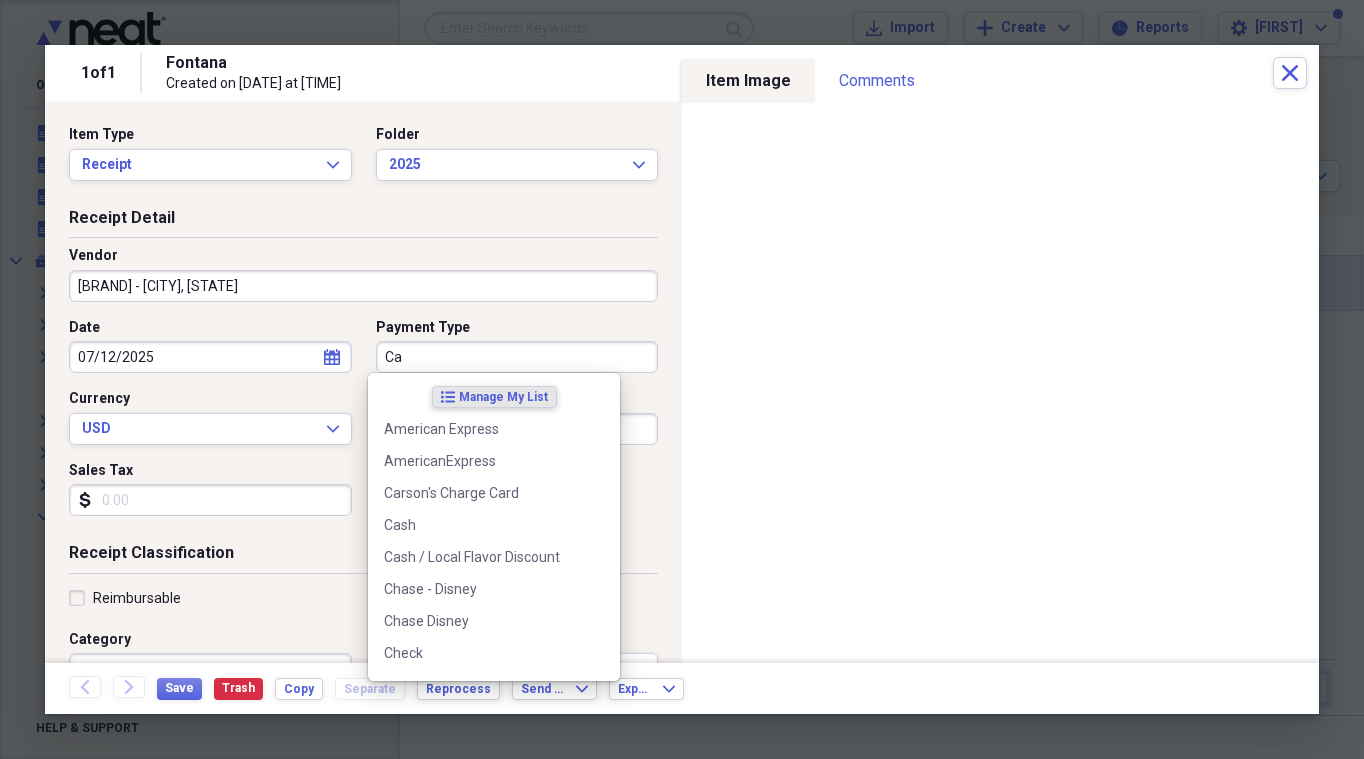 type on "C" 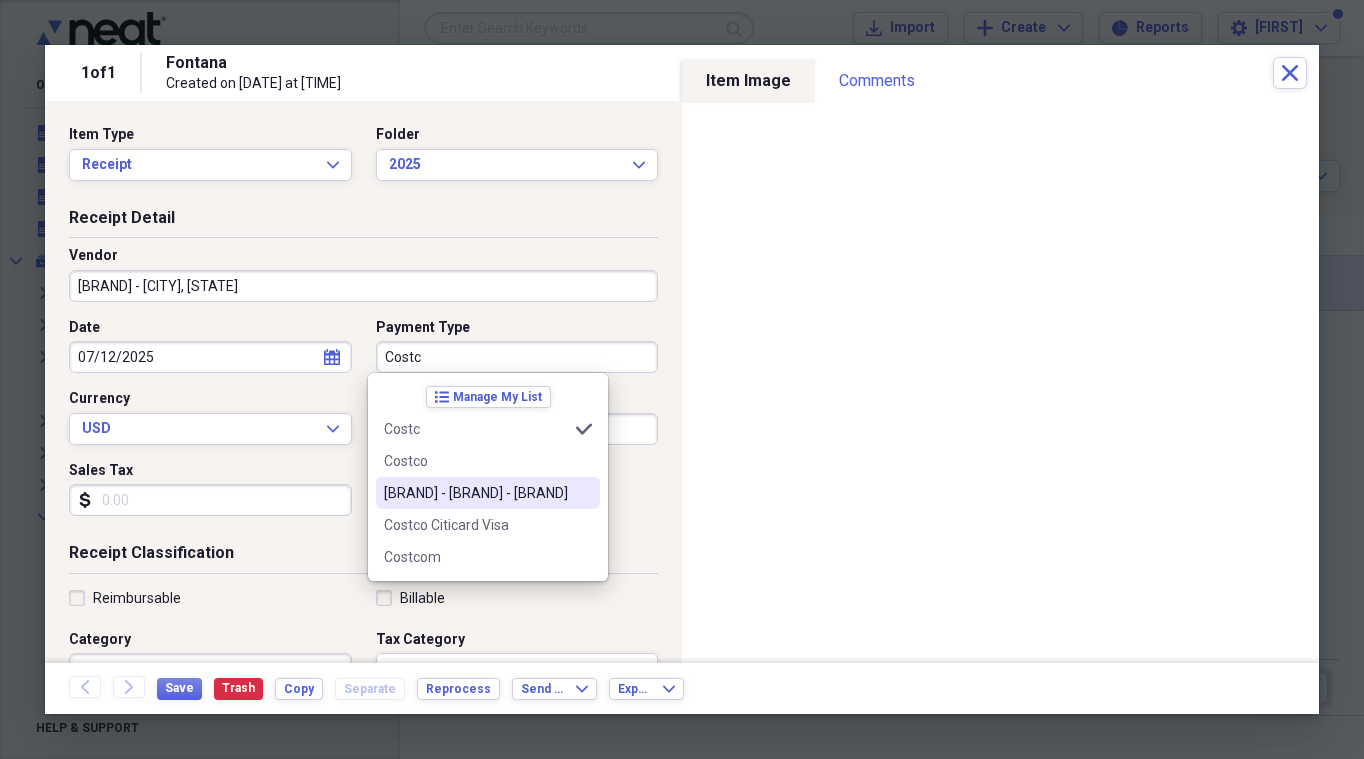 click on "[BRAND] - [BRAND] - [BRAND]" at bounding box center (476, 493) 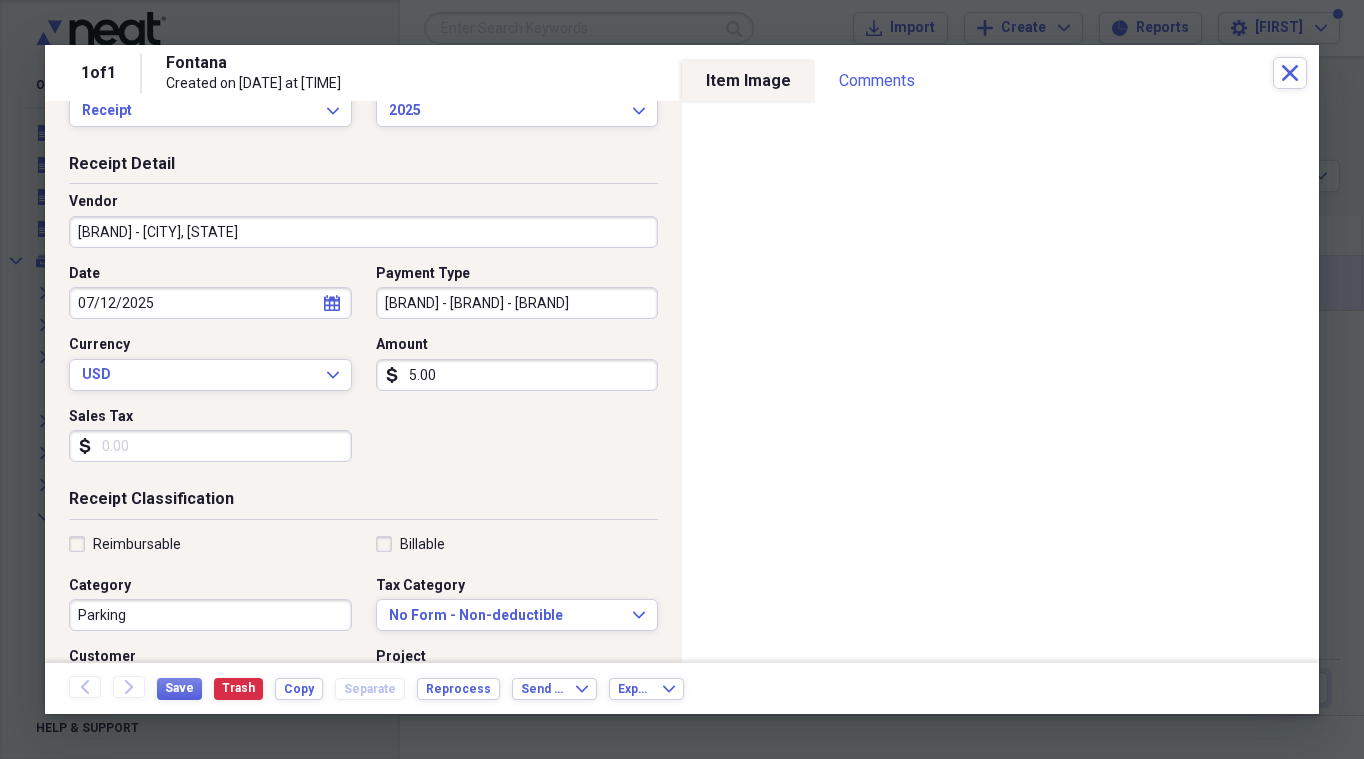 scroll, scrollTop: 200, scrollLeft: 0, axis: vertical 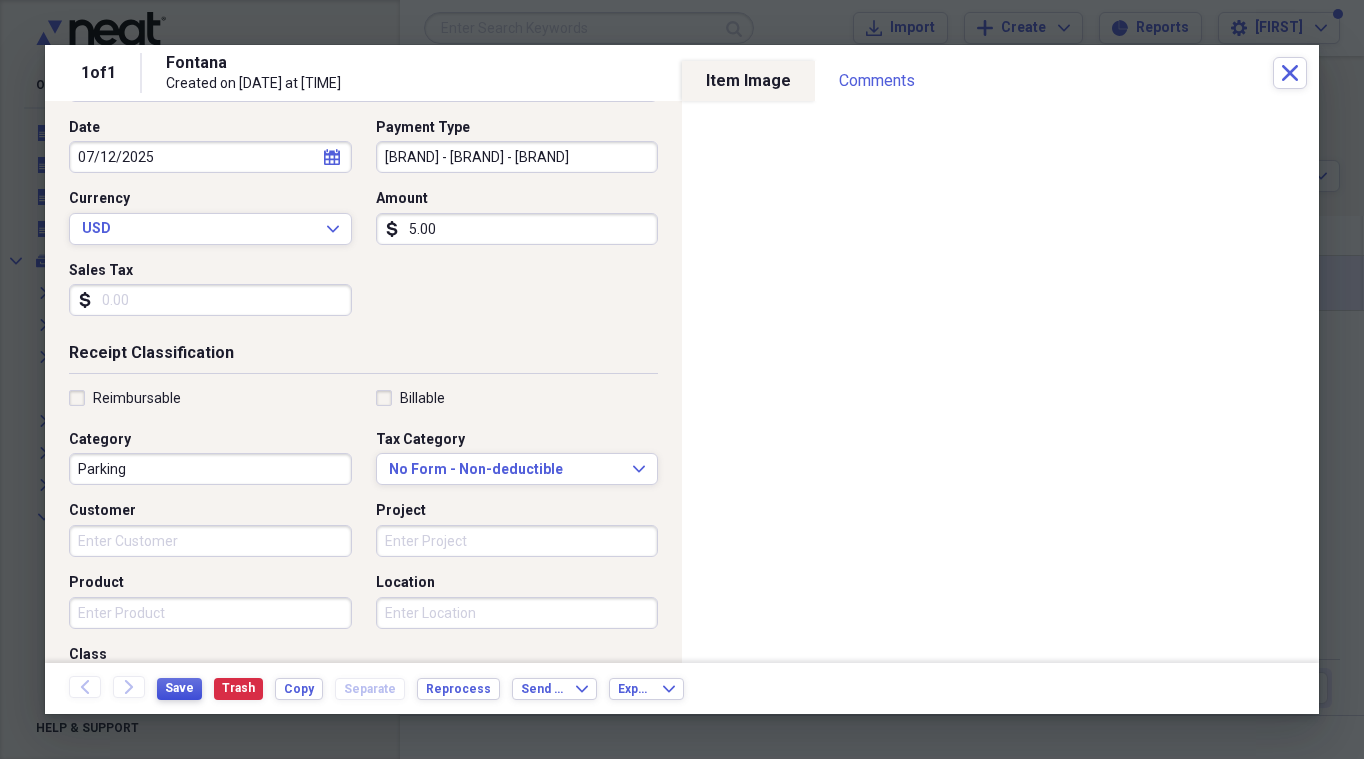 click on "Save" at bounding box center [179, 688] 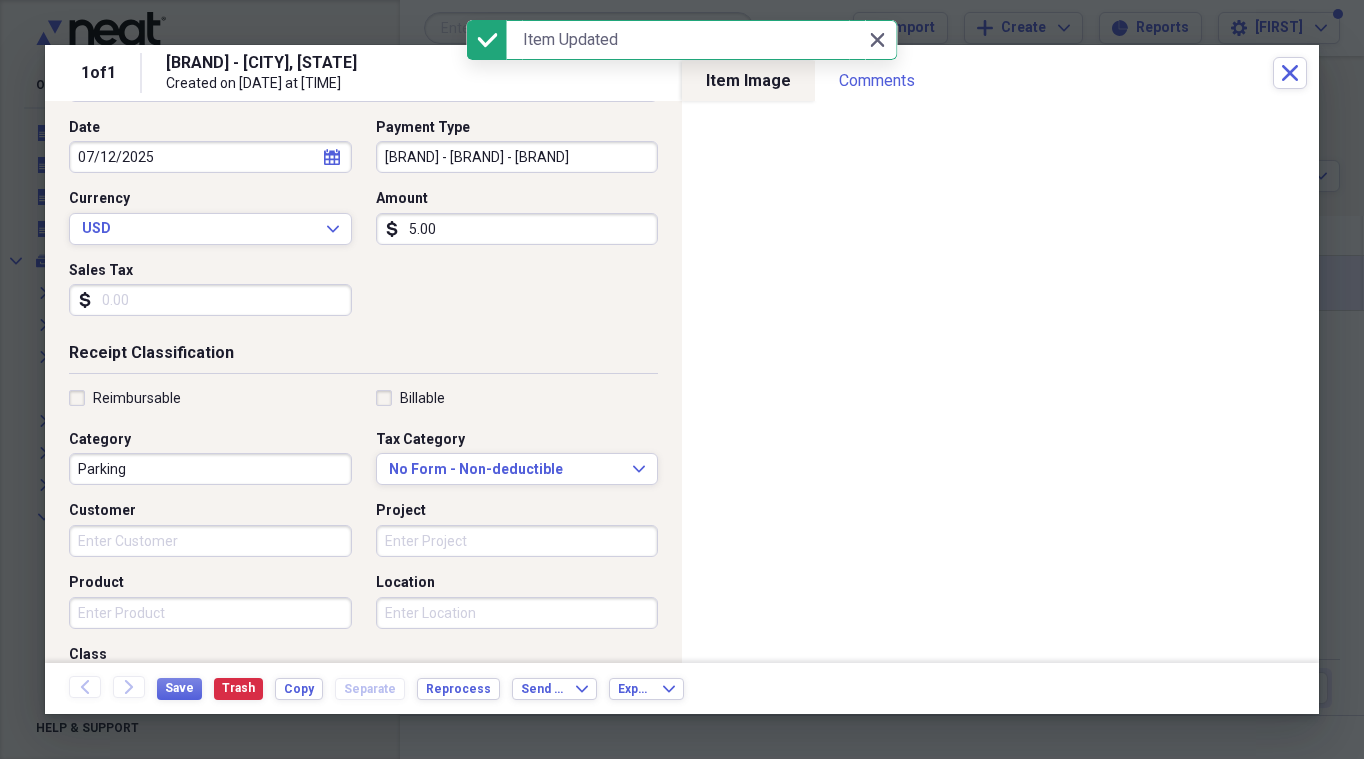 drag, startPoint x: 881, startPoint y: 37, endPoint x: 894, endPoint y: 41, distance: 13.601471 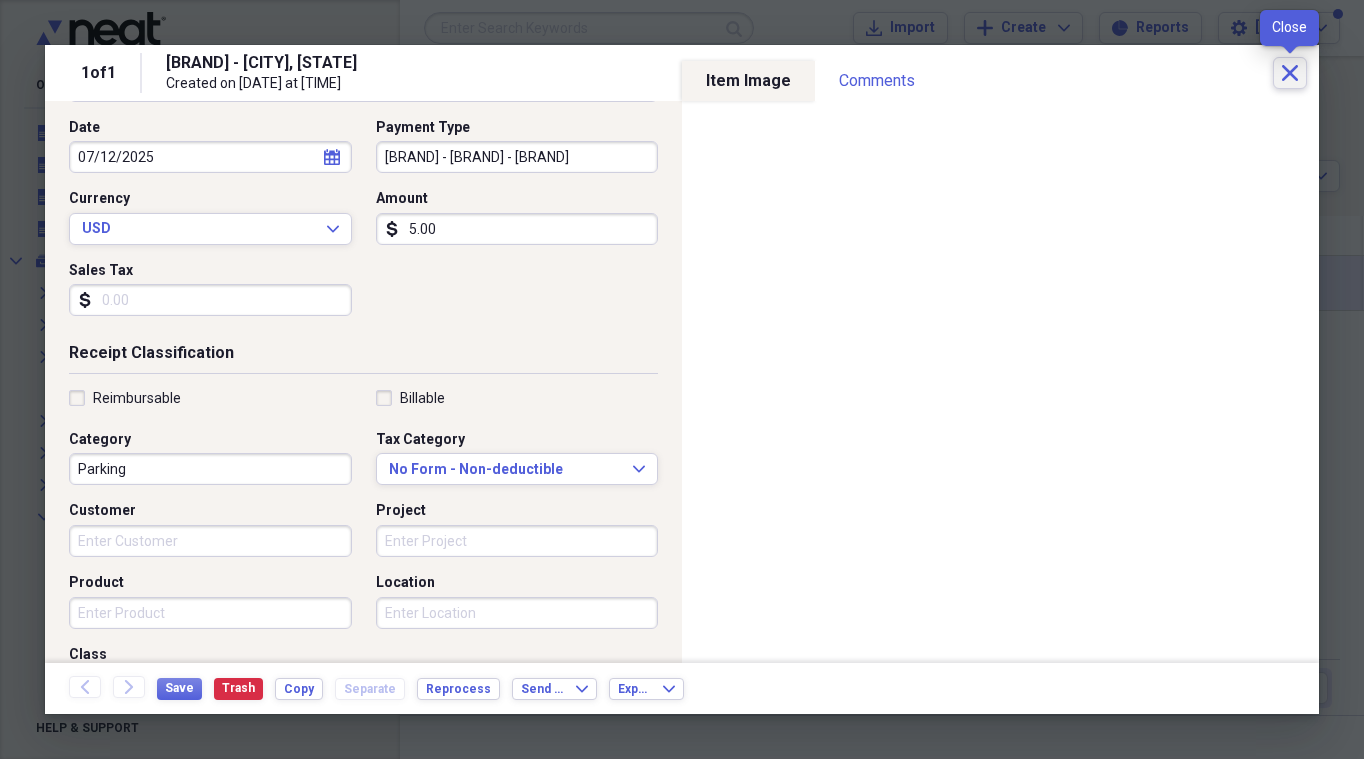 click on "Close" 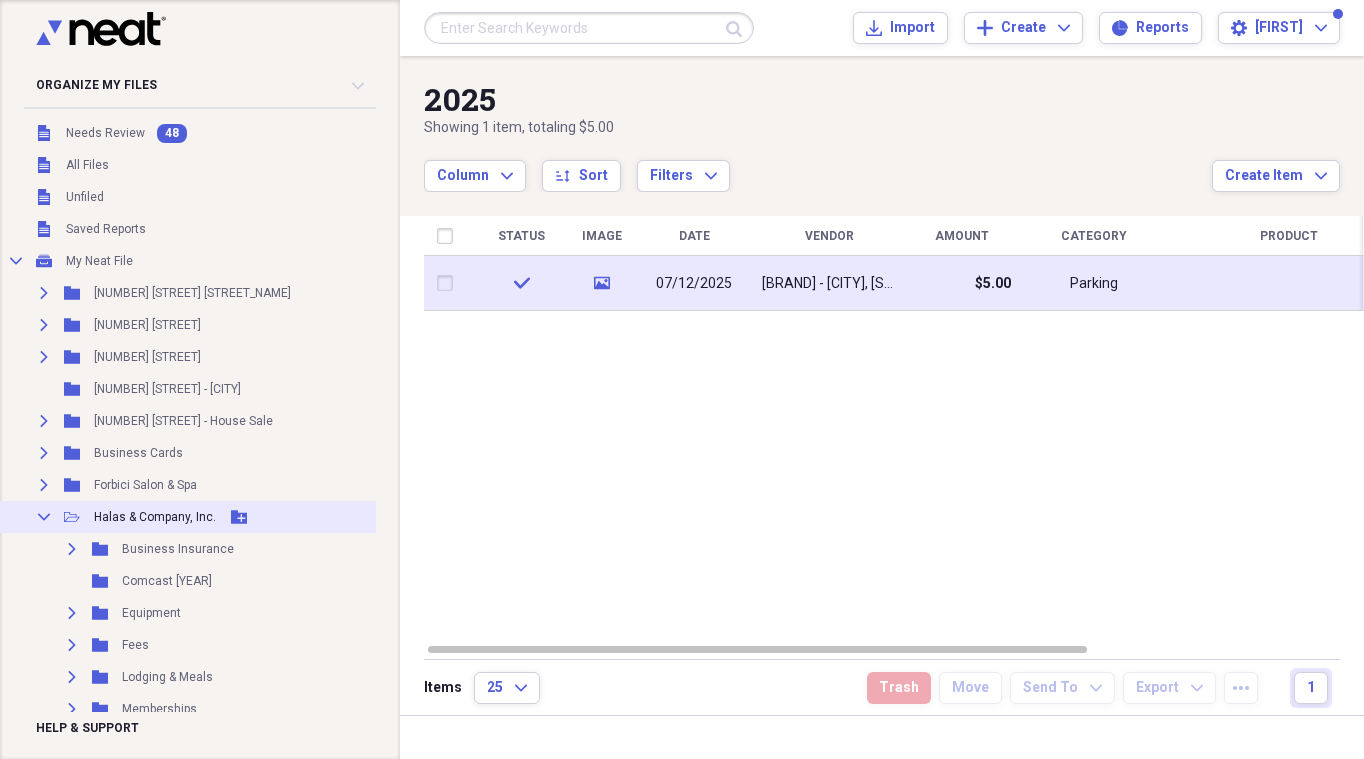 click on "Collapse" 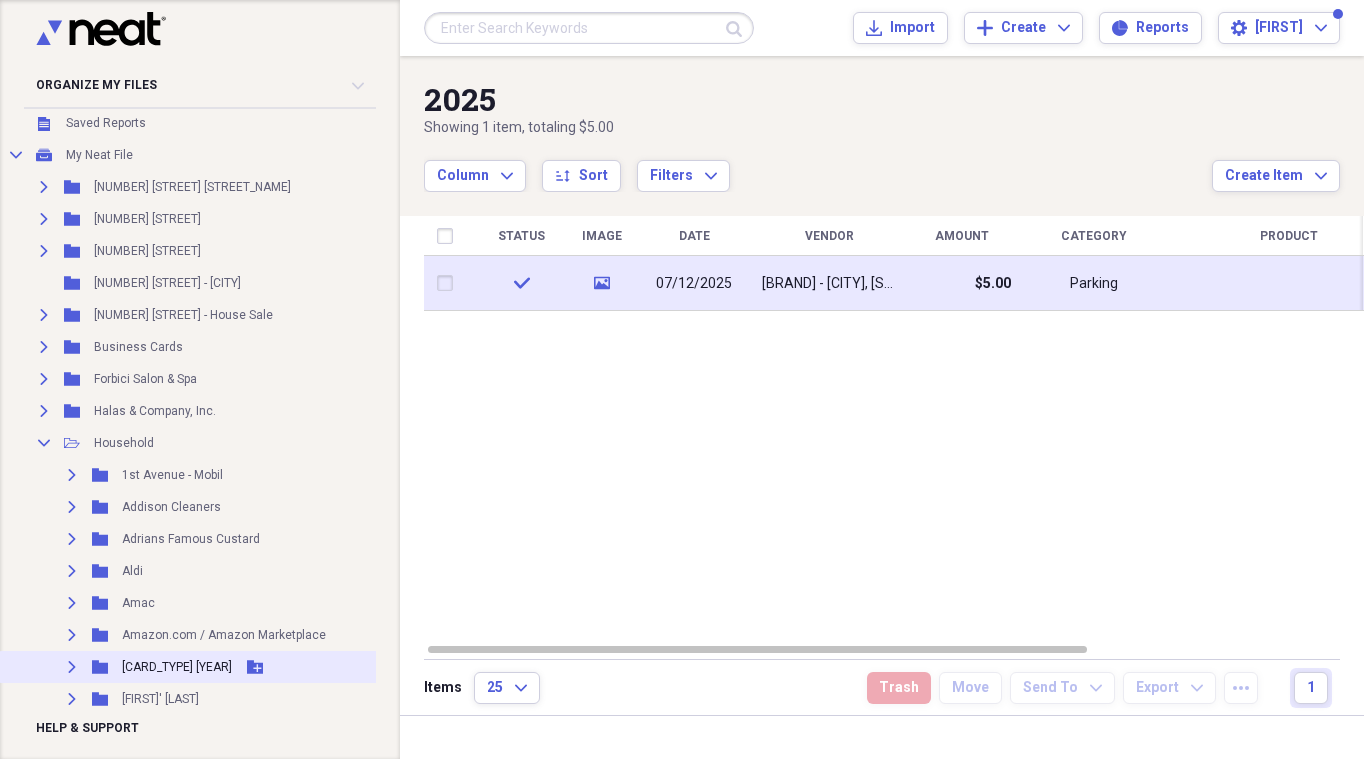 scroll, scrollTop: 200, scrollLeft: 0, axis: vertical 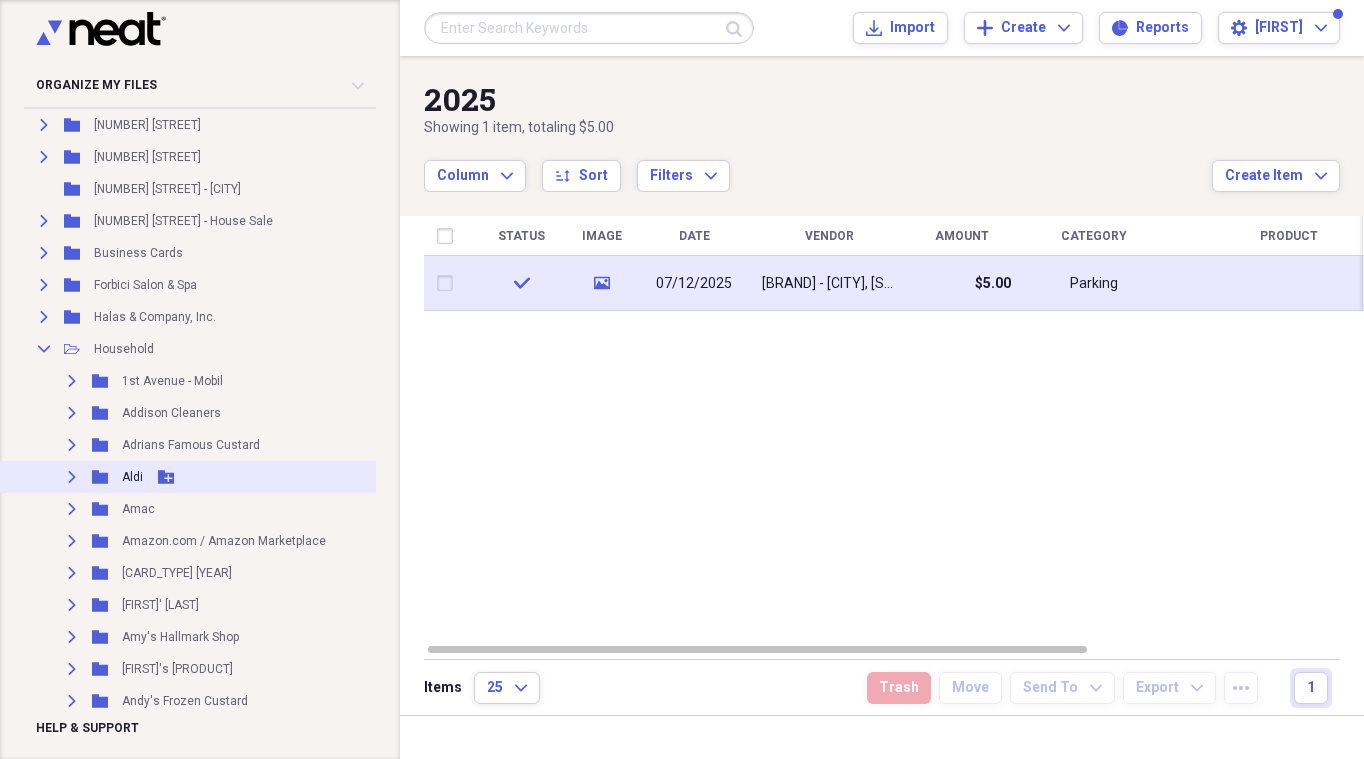 click 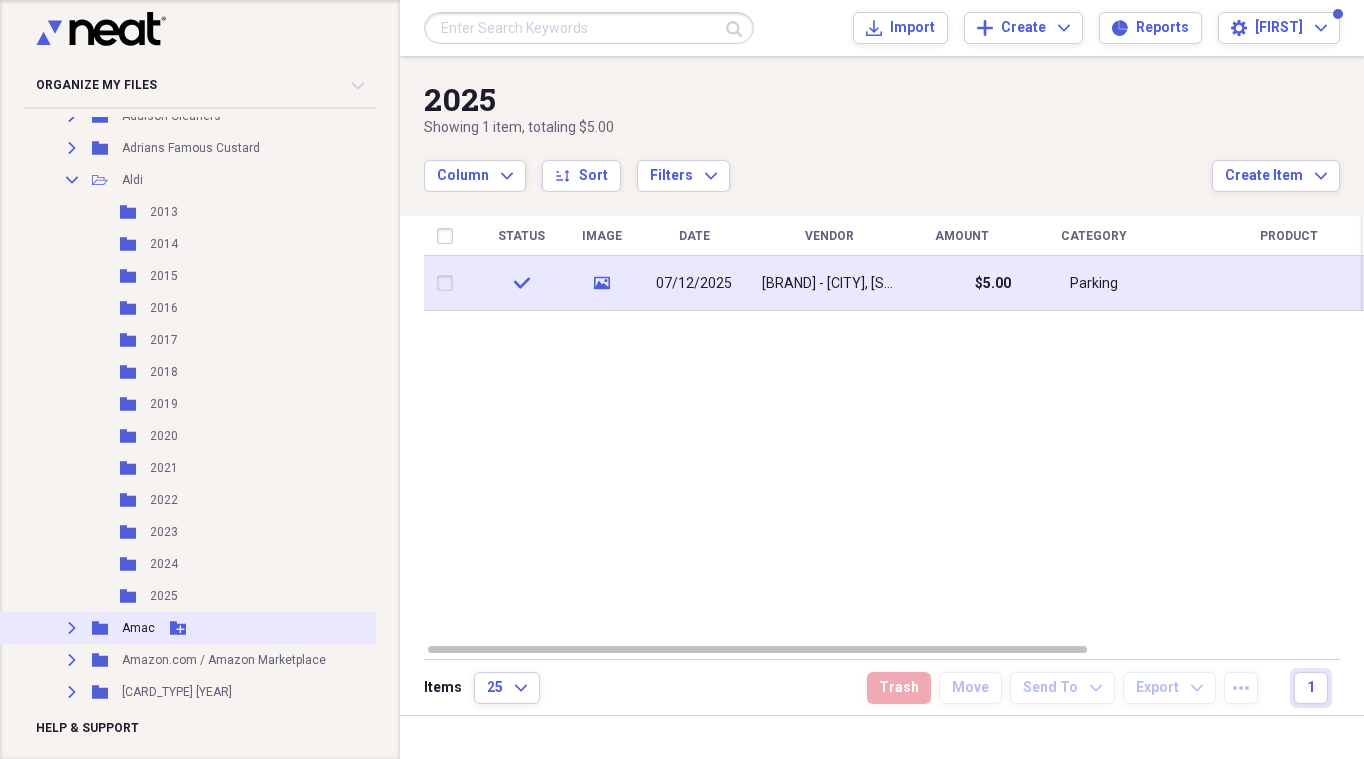 scroll, scrollTop: 600, scrollLeft: 0, axis: vertical 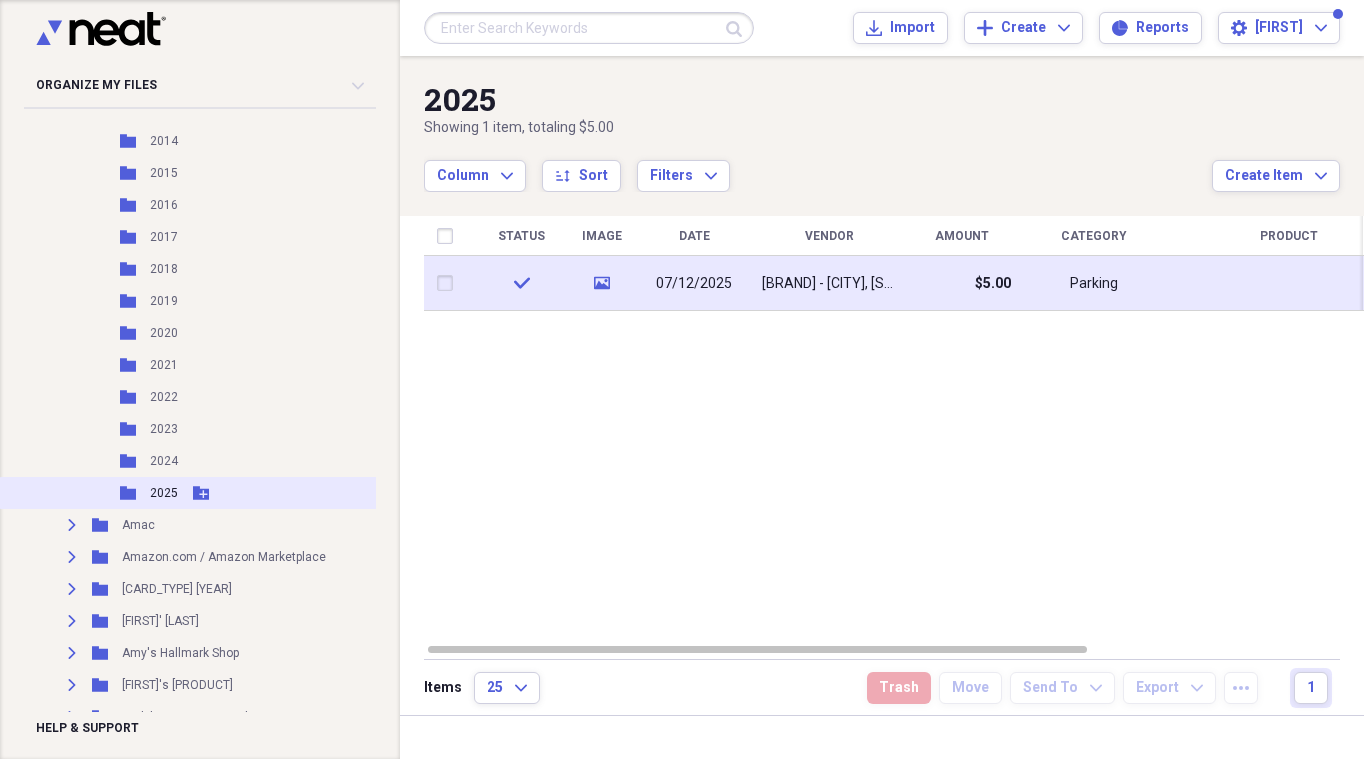 click on "2025" at bounding box center [164, 493] 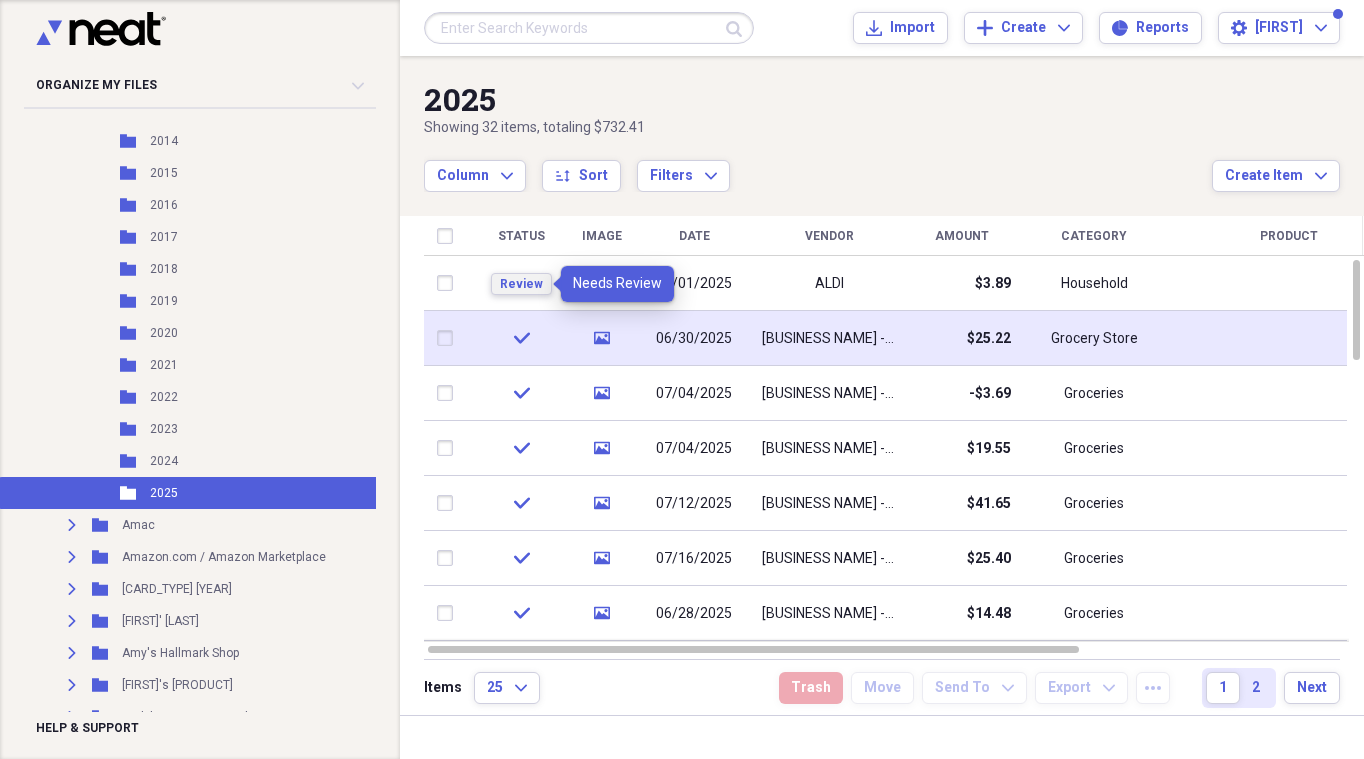 drag, startPoint x: 509, startPoint y: 277, endPoint x: 508, endPoint y: 317, distance: 40.012497 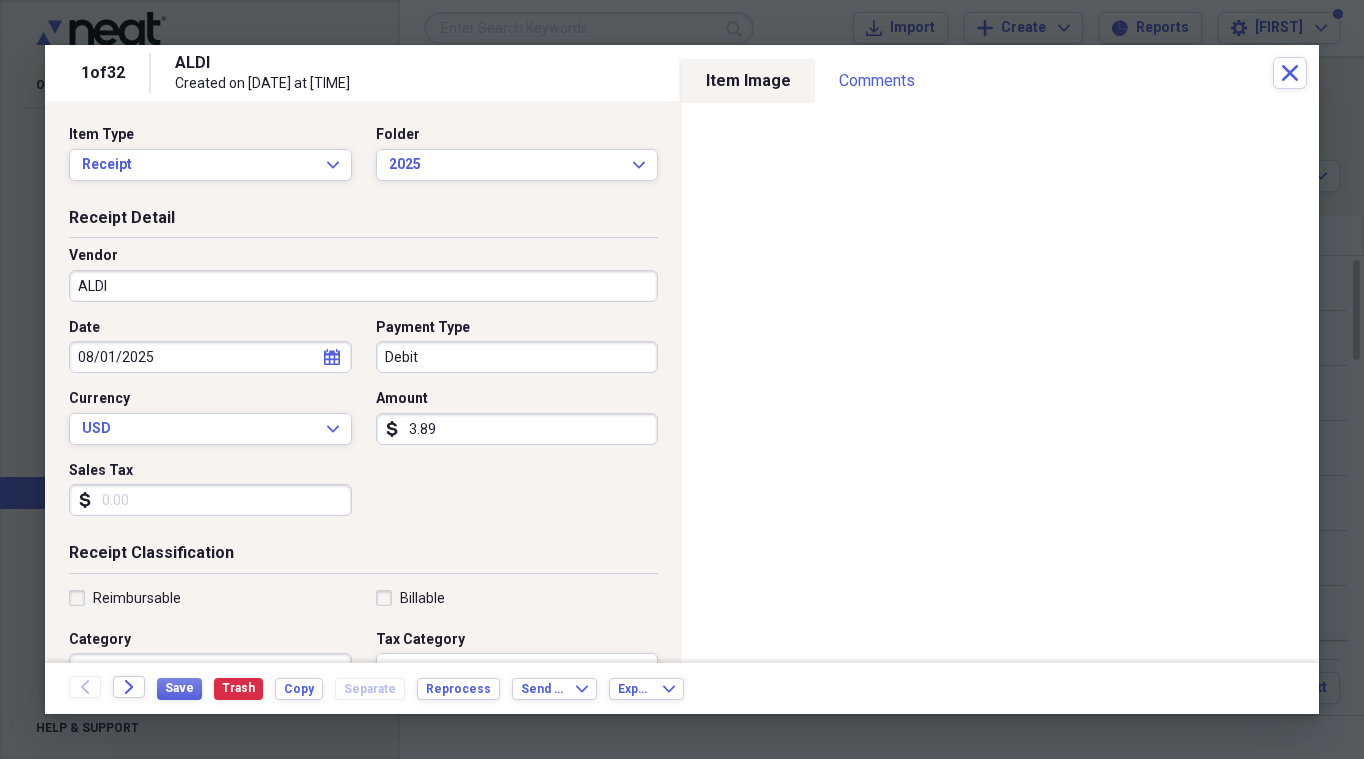 click on "ALDI" at bounding box center (363, 286) 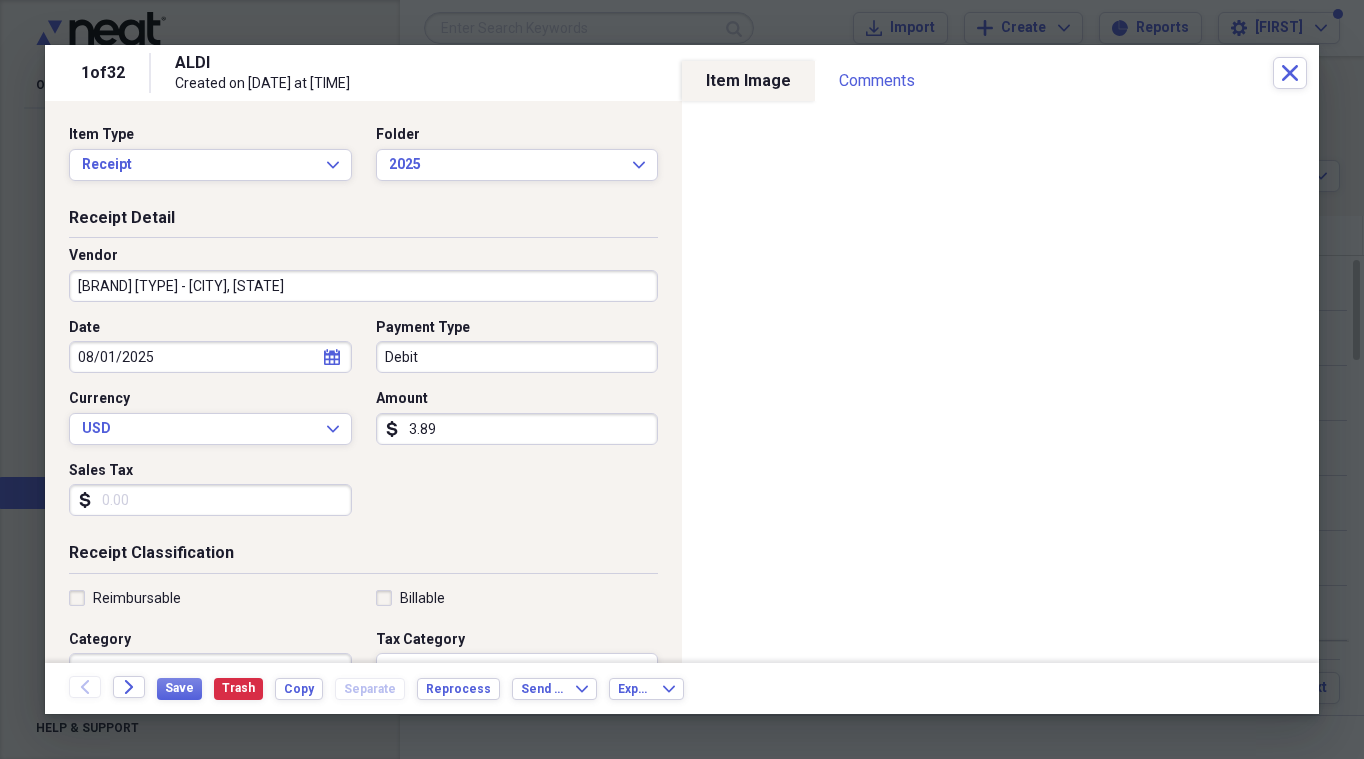 type on "[BRAND] [TYPE] - [CITY], [STATE]" 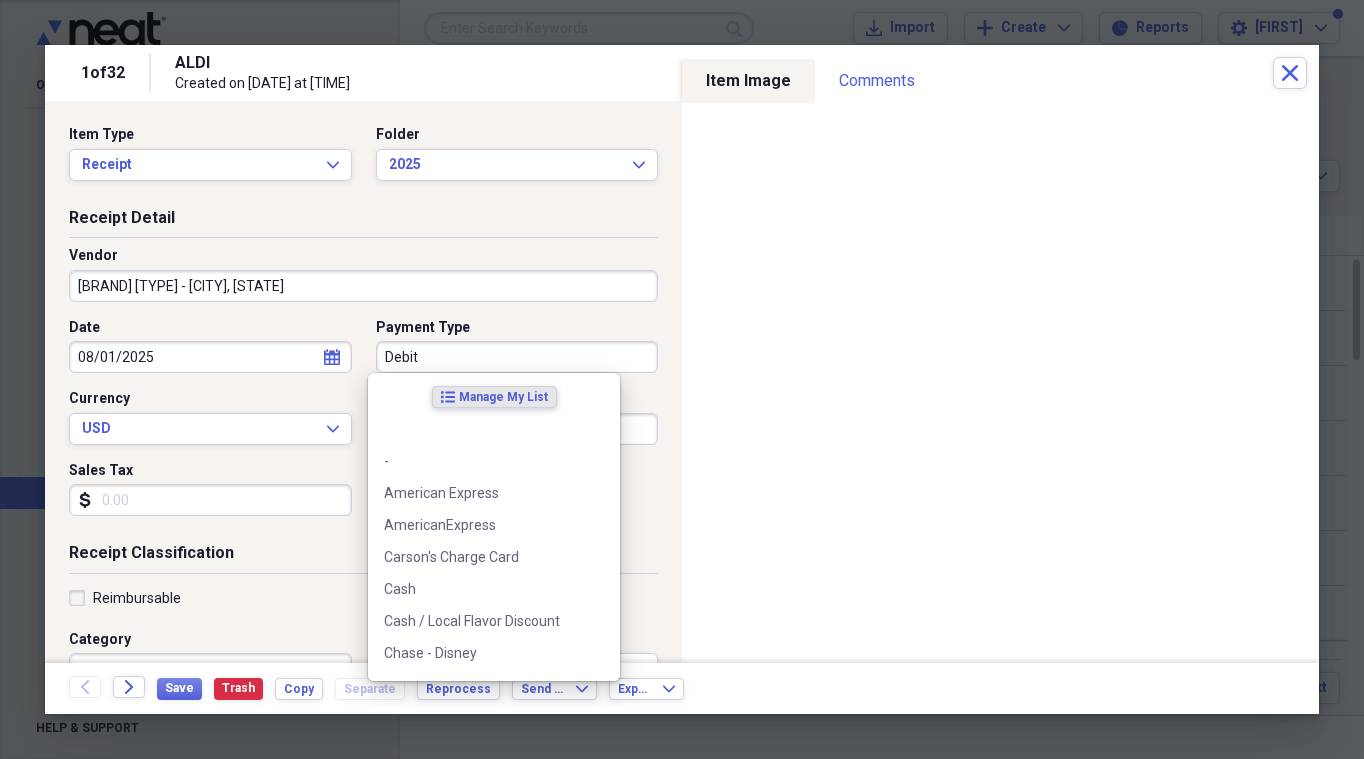 click on "Debit" at bounding box center [517, 357] 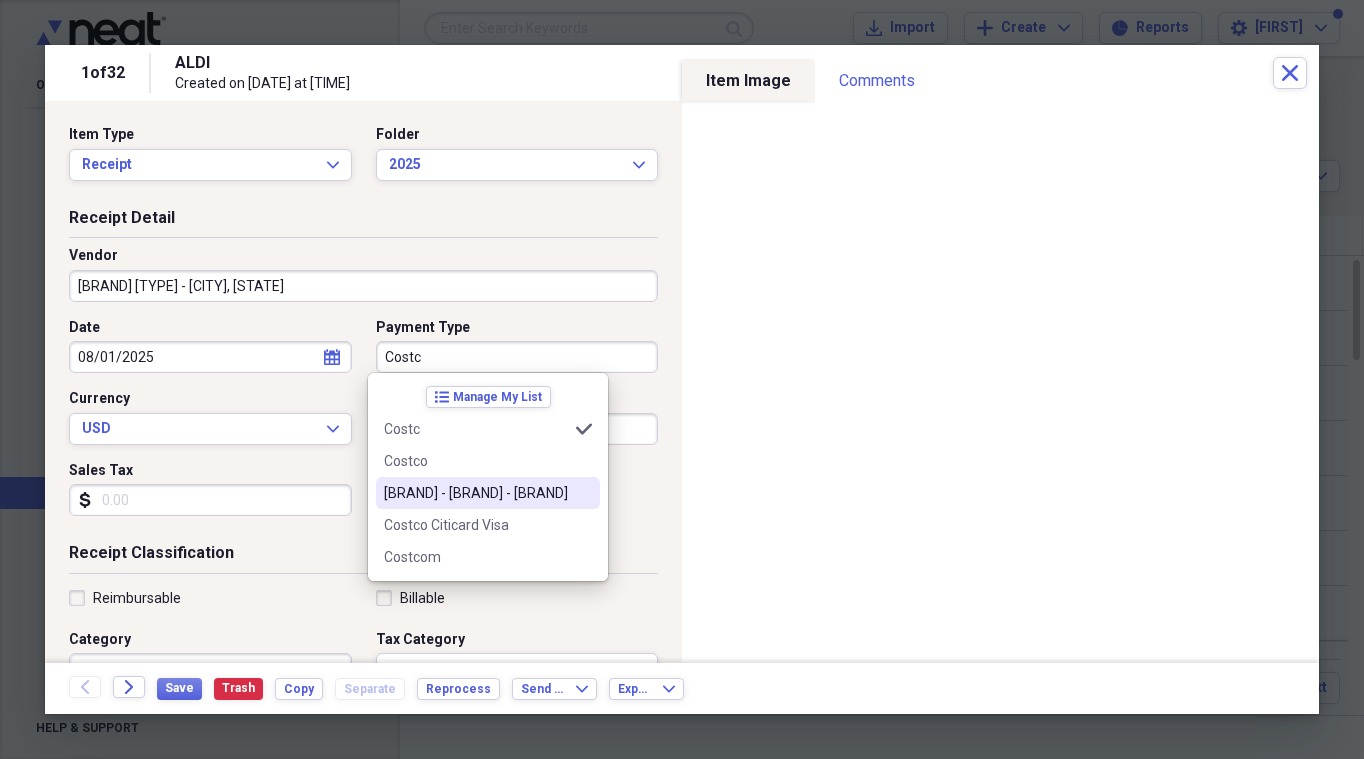 click on "[BRAND] - [BRAND] - [BRAND]" at bounding box center [476, 493] 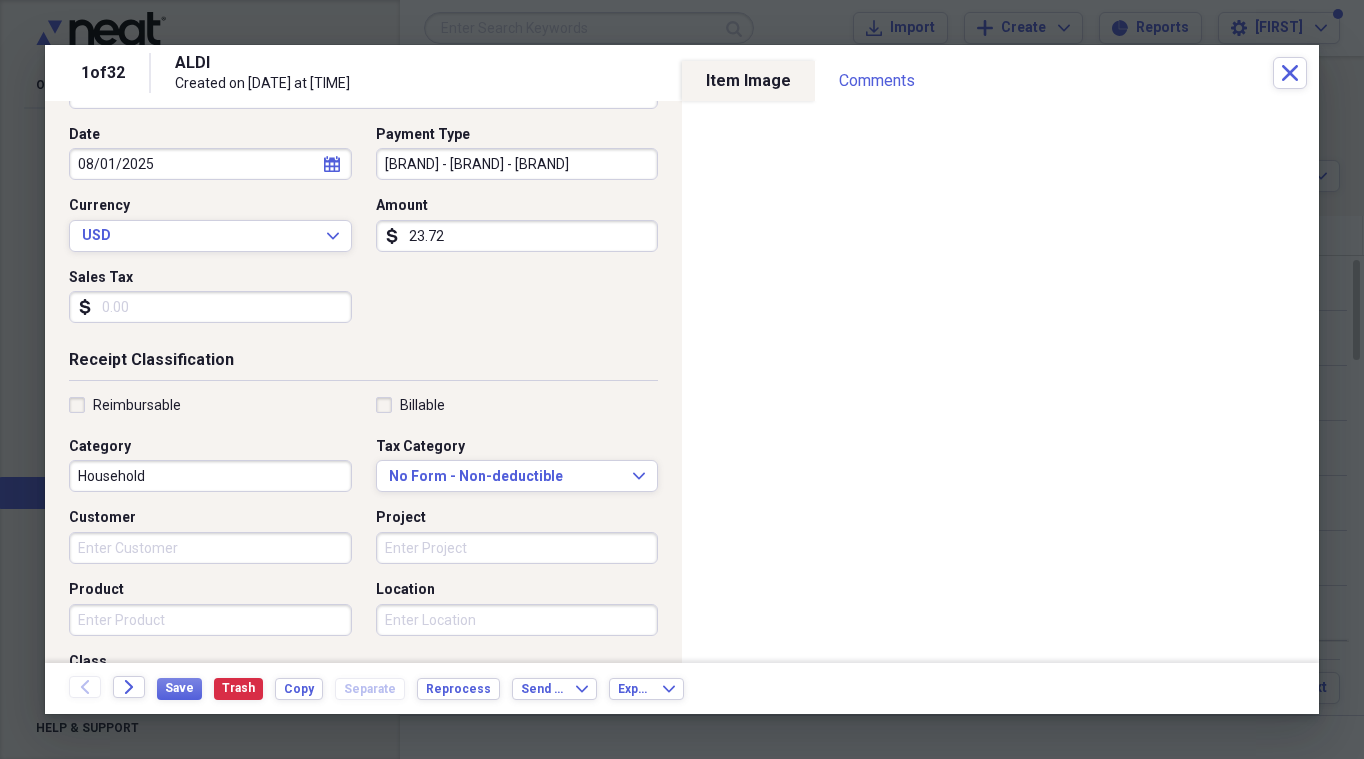 scroll, scrollTop: 200, scrollLeft: 0, axis: vertical 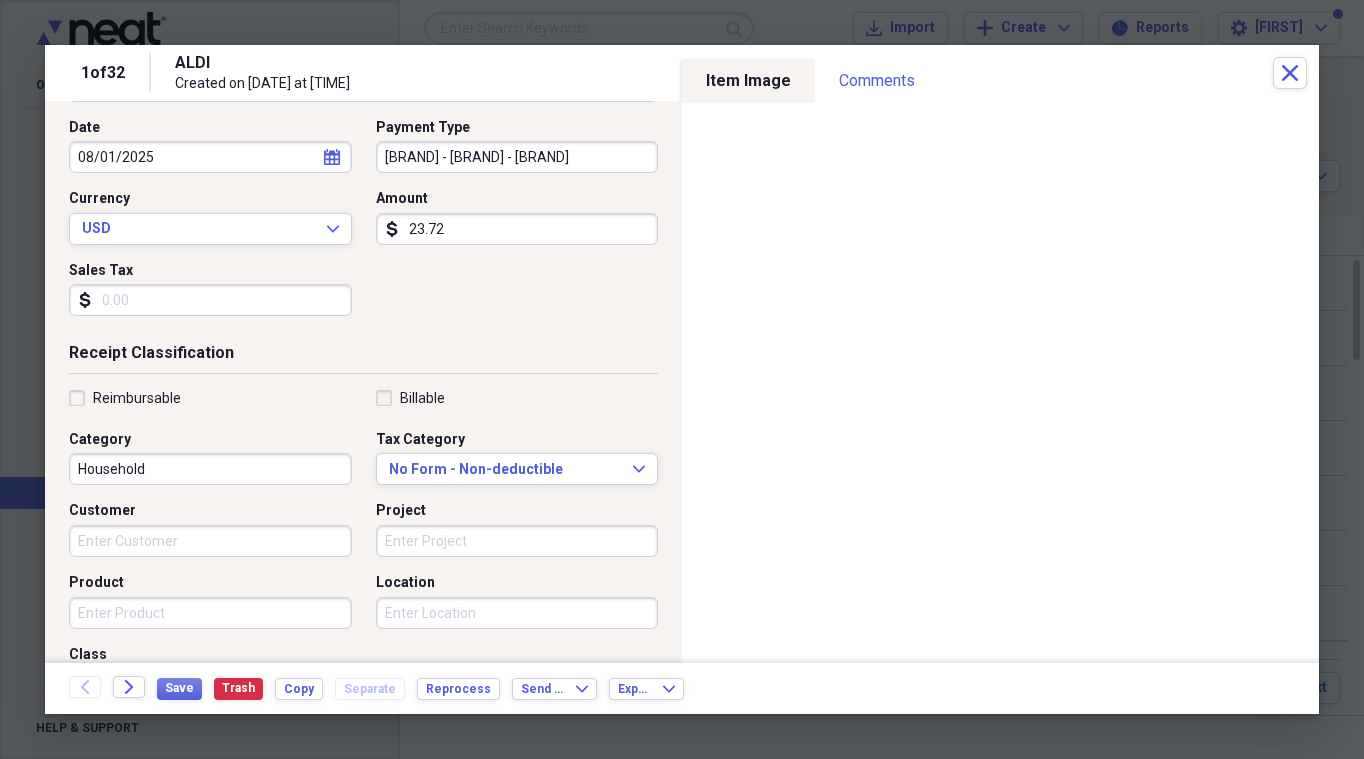 type on "23.72" 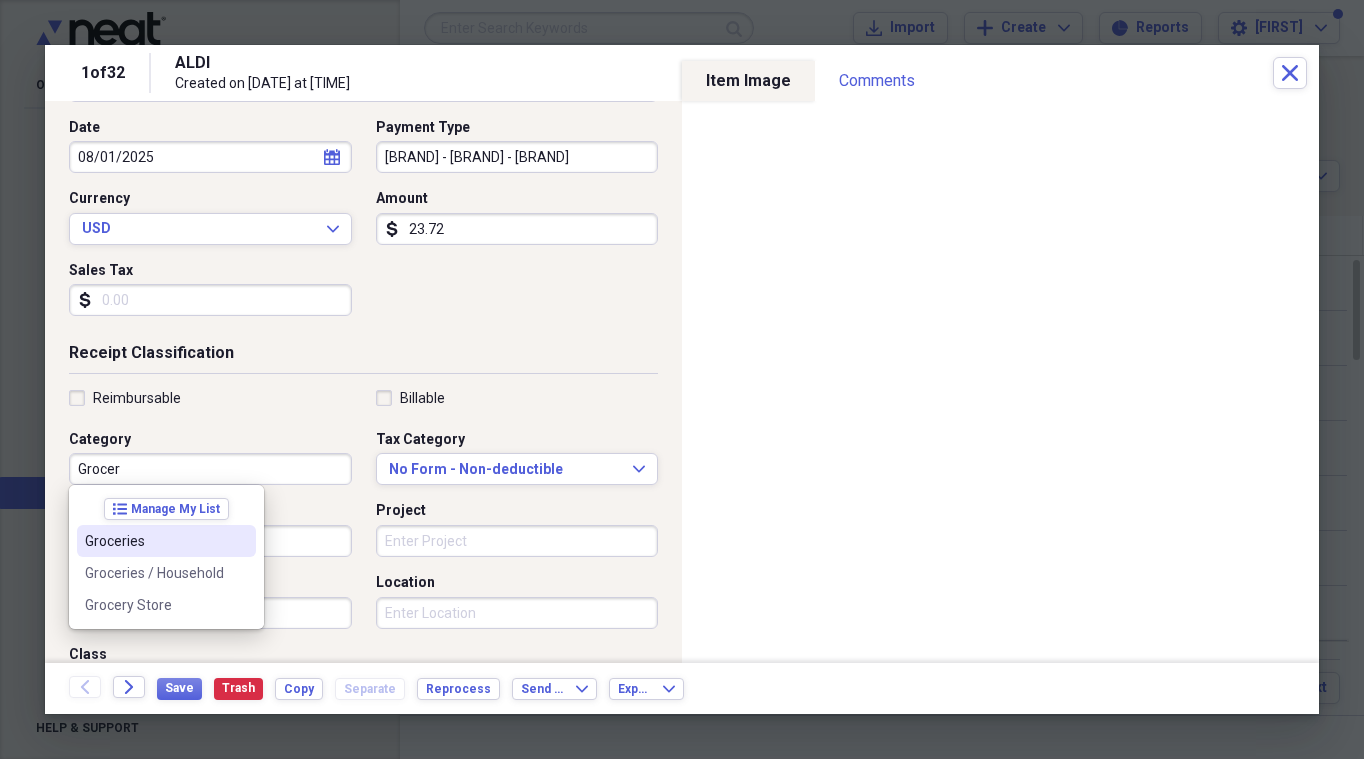 click on "Groceries" at bounding box center [154, 541] 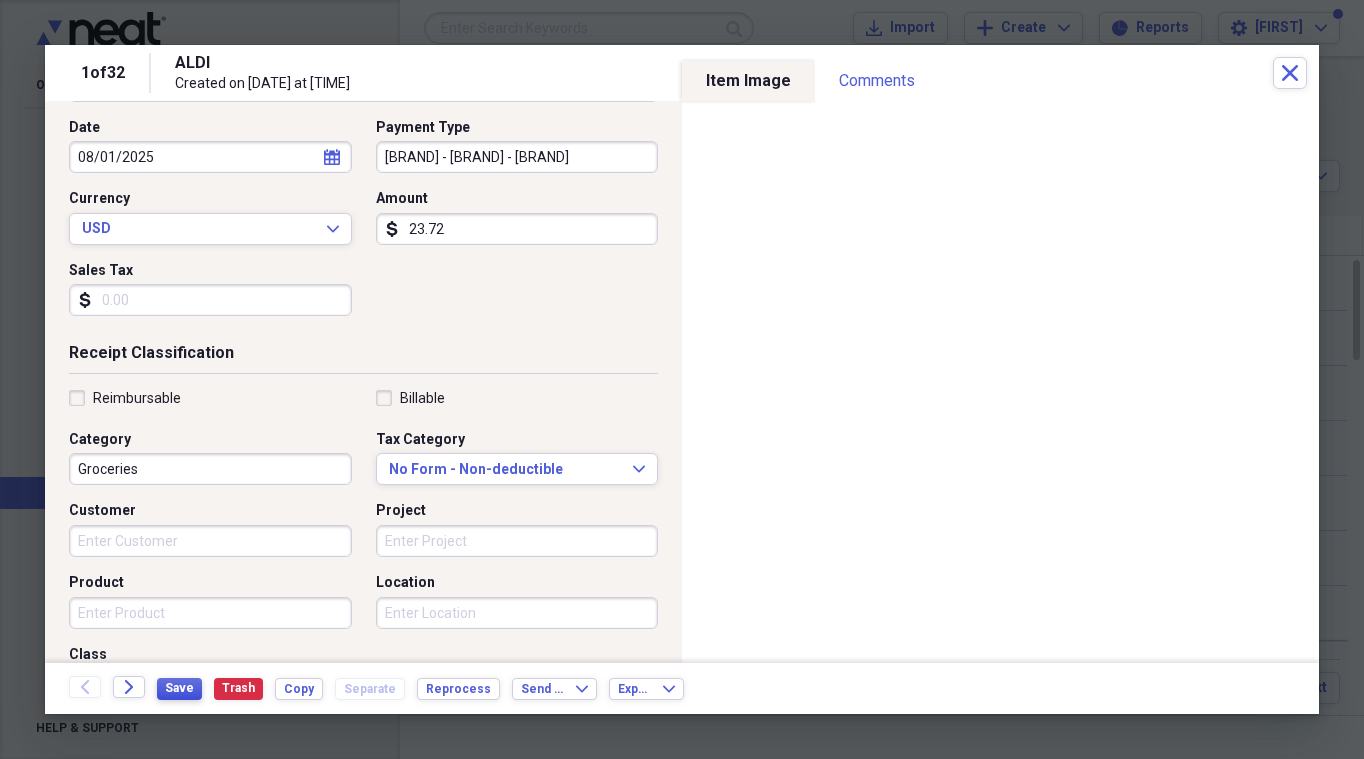 click on "Save" at bounding box center (179, 688) 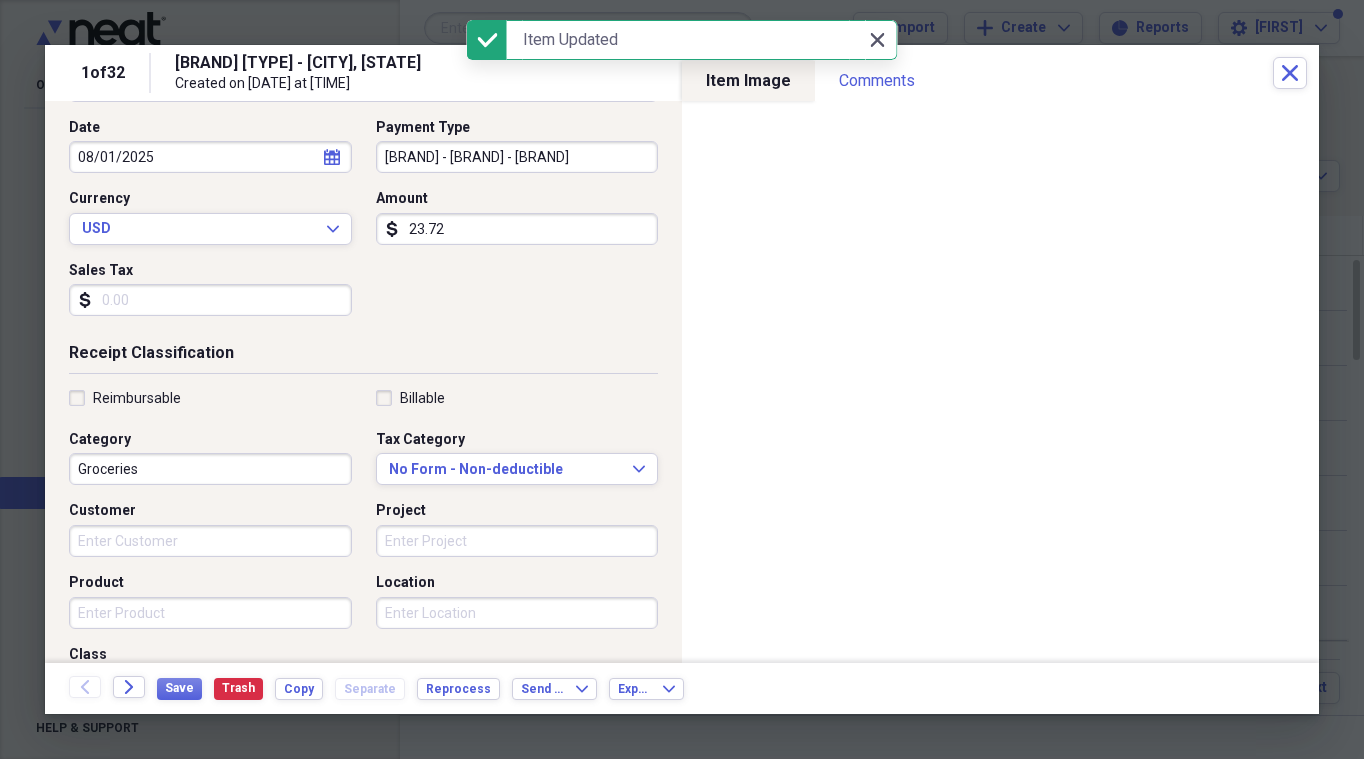 click 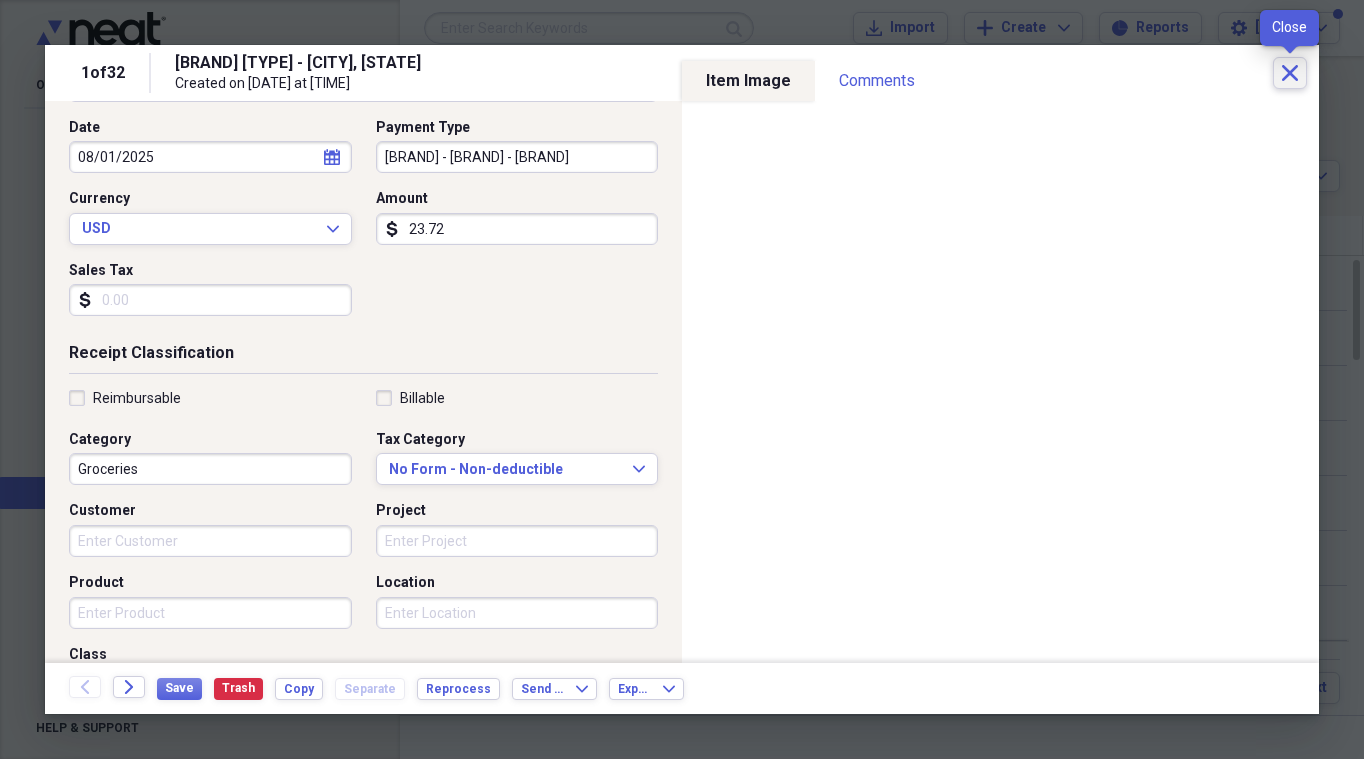 click 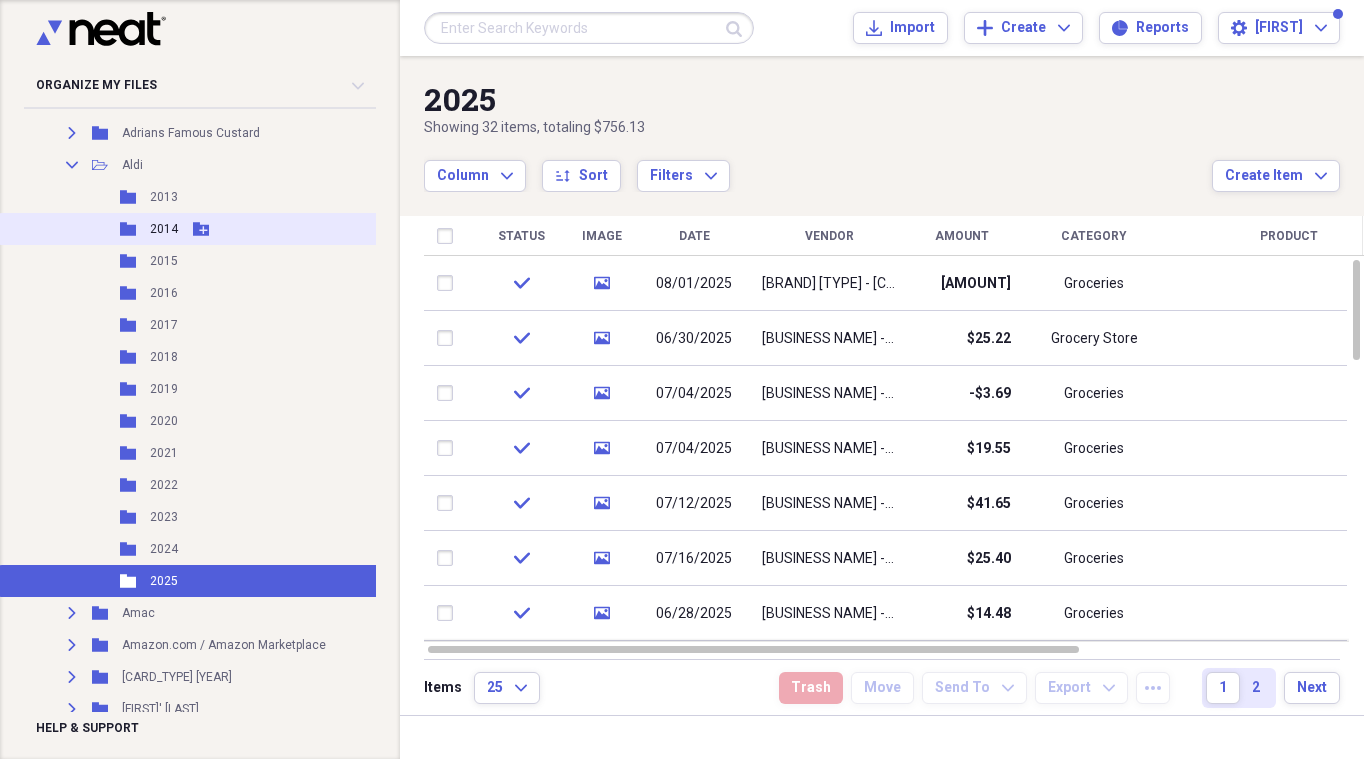 scroll, scrollTop: 400, scrollLeft: 0, axis: vertical 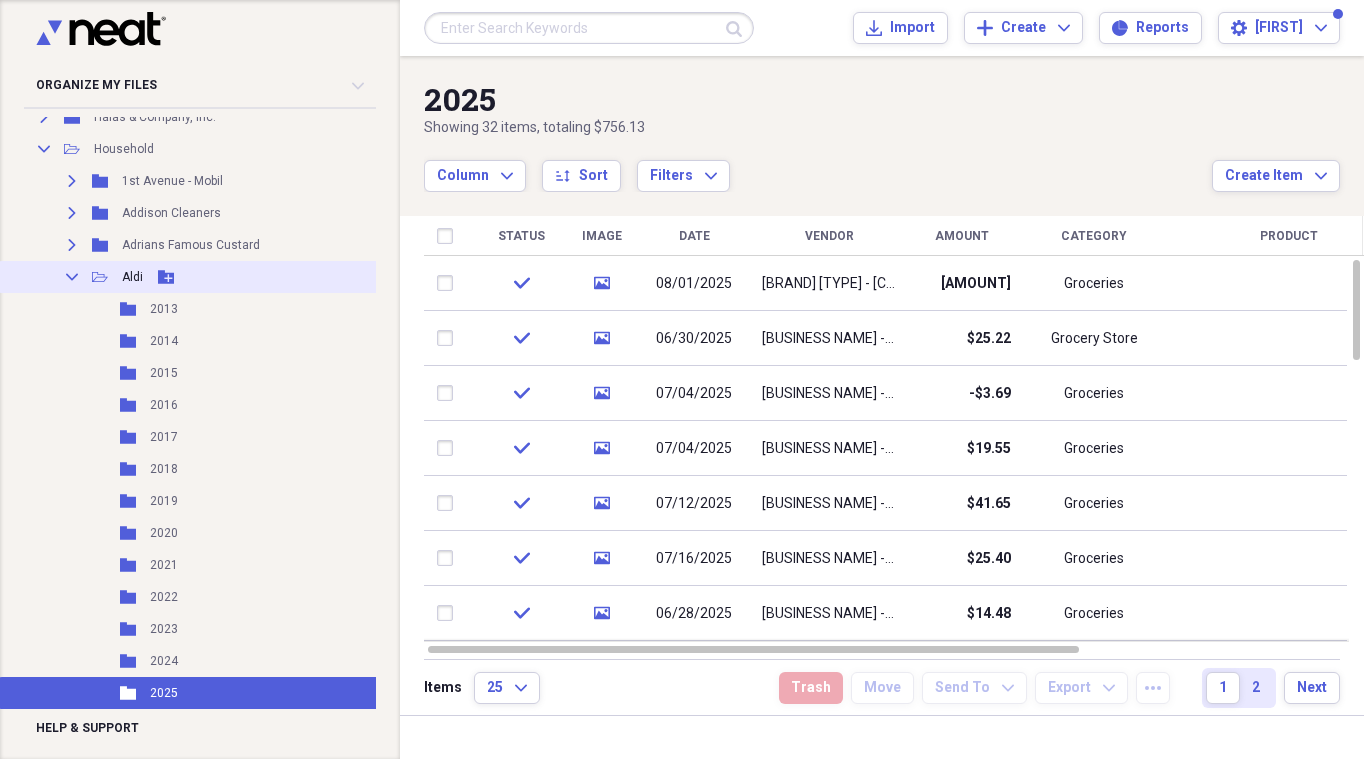 click on "Collapse" 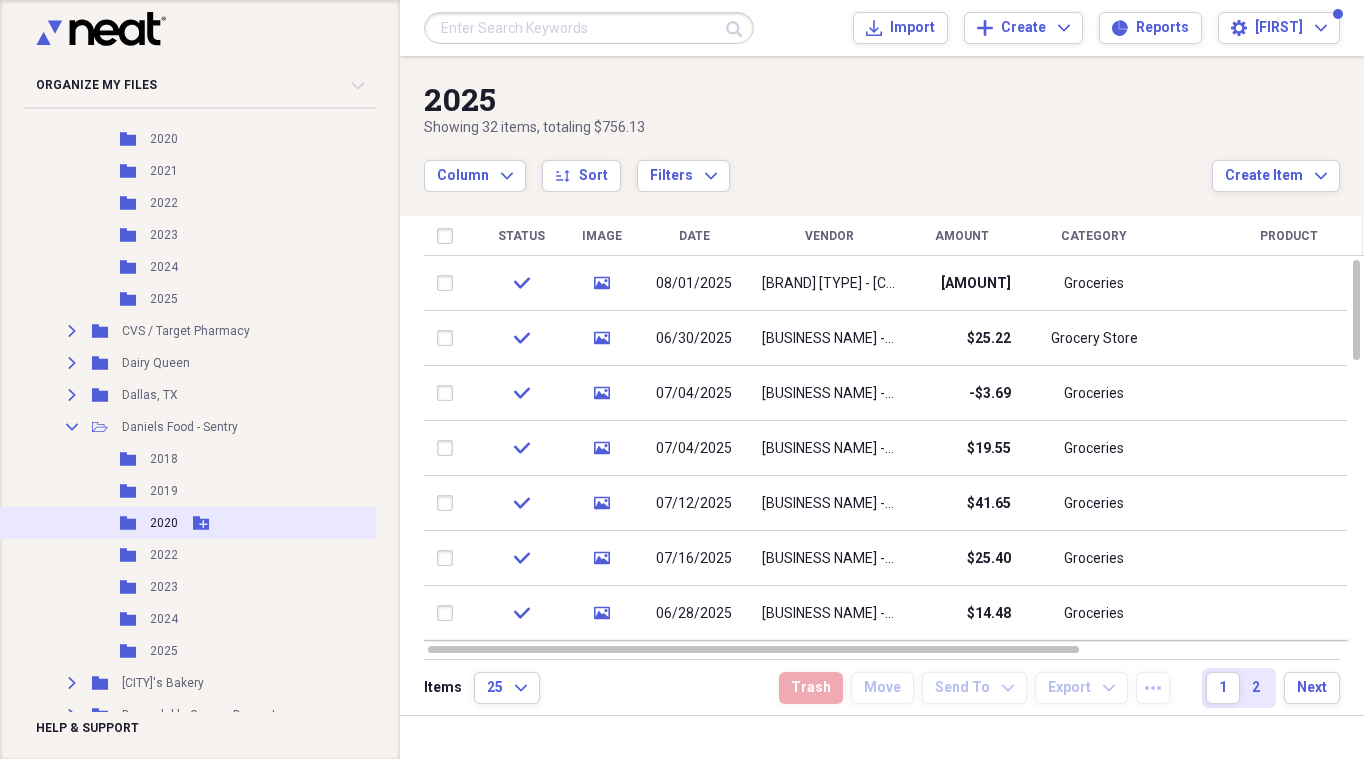 scroll, scrollTop: 3500, scrollLeft: 0, axis: vertical 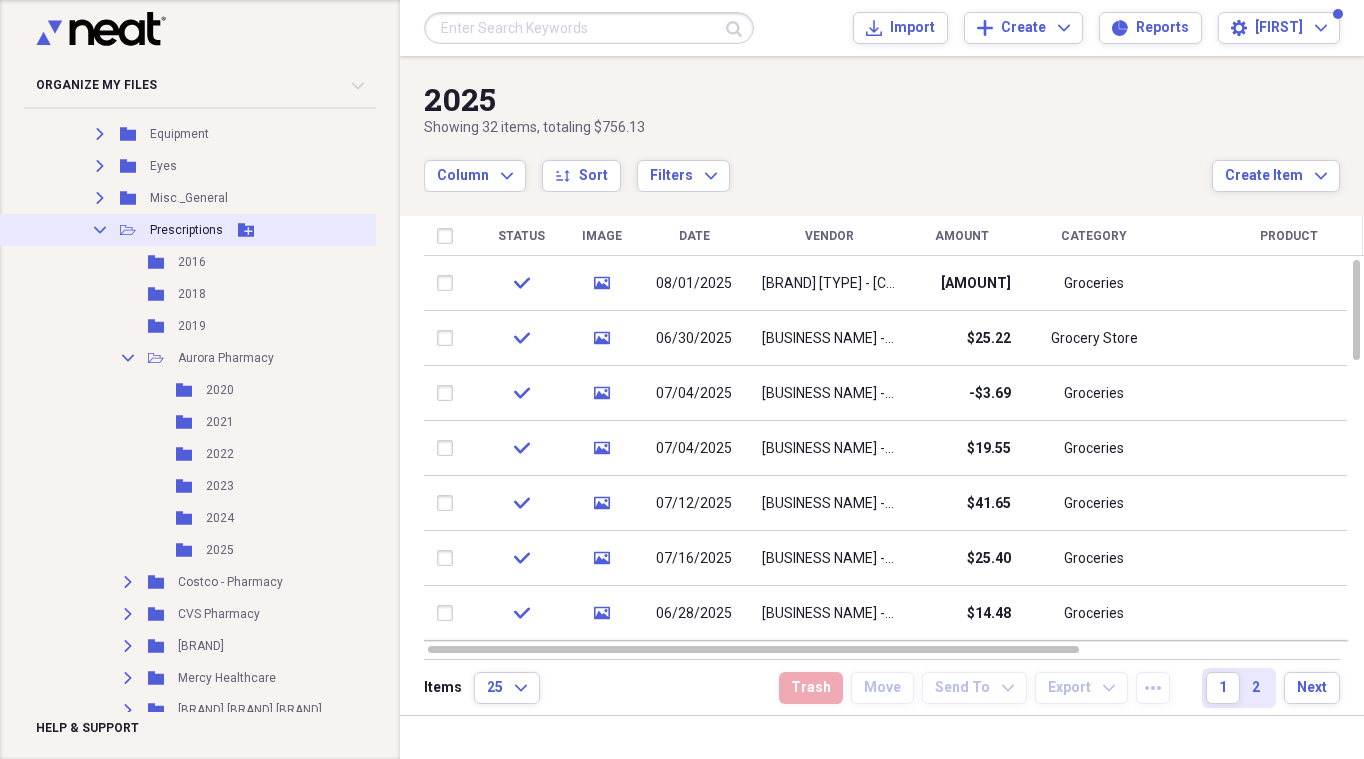 click on "Collapse" 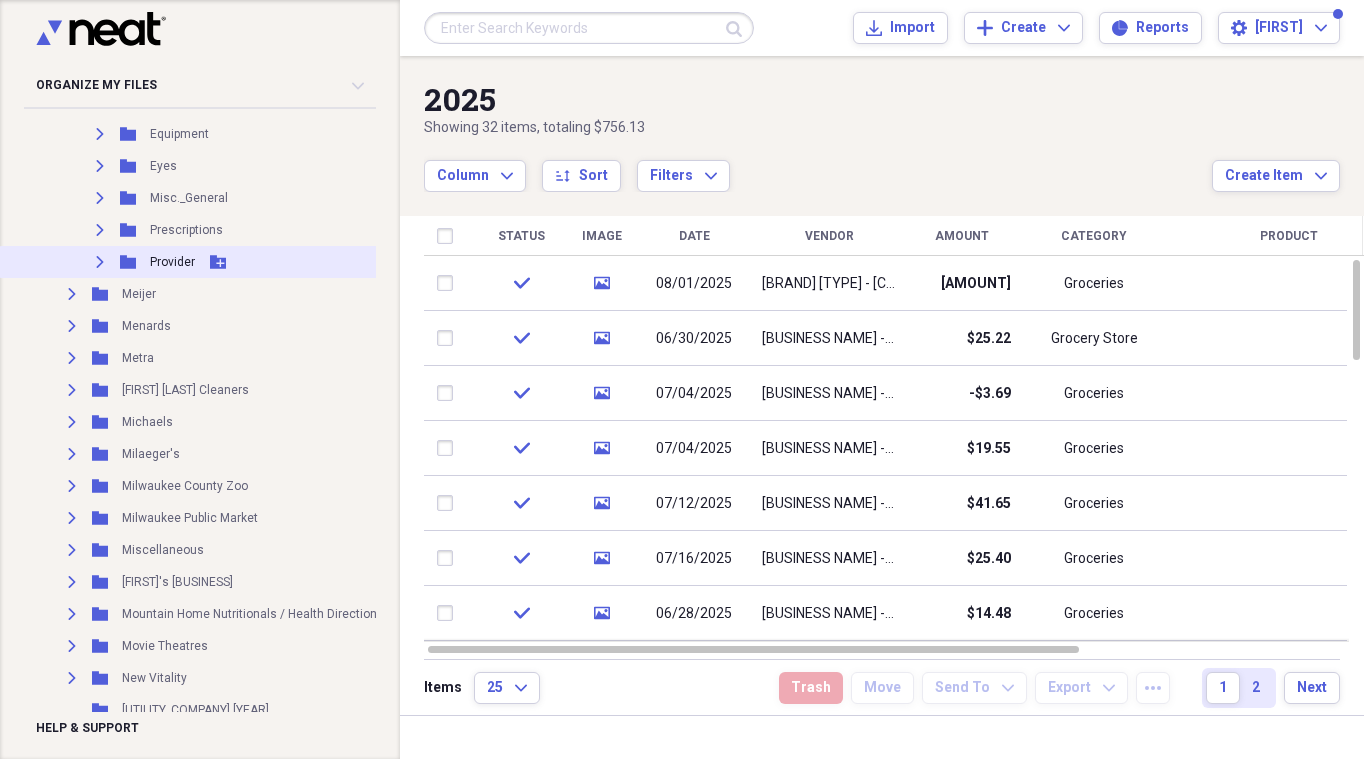 click 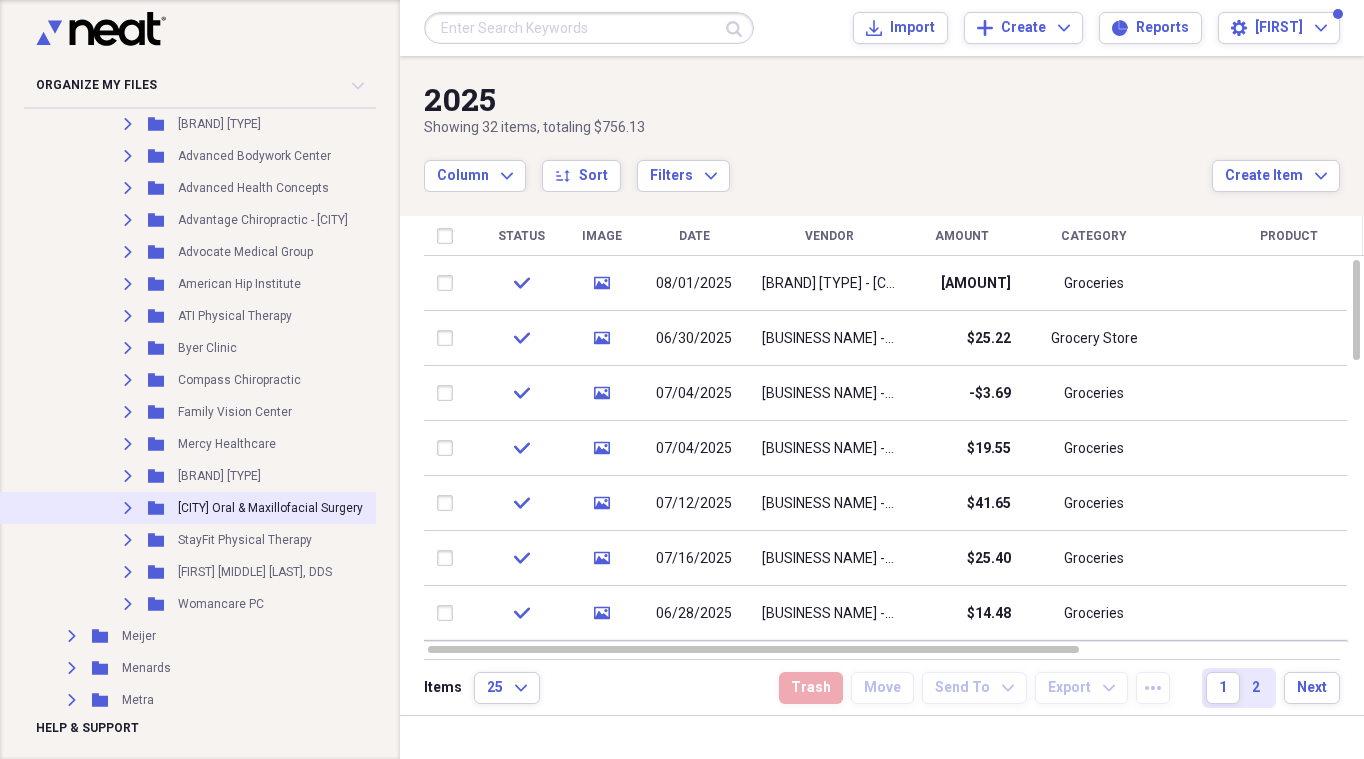 scroll, scrollTop: 8079, scrollLeft: 0, axis: vertical 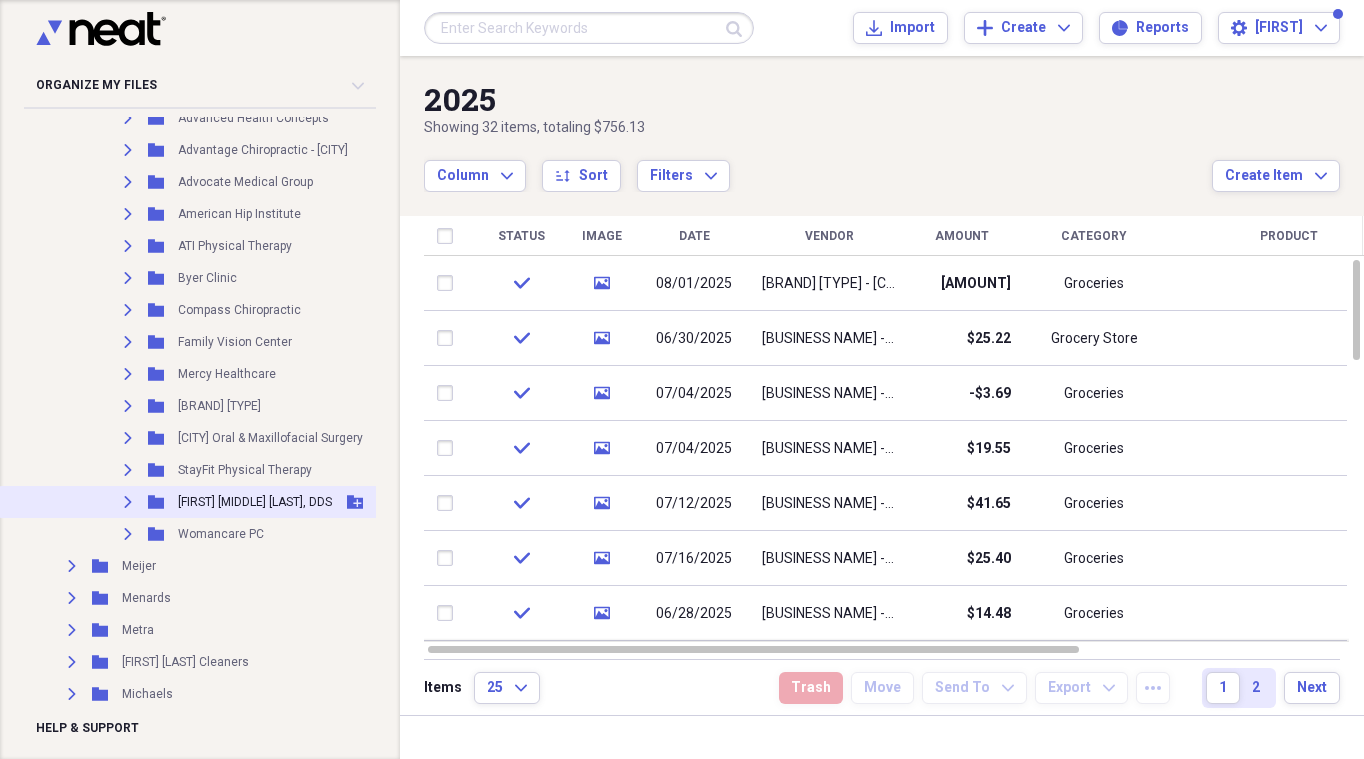 drag, startPoint x: 228, startPoint y: 501, endPoint x: 183, endPoint y: 504, distance: 45.099888 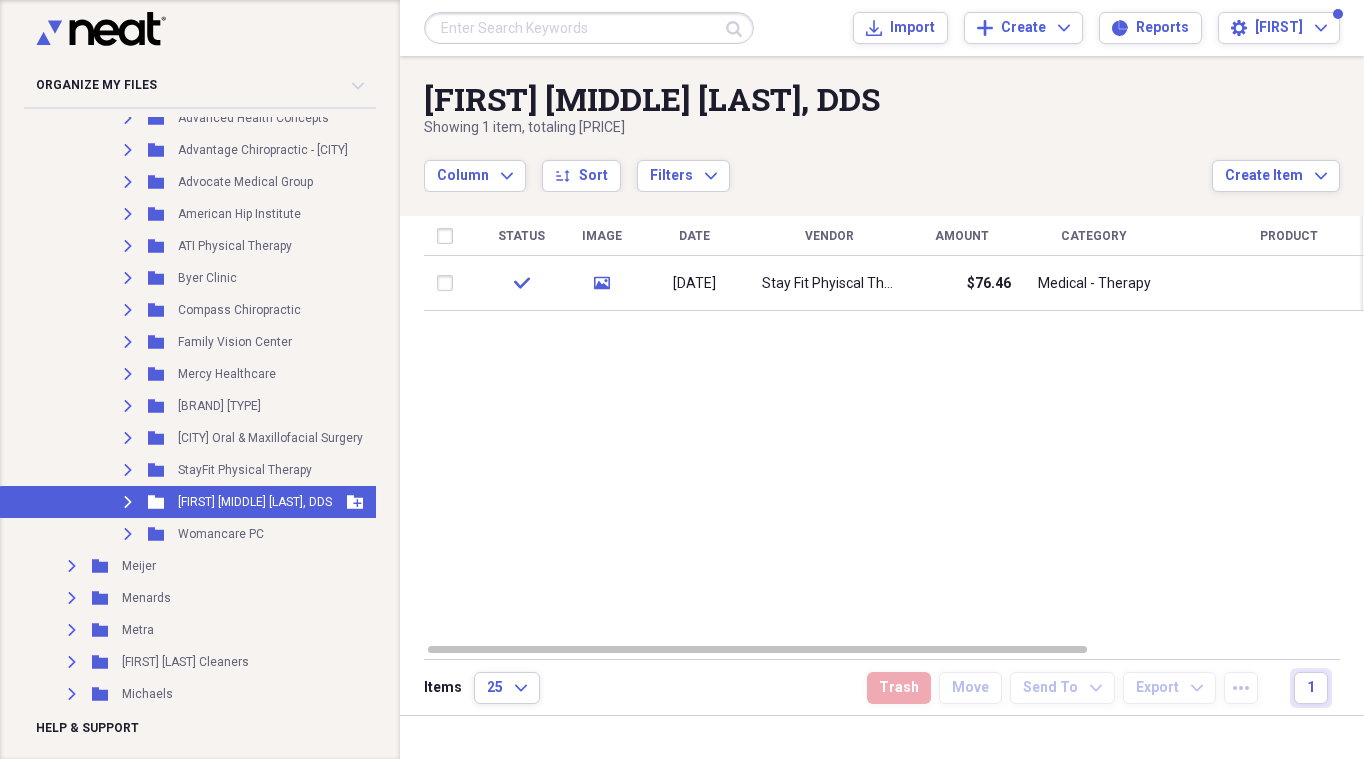 click on "Expand" 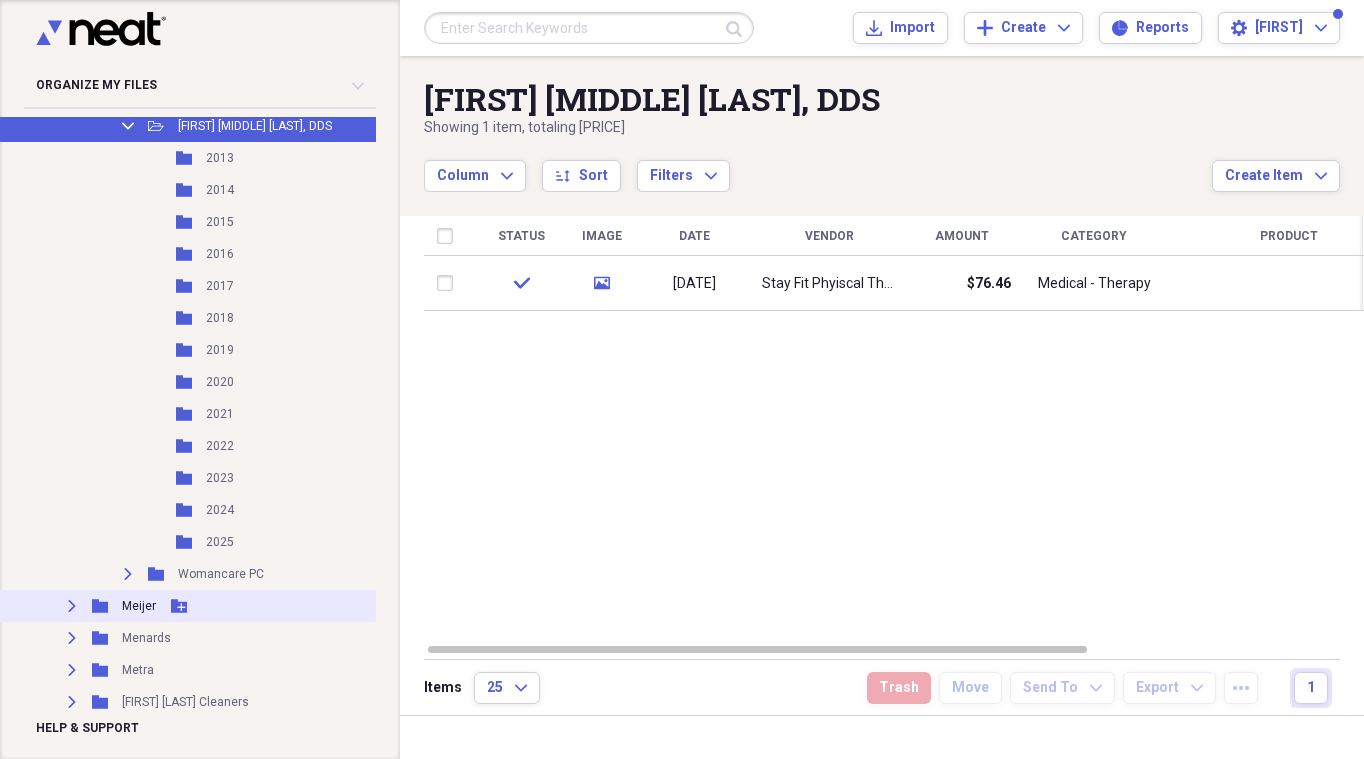 scroll, scrollTop: 8579, scrollLeft: 0, axis: vertical 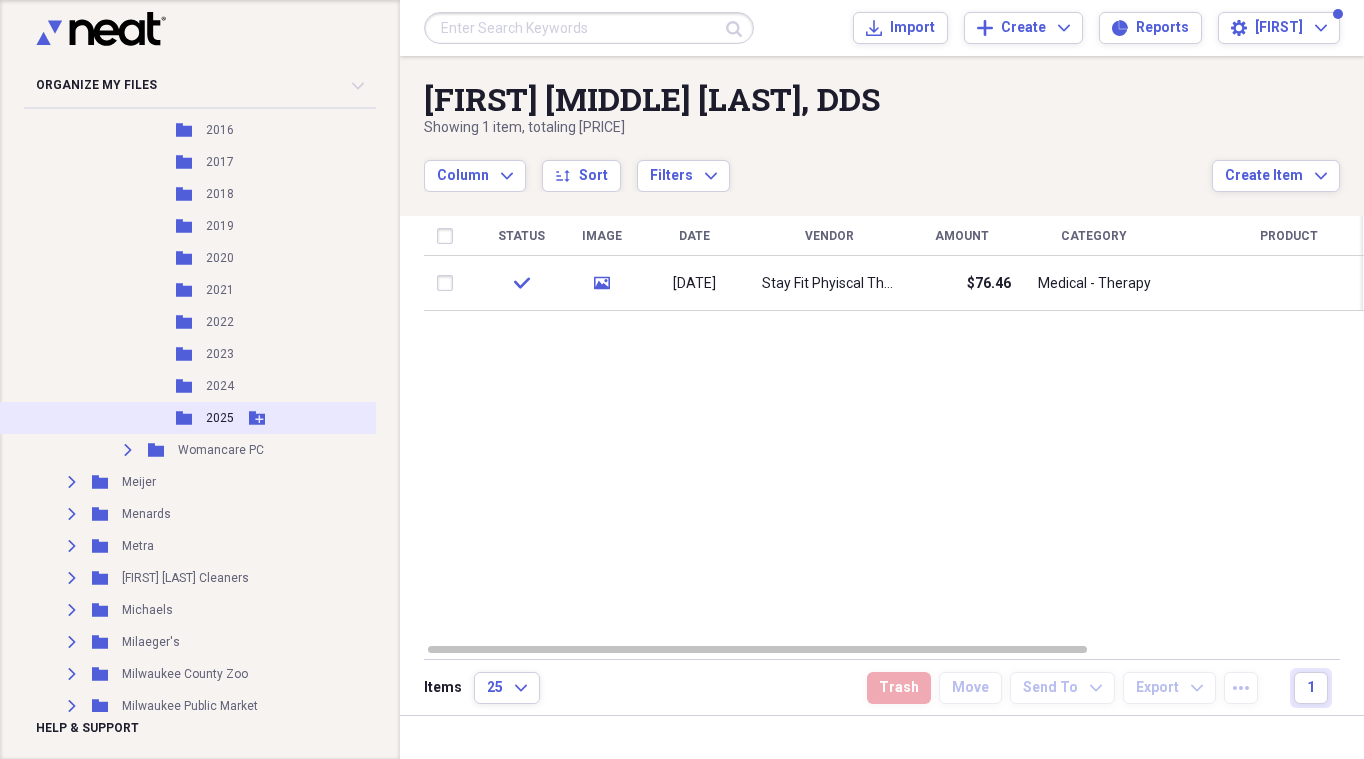 click on "2025" at bounding box center (220, 418) 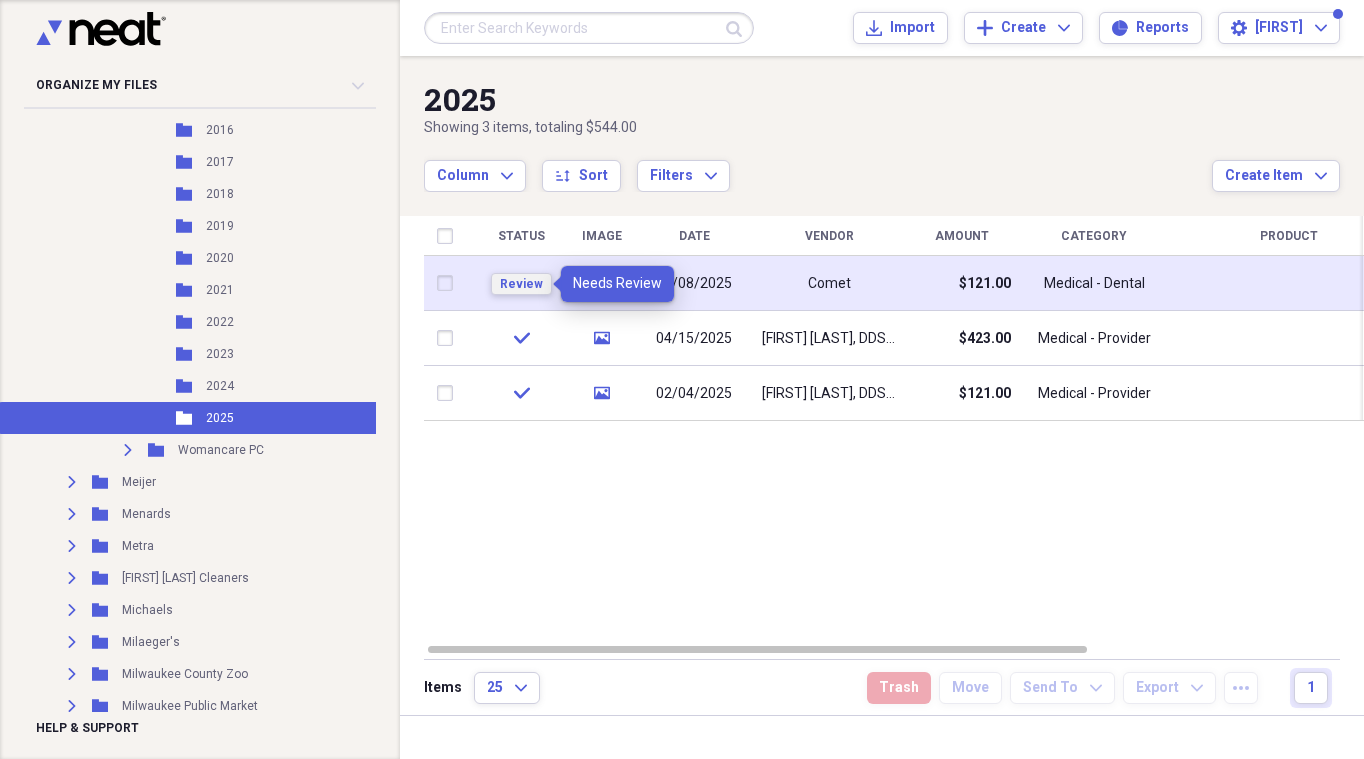 click on "Review" at bounding box center [521, 284] 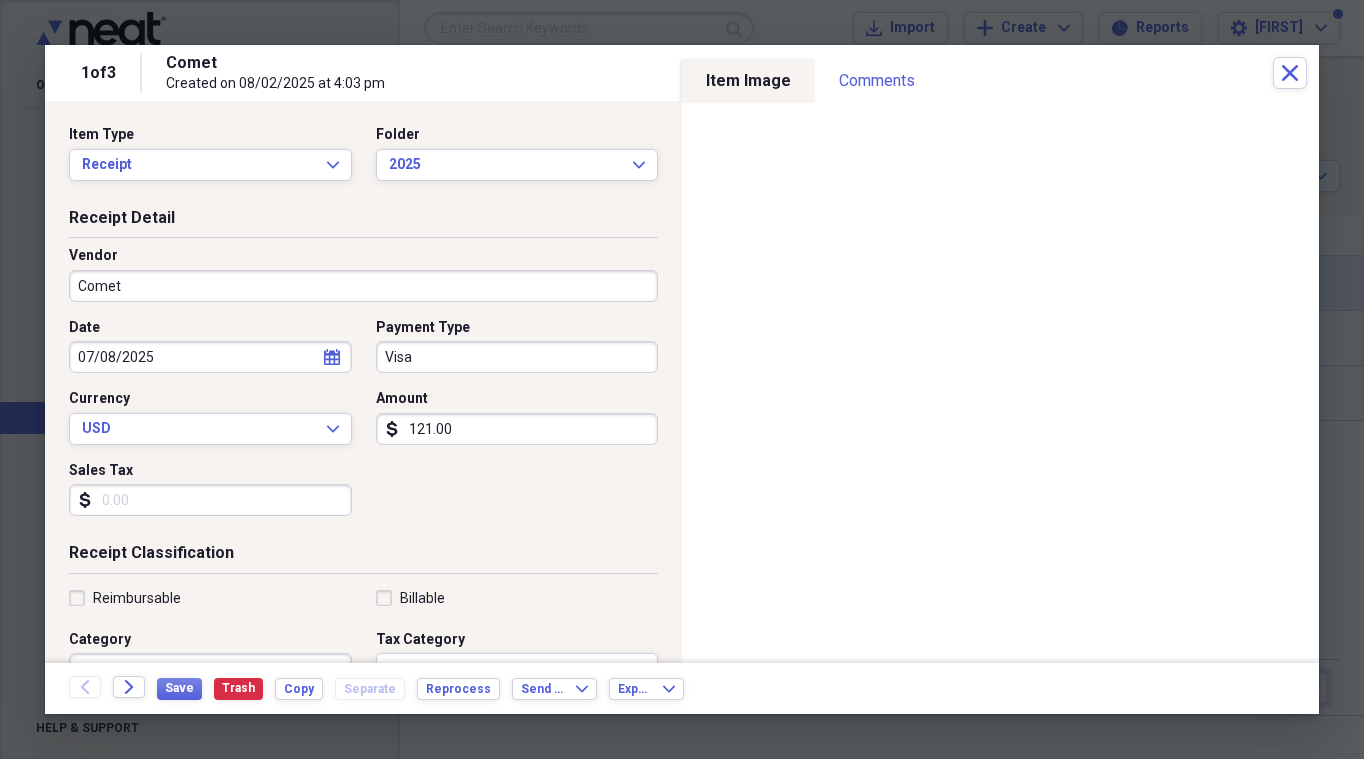 click on "Comet" at bounding box center [363, 286] 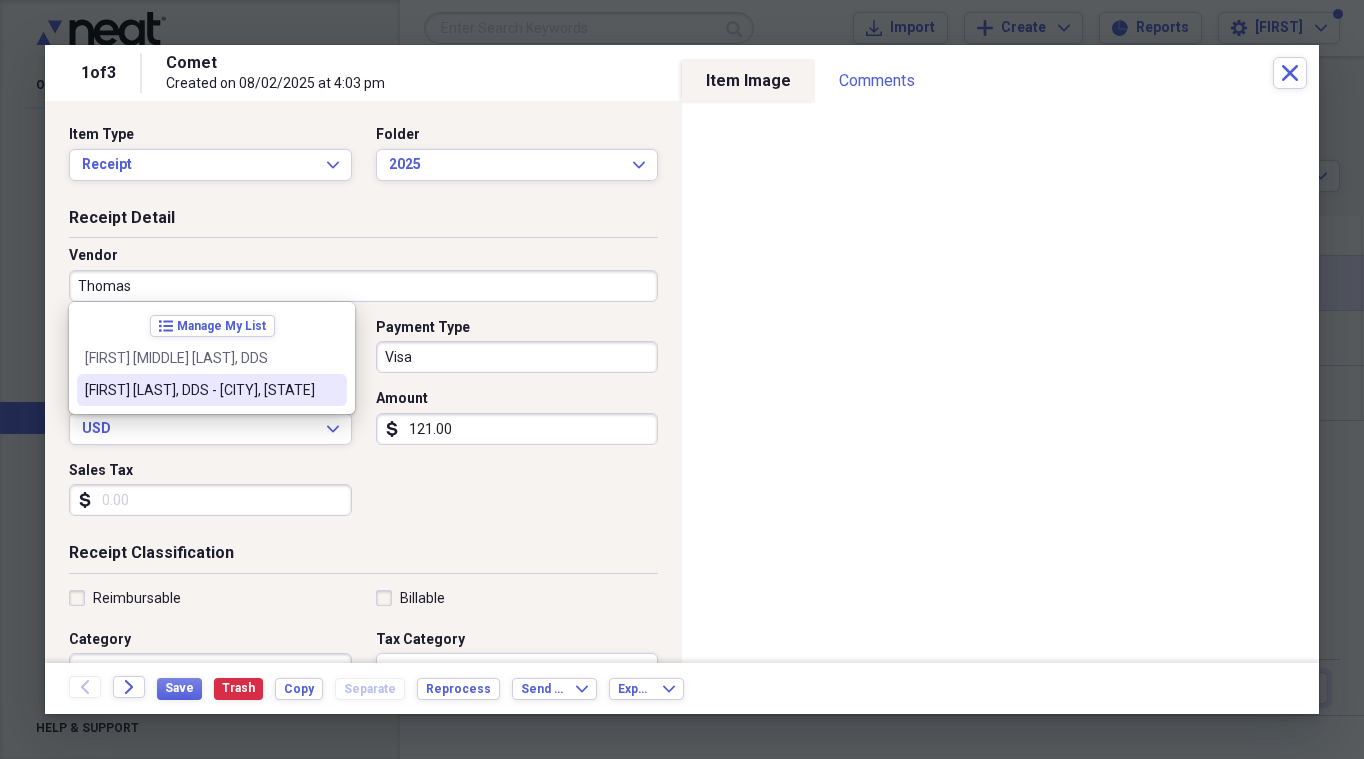 click on "[FIRST] [LAST], DDS - [CITY], [STATE]" at bounding box center [200, 390] 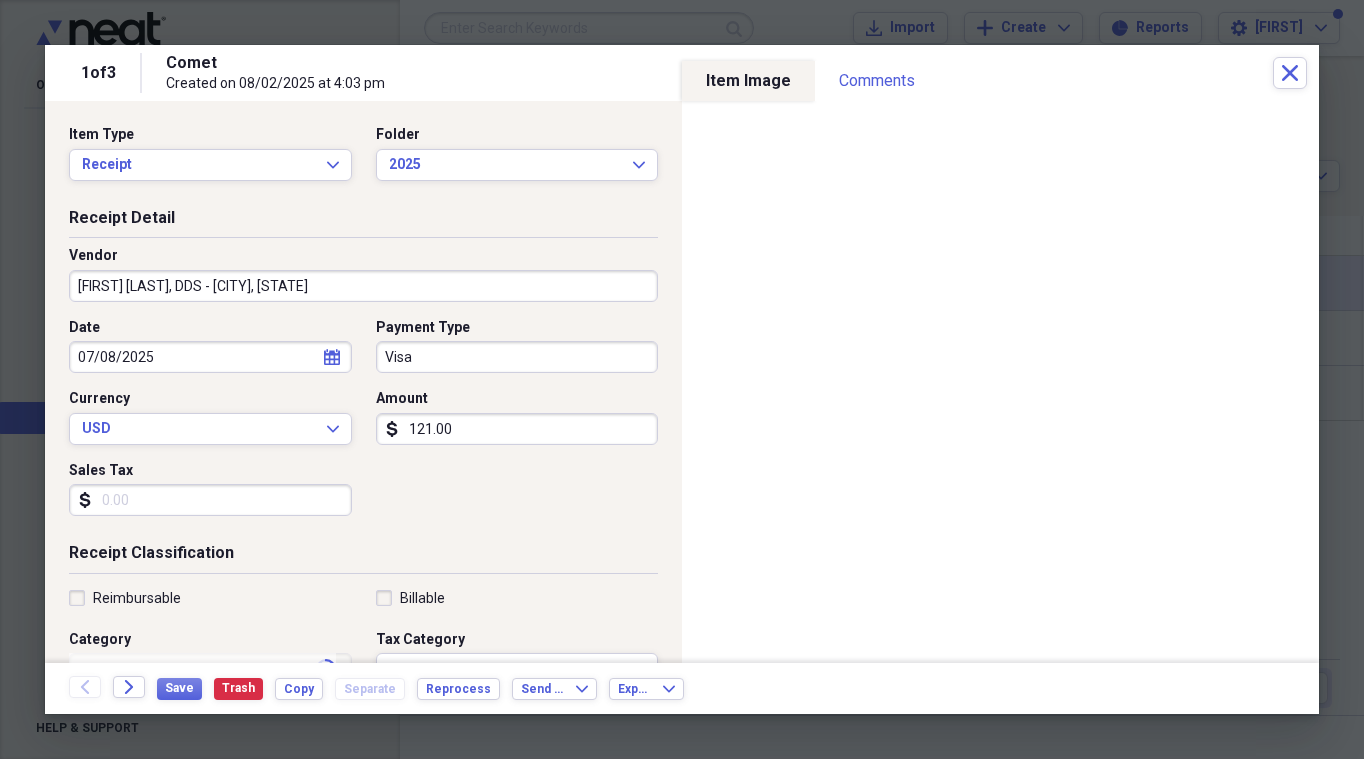 type on "Medical - Provider" 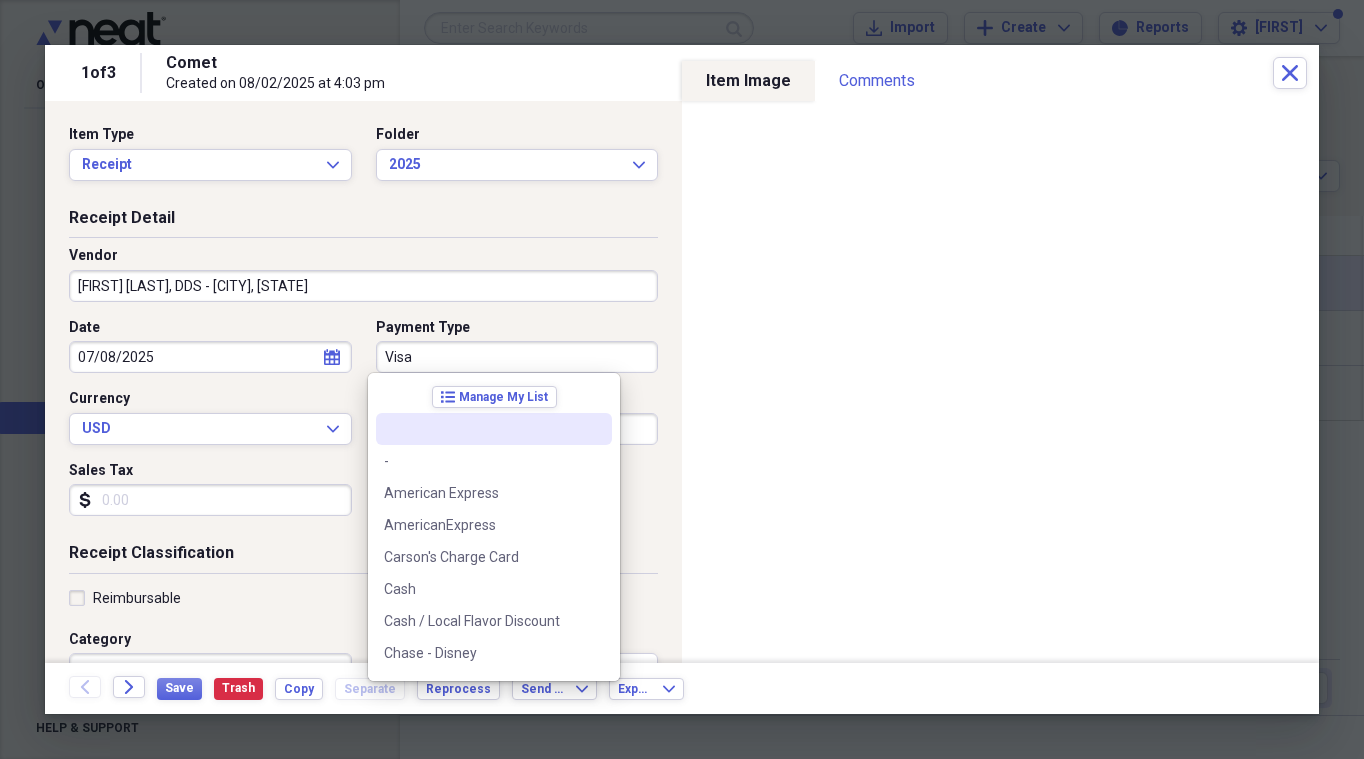 click on "Visa" at bounding box center (517, 357) 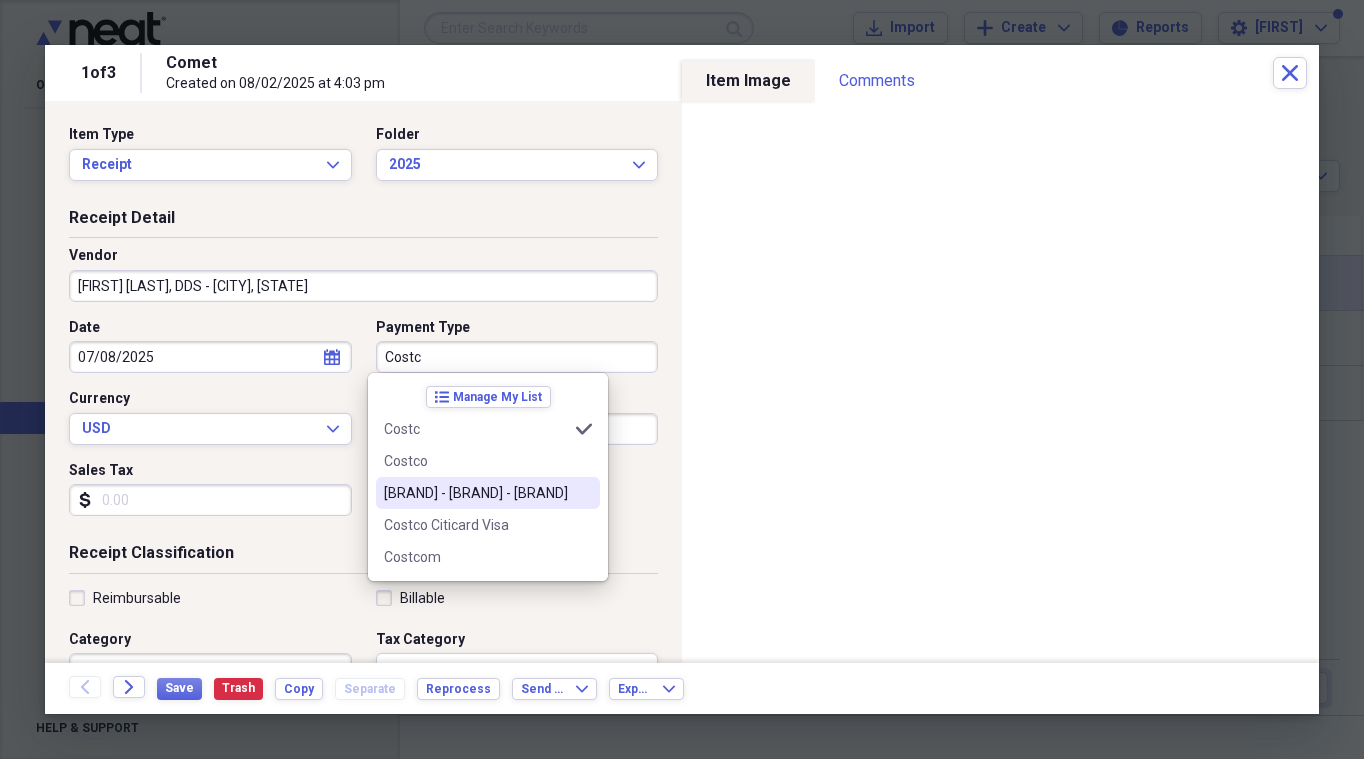 click on "[BRAND] - [BRAND] - [BRAND]" at bounding box center (476, 493) 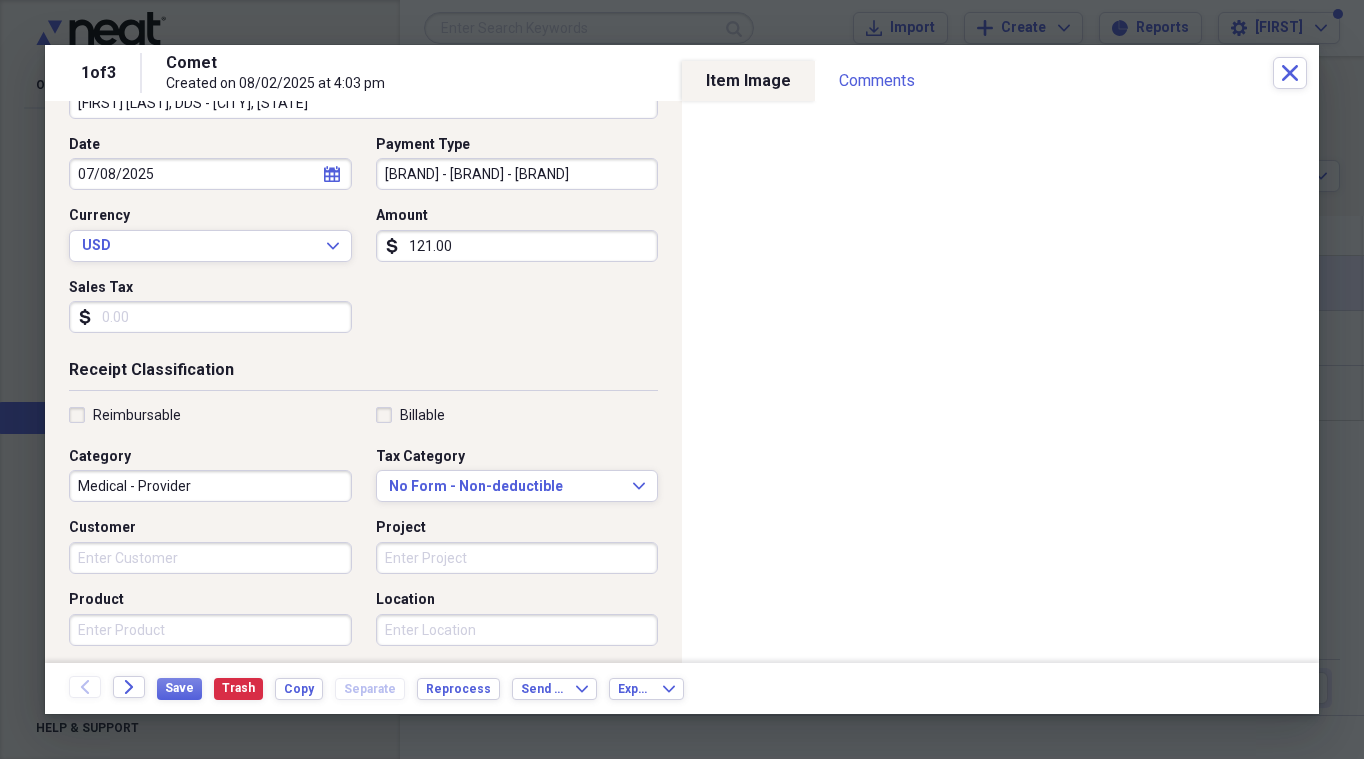 scroll, scrollTop: 200, scrollLeft: 0, axis: vertical 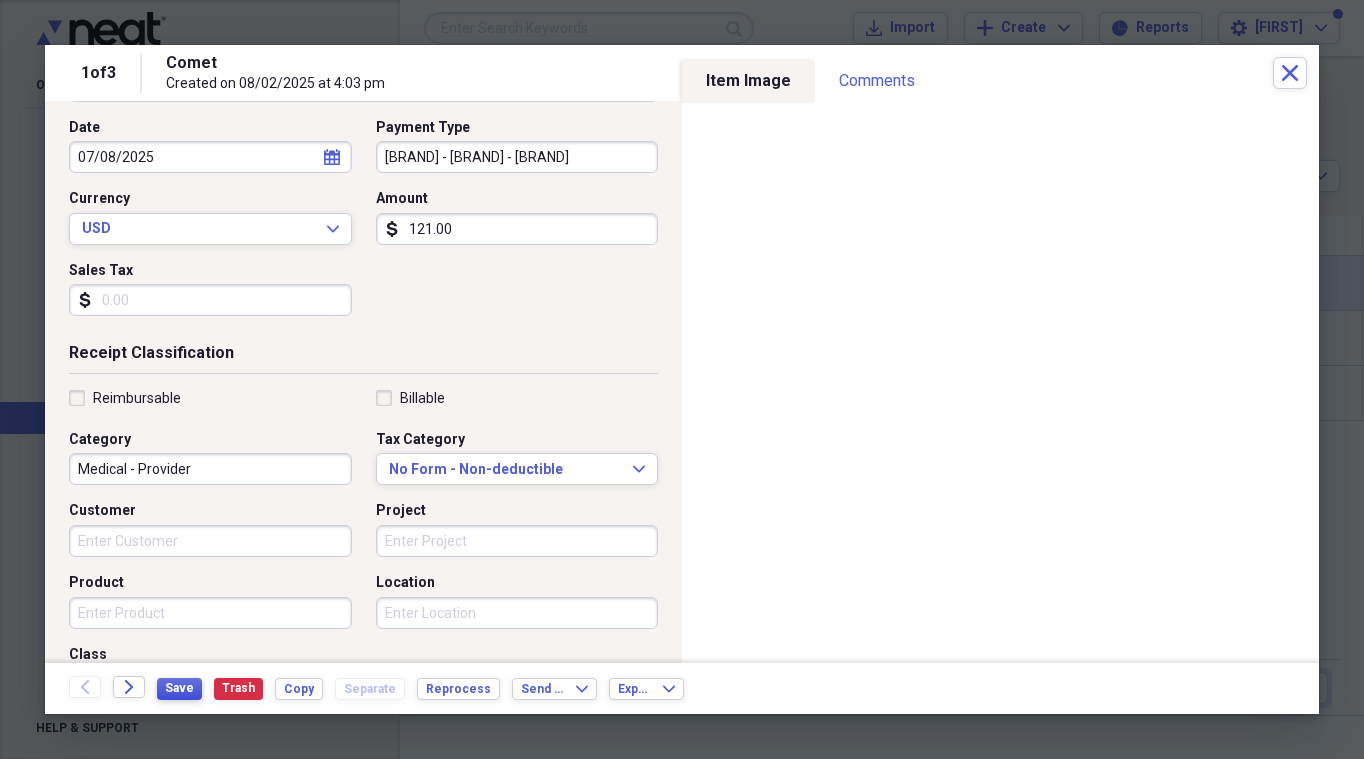 click on "Save" at bounding box center (179, 688) 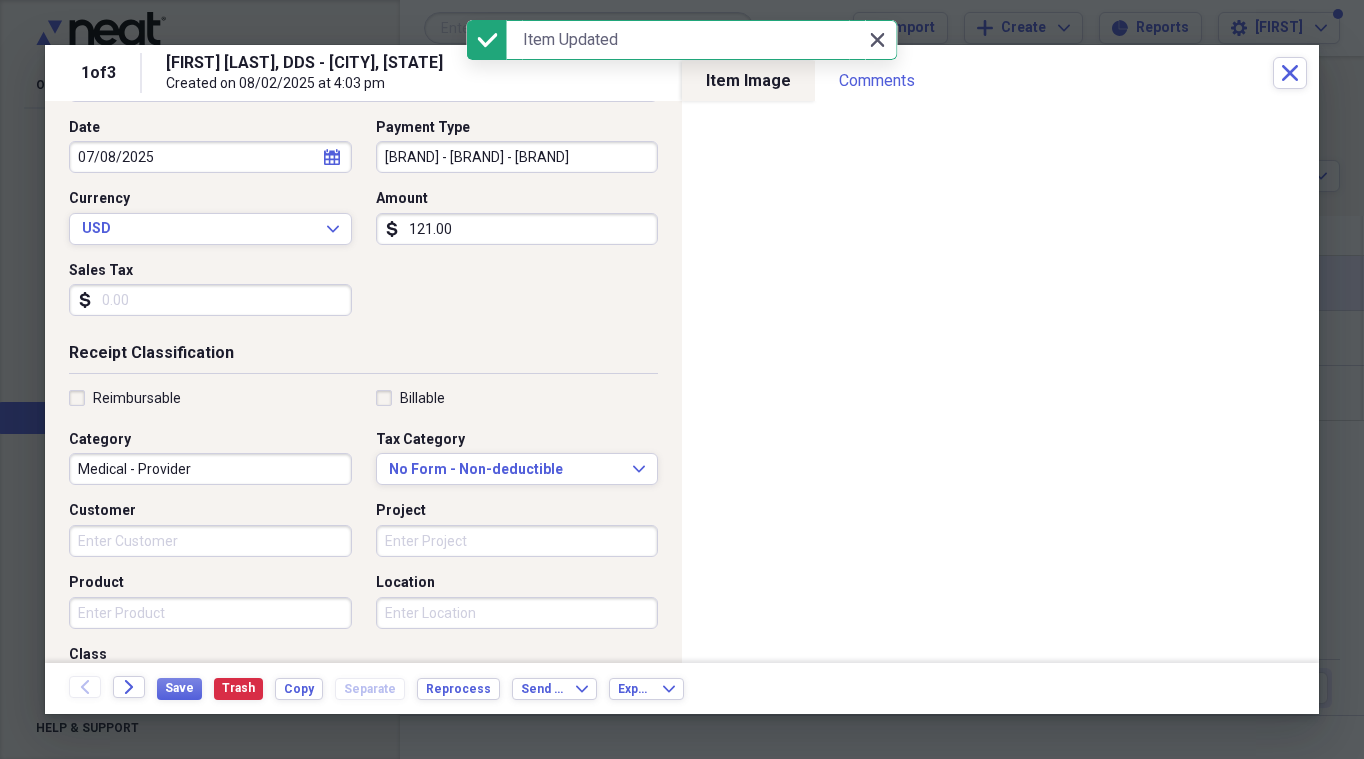 click on "Close Close" at bounding box center [877, 40] 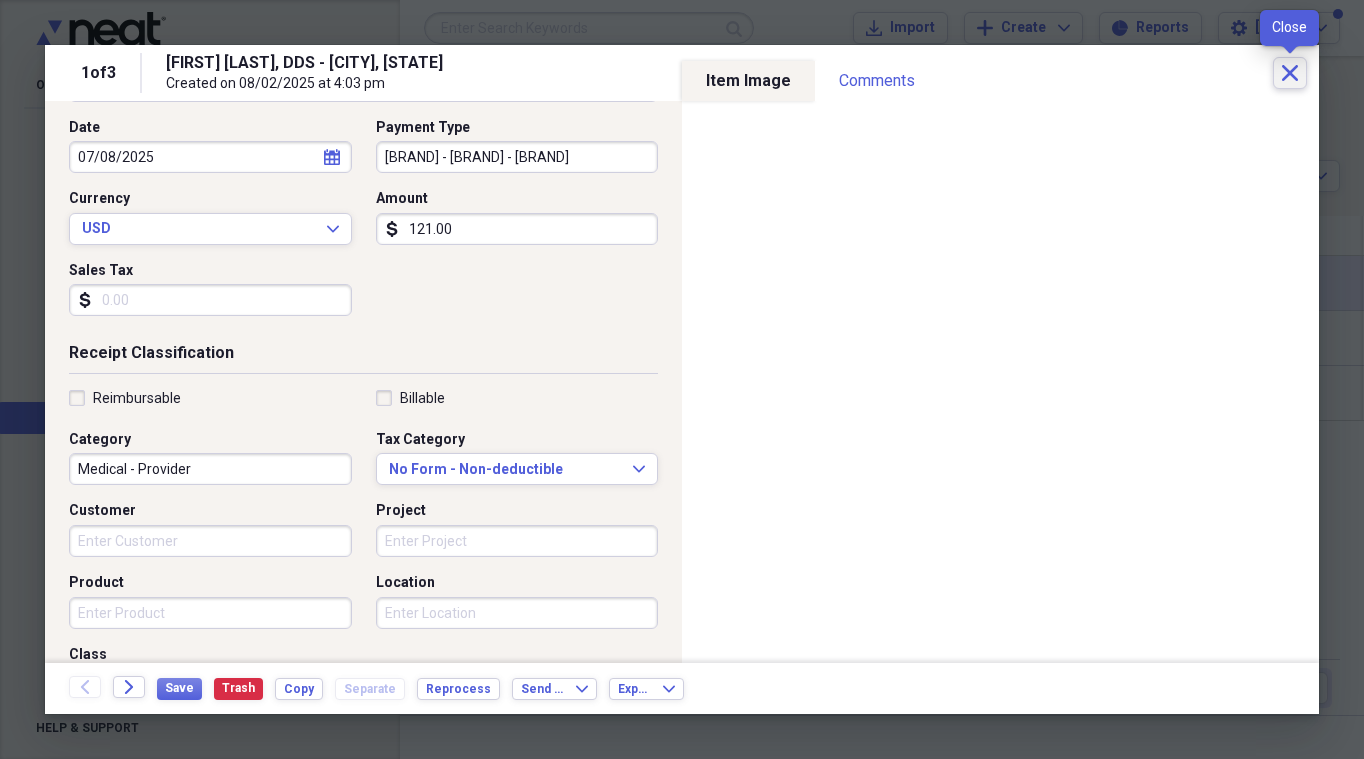 click on "Close" 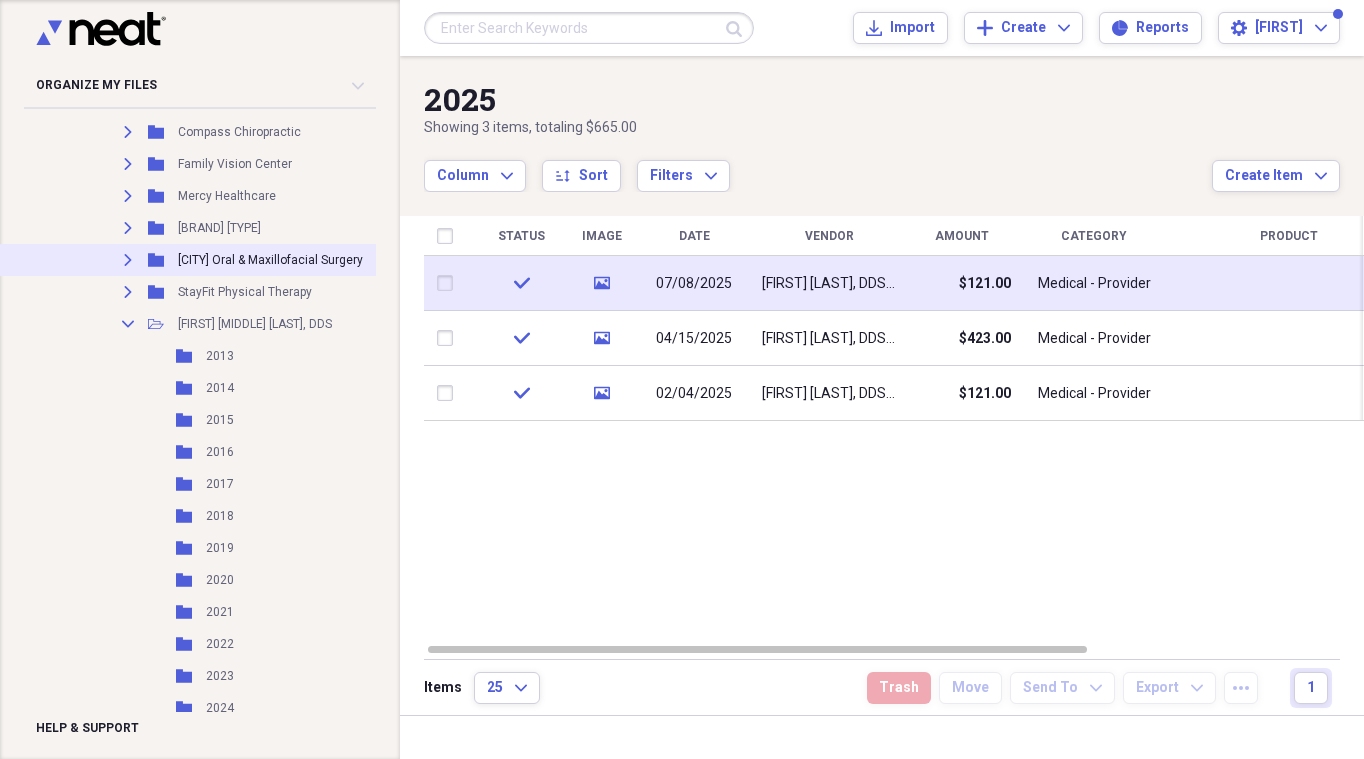 scroll, scrollTop: 8179, scrollLeft: 0, axis: vertical 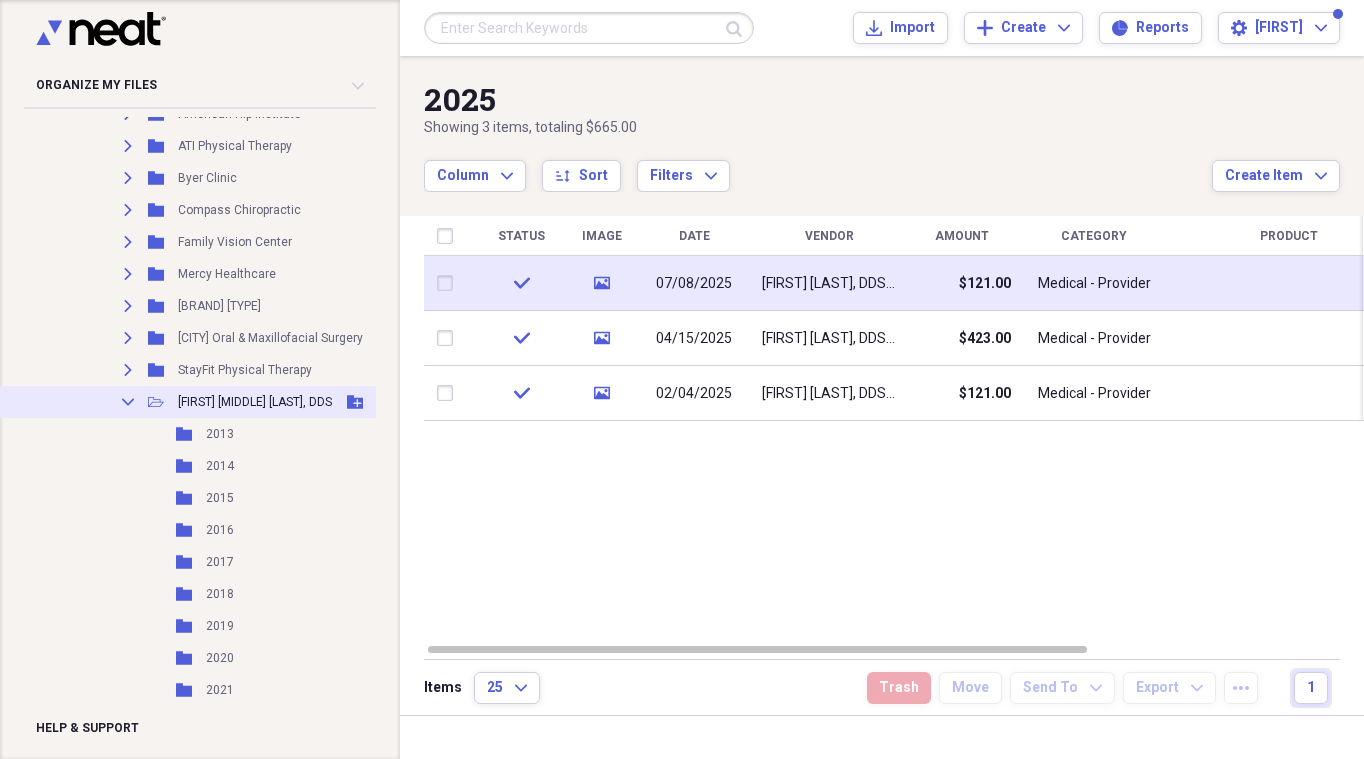 drag, startPoint x: 127, startPoint y: 400, endPoint x: 102, endPoint y: 403, distance: 25.179358 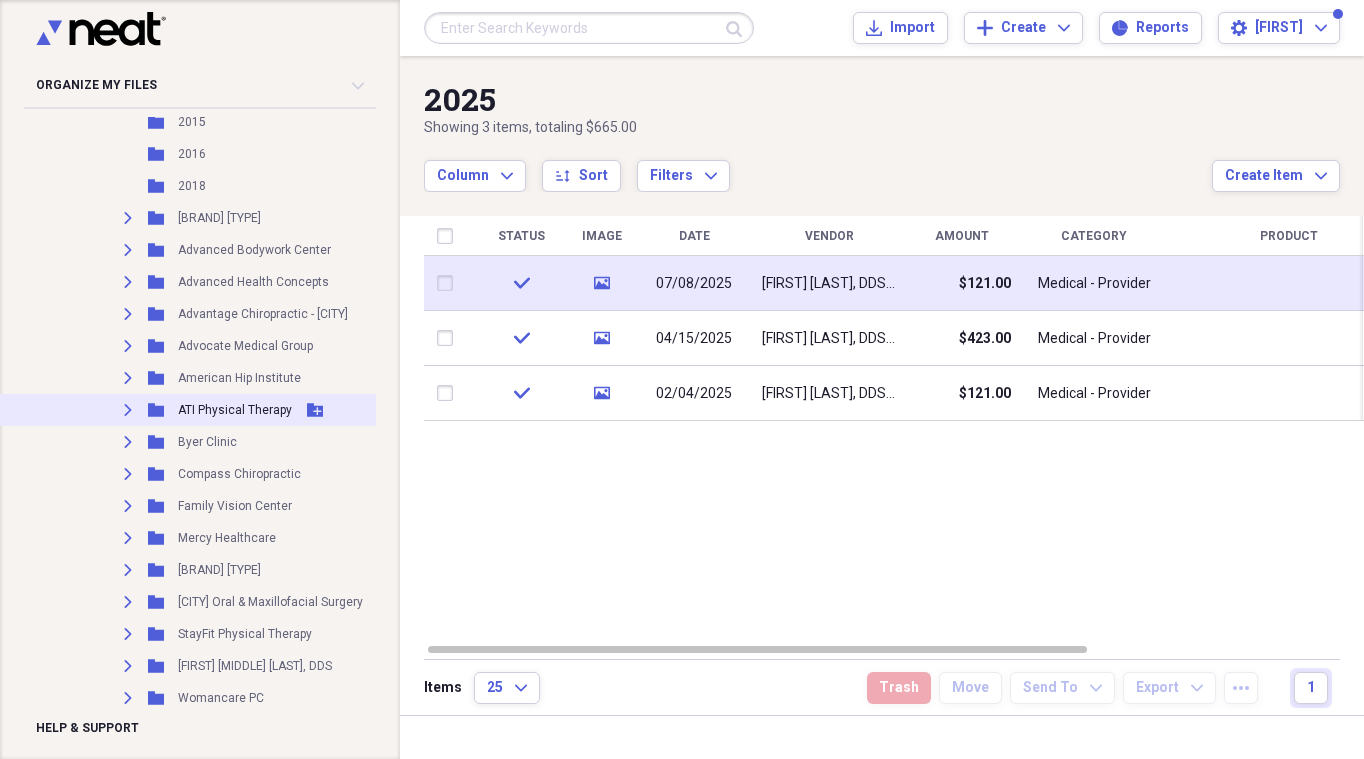 scroll, scrollTop: 7779, scrollLeft: 0, axis: vertical 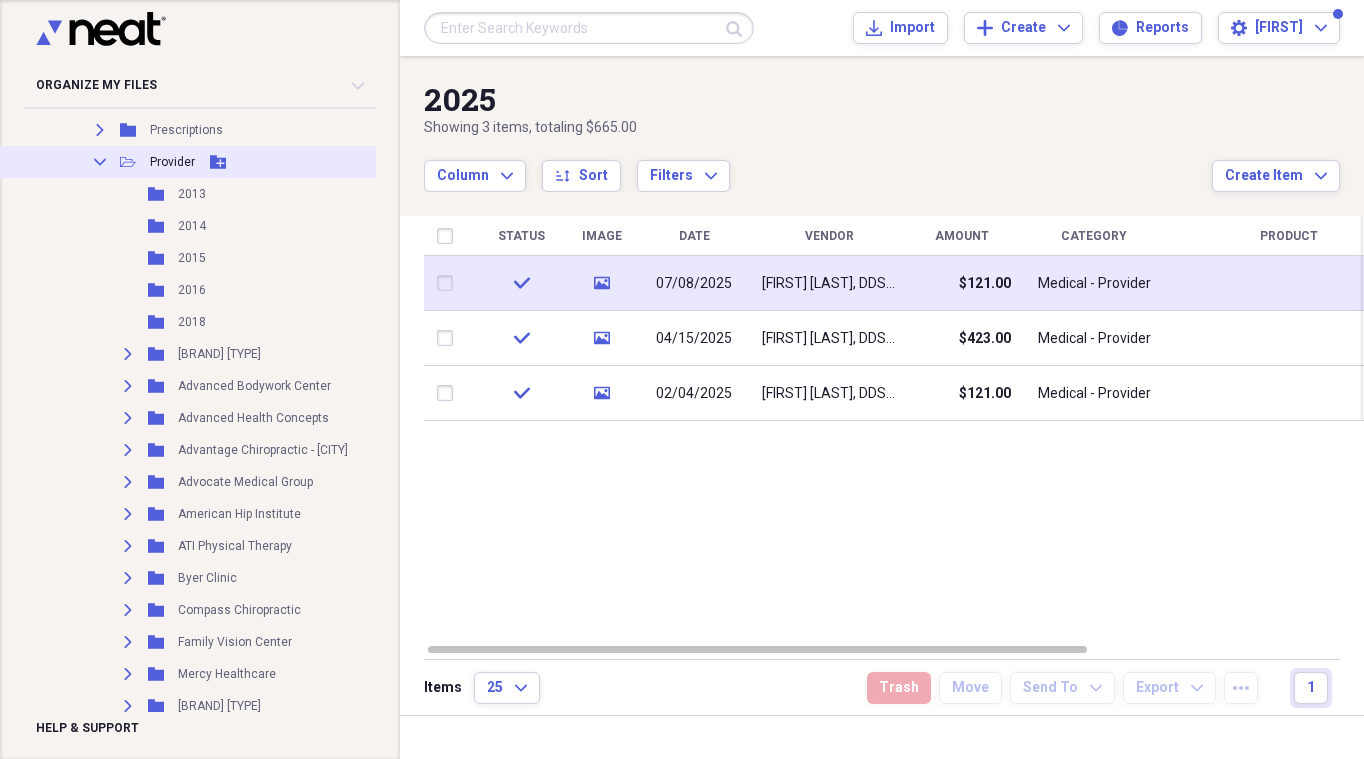 click on "Collapse" 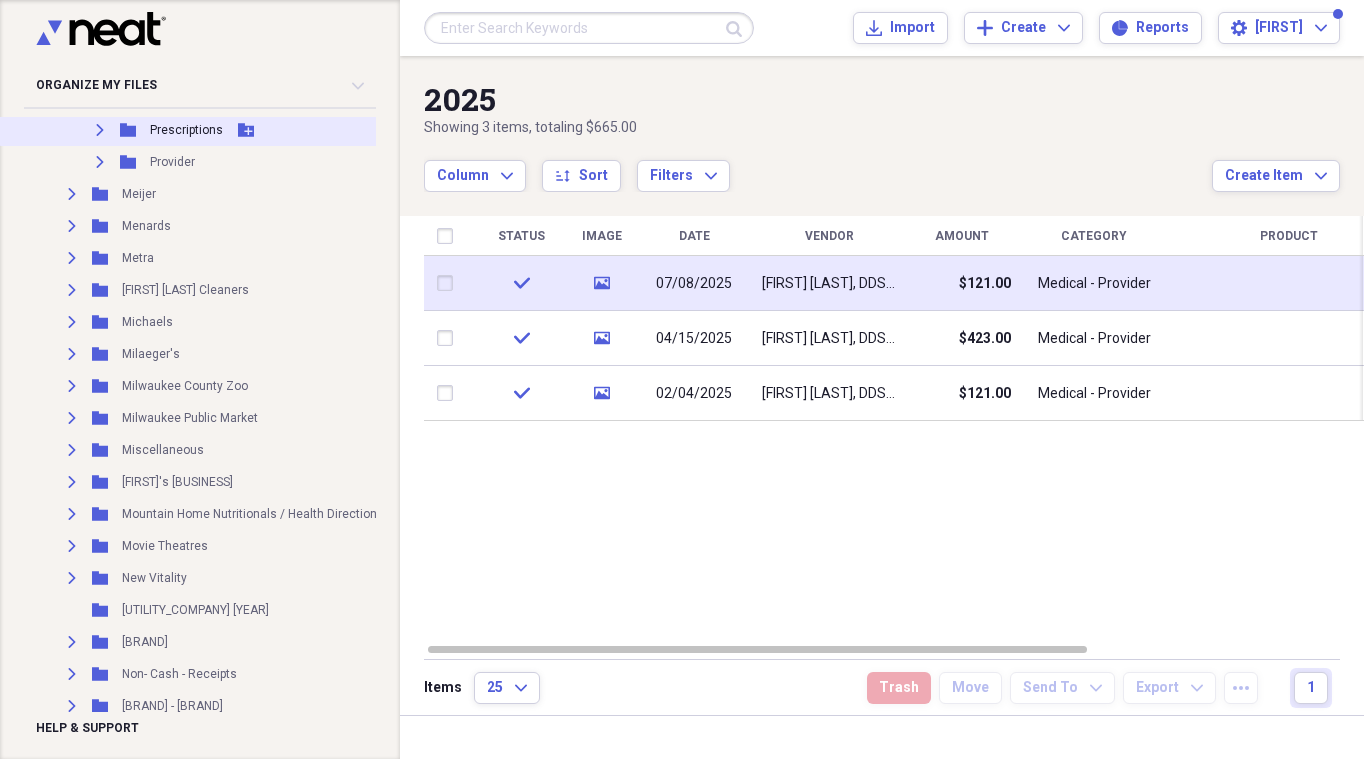 click on "Expand" 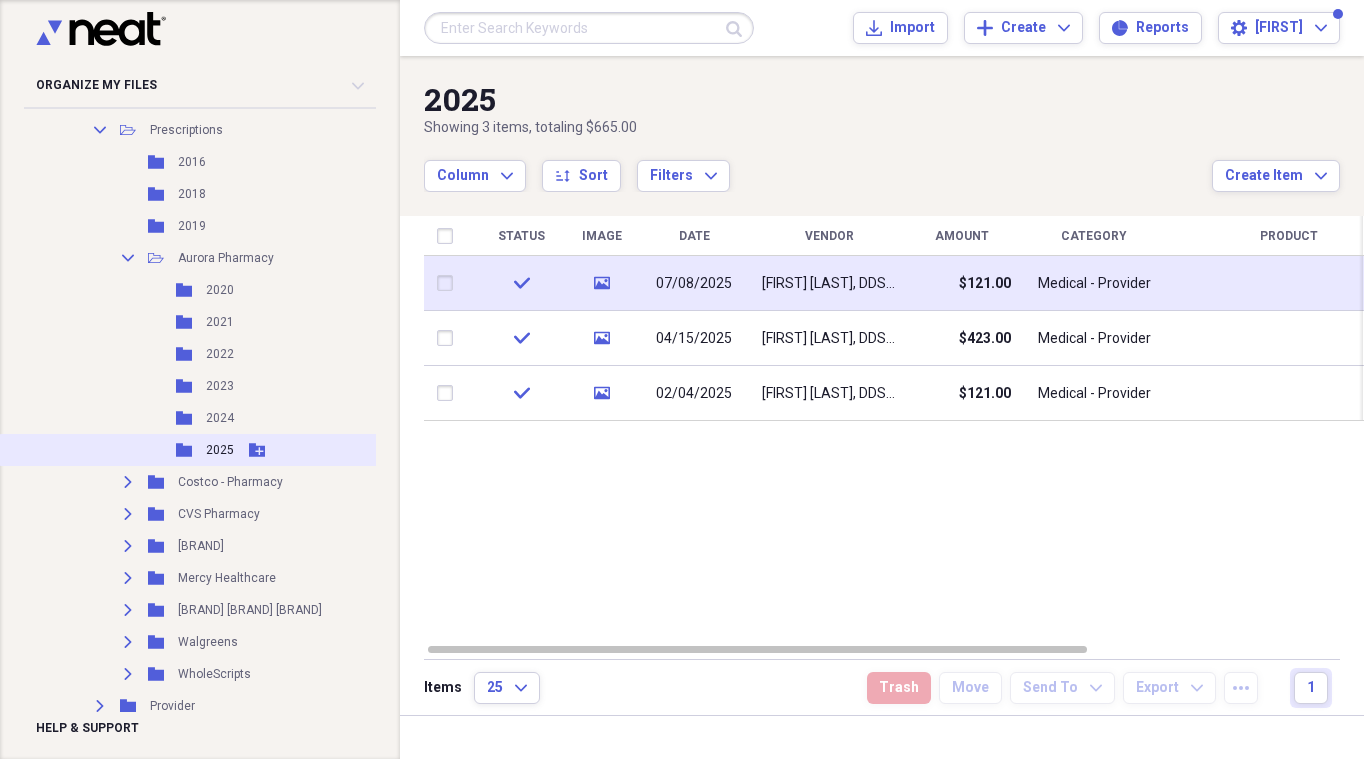 drag, startPoint x: 222, startPoint y: 447, endPoint x: 204, endPoint y: 450, distance: 18.248287 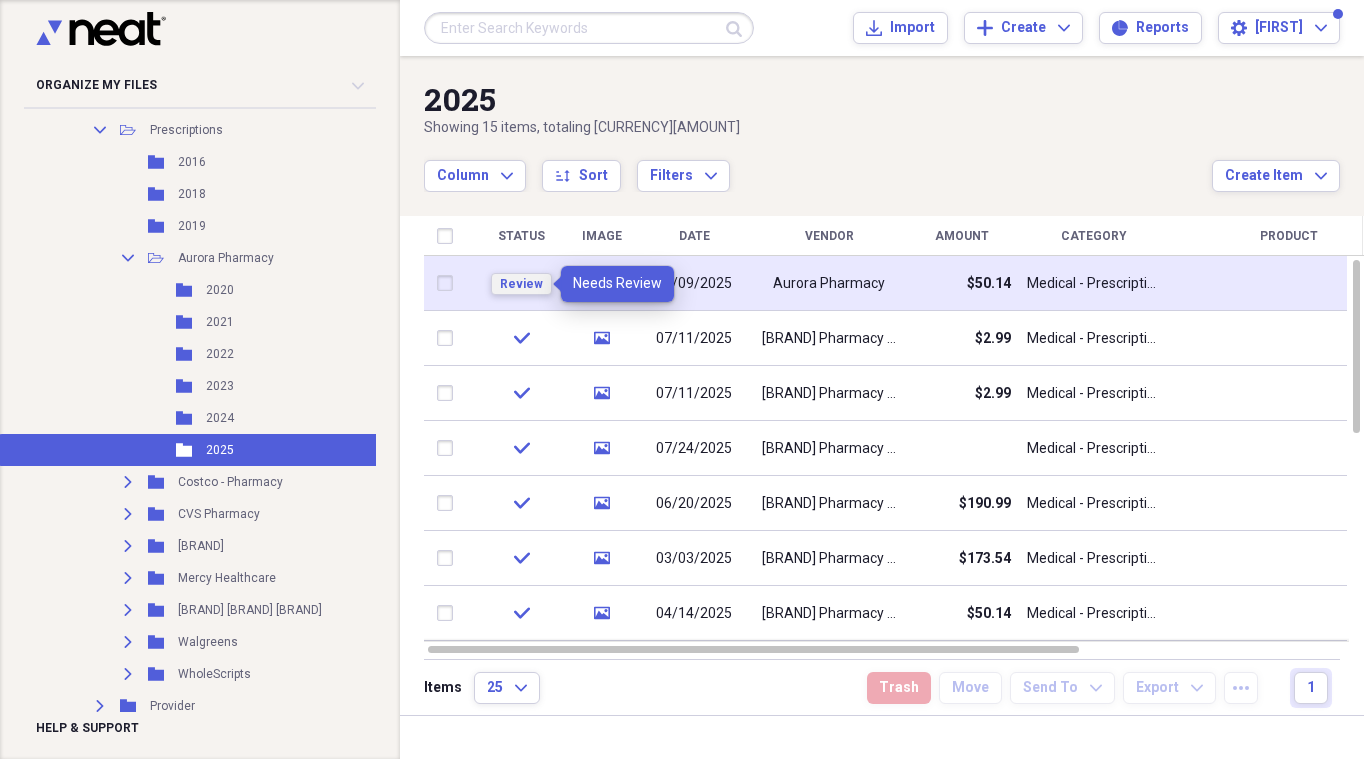 click on "Review" at bounding box center [521, 284] 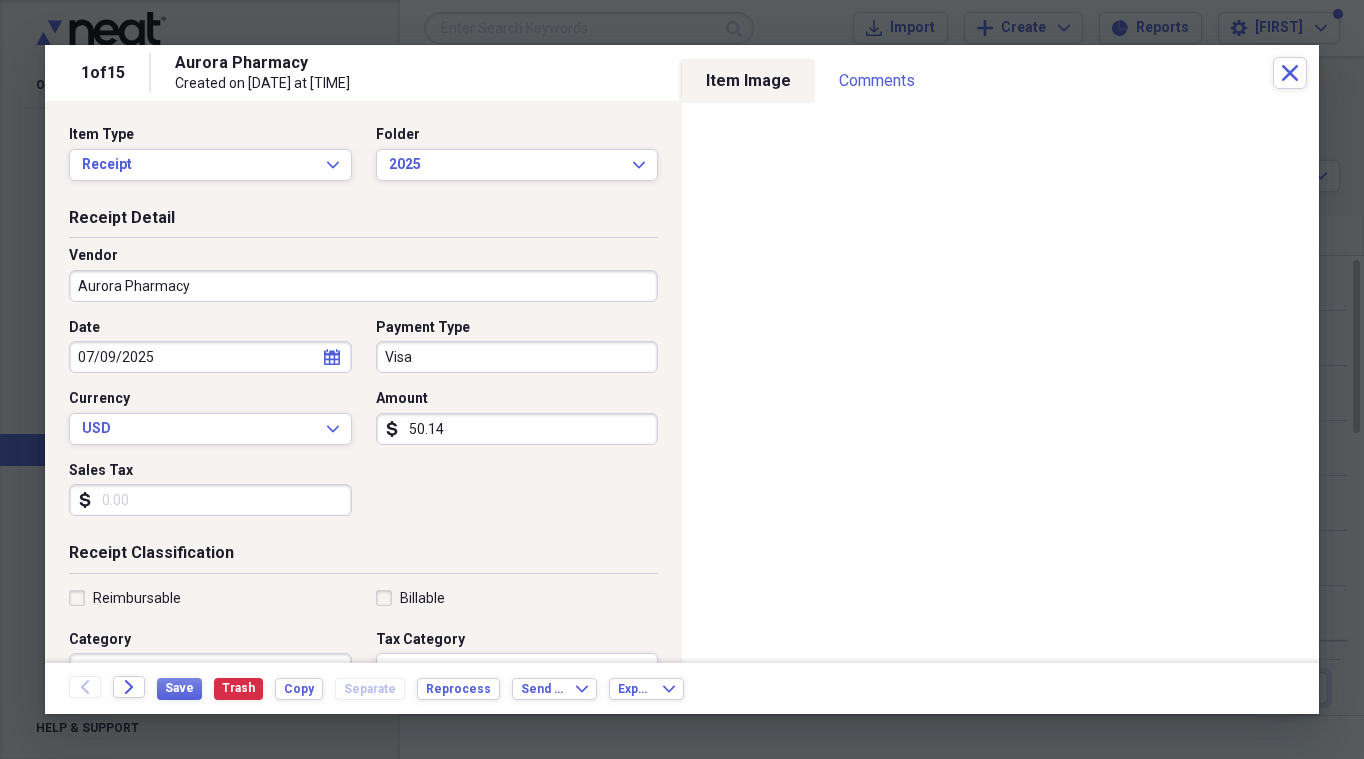 click on "Aurora Pharmacy" at bounding box center [363, 286] 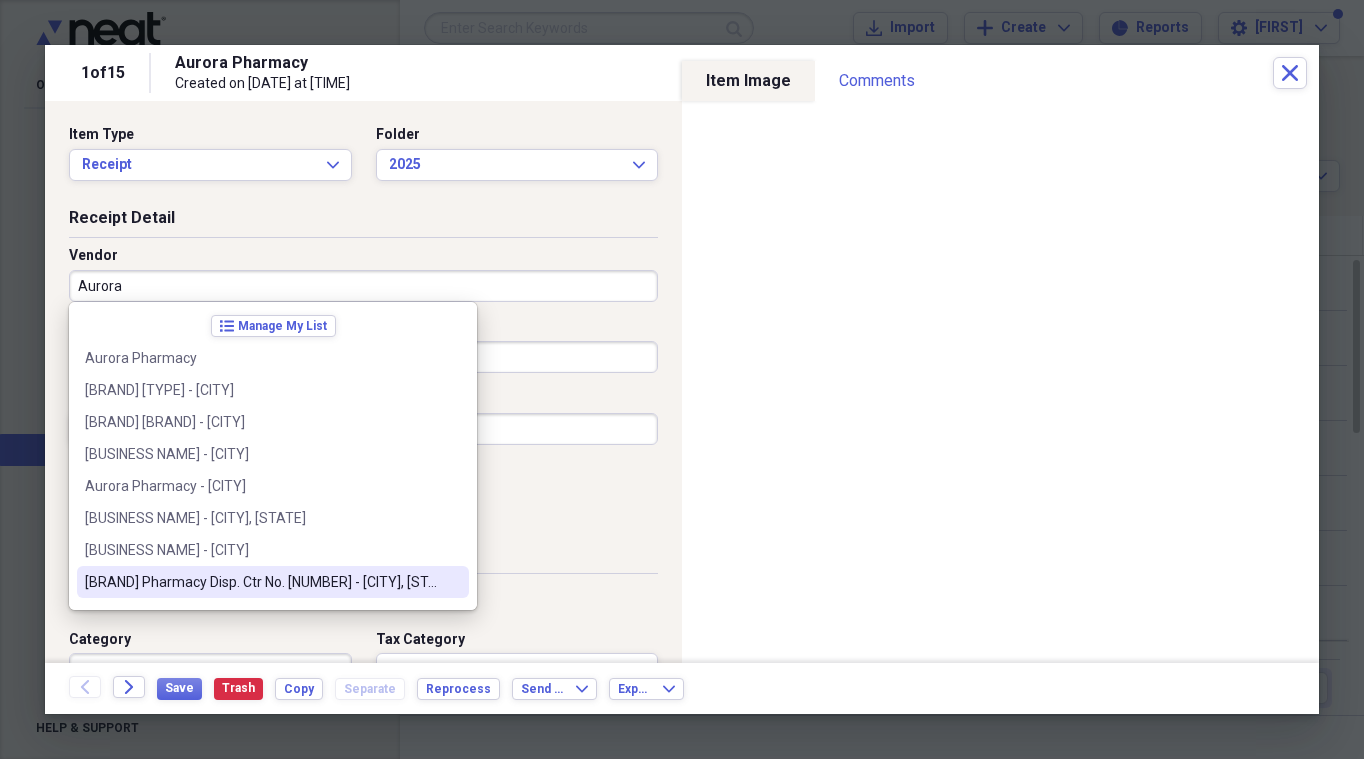 click on "[BRAND] Pharmacy Disp. Ctr No. [NUMBER] - [CITY], [STATE]" at bounding box center [261, 582] 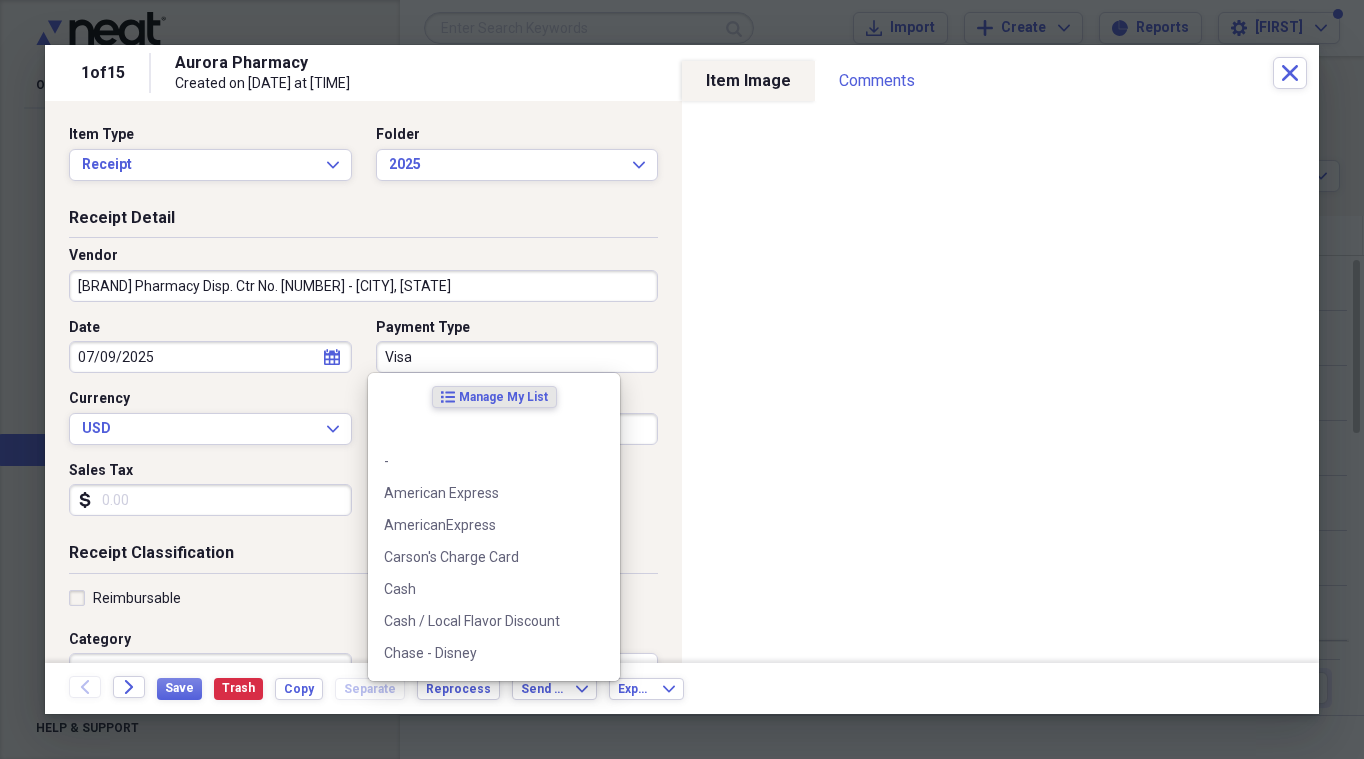 click on "Visa" at bounding box center [517, 357] 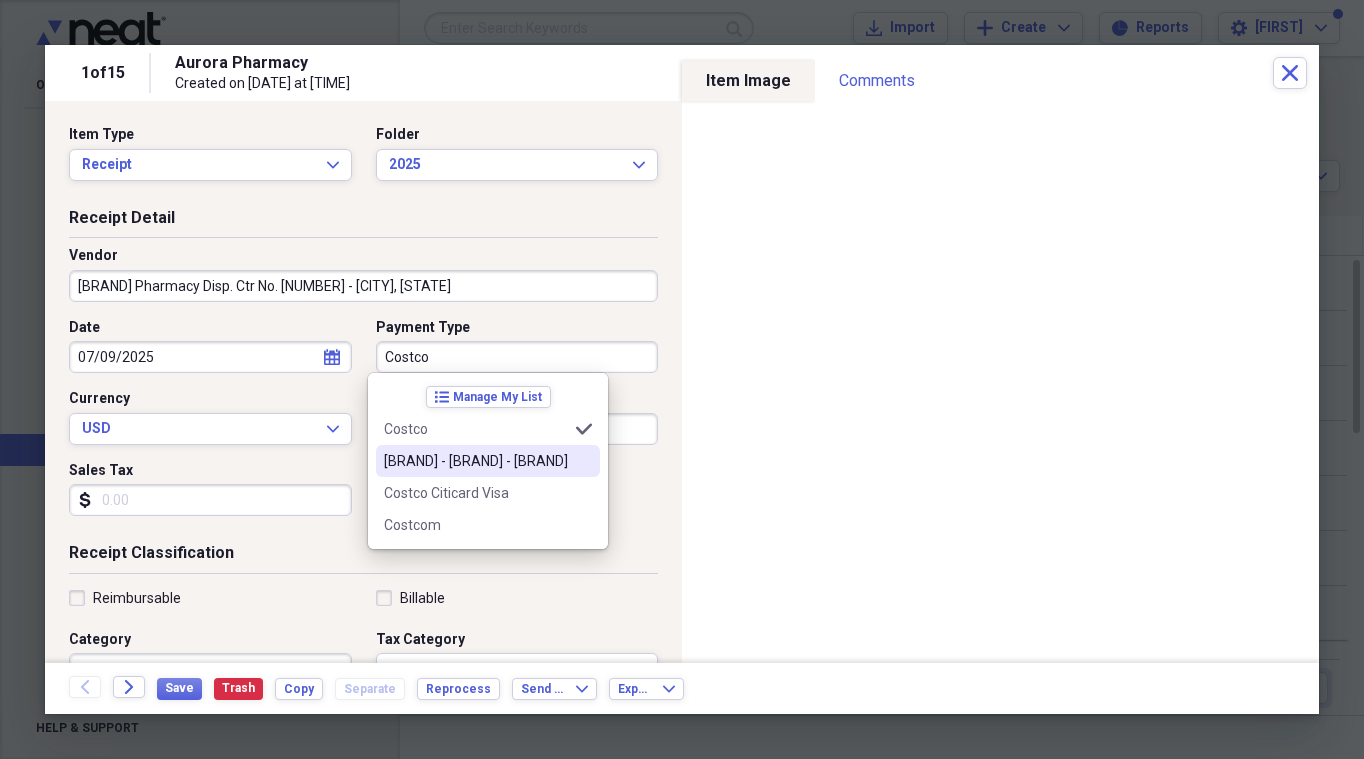 click at bounding box center (584, 461) 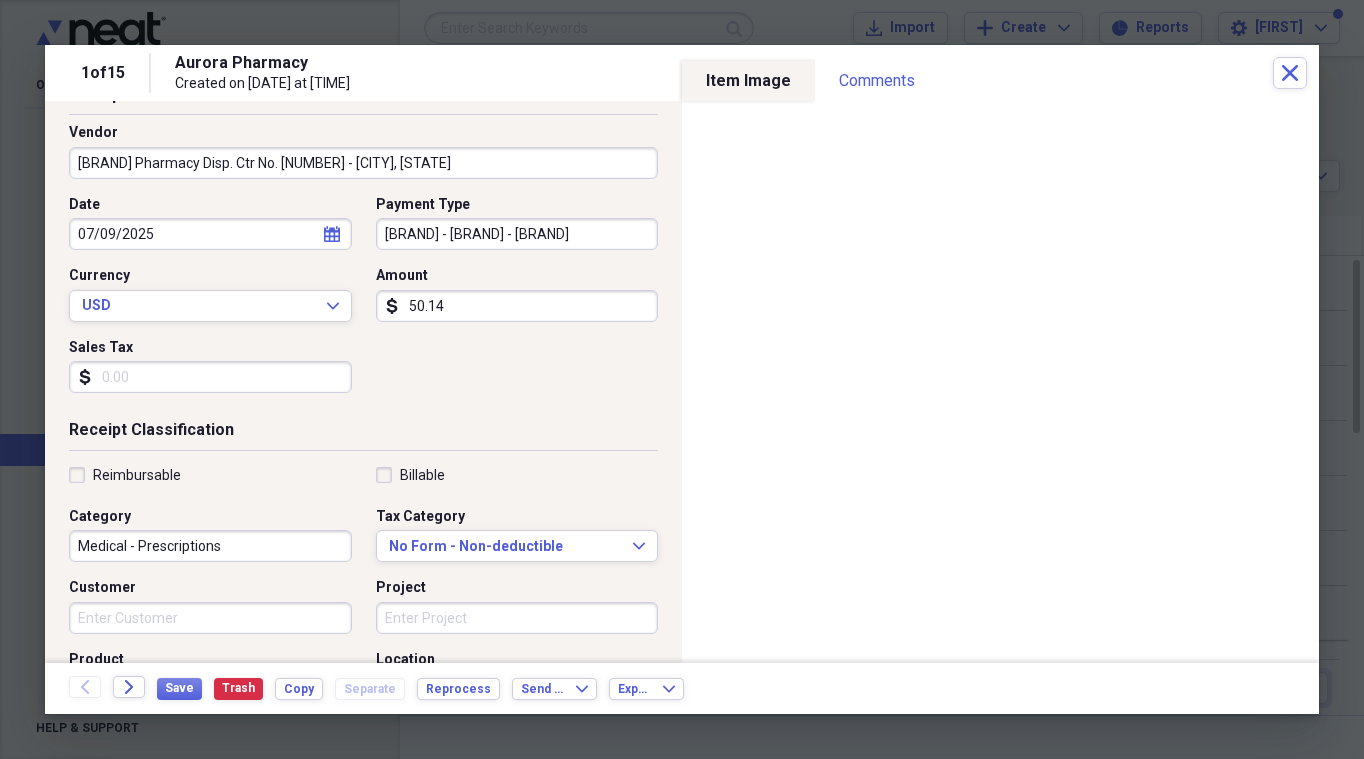 scroll, scrollTop: 300, scrollLeft: 0, axis: vertical 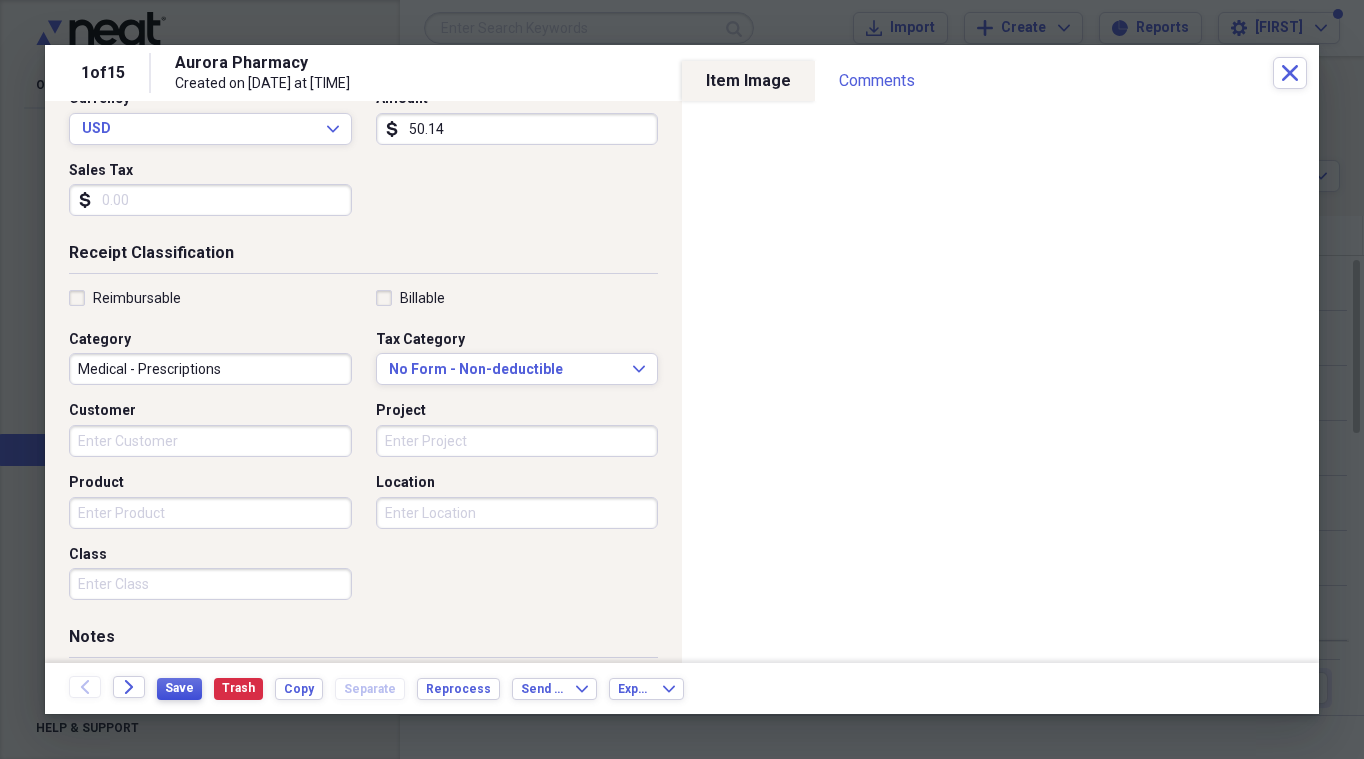 click on "Save" at bounding box center (179, 688) 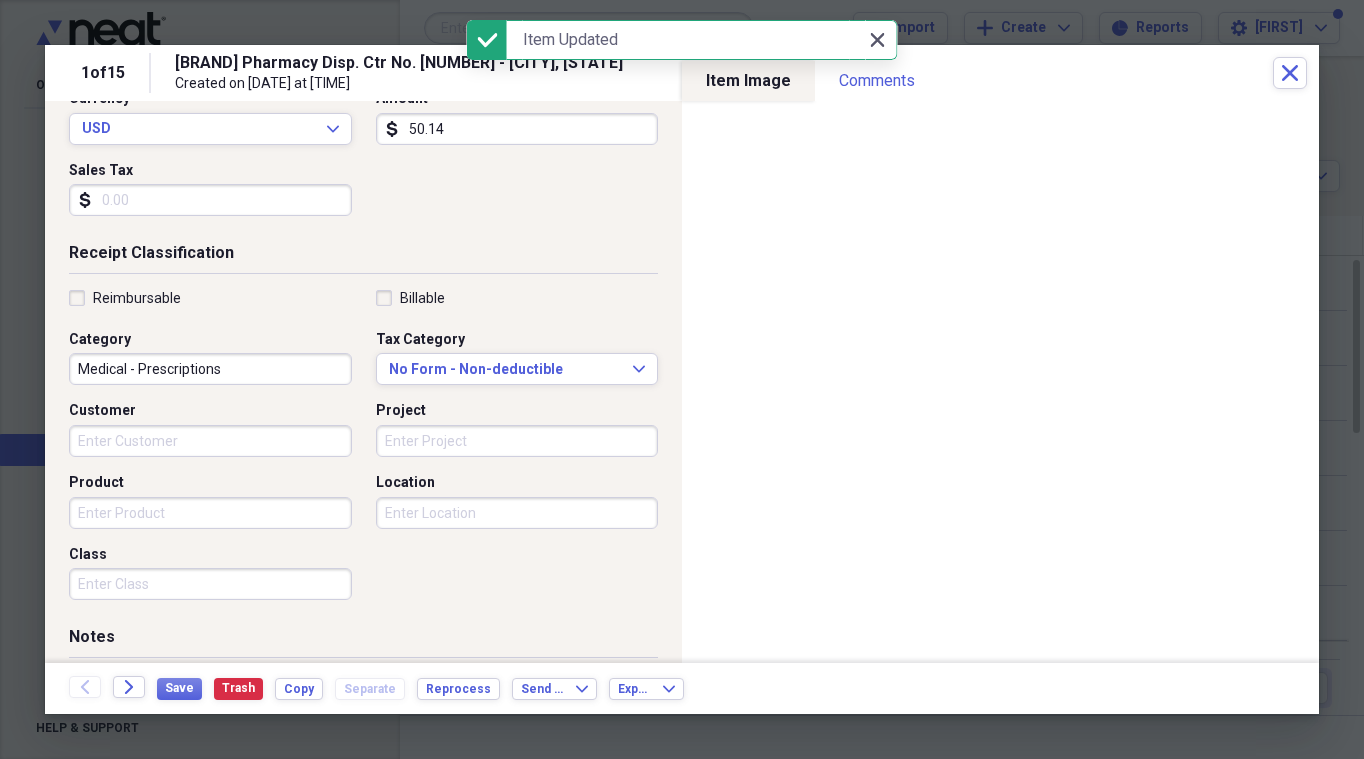 click on "Close Close" at bounding box center (877, 40) 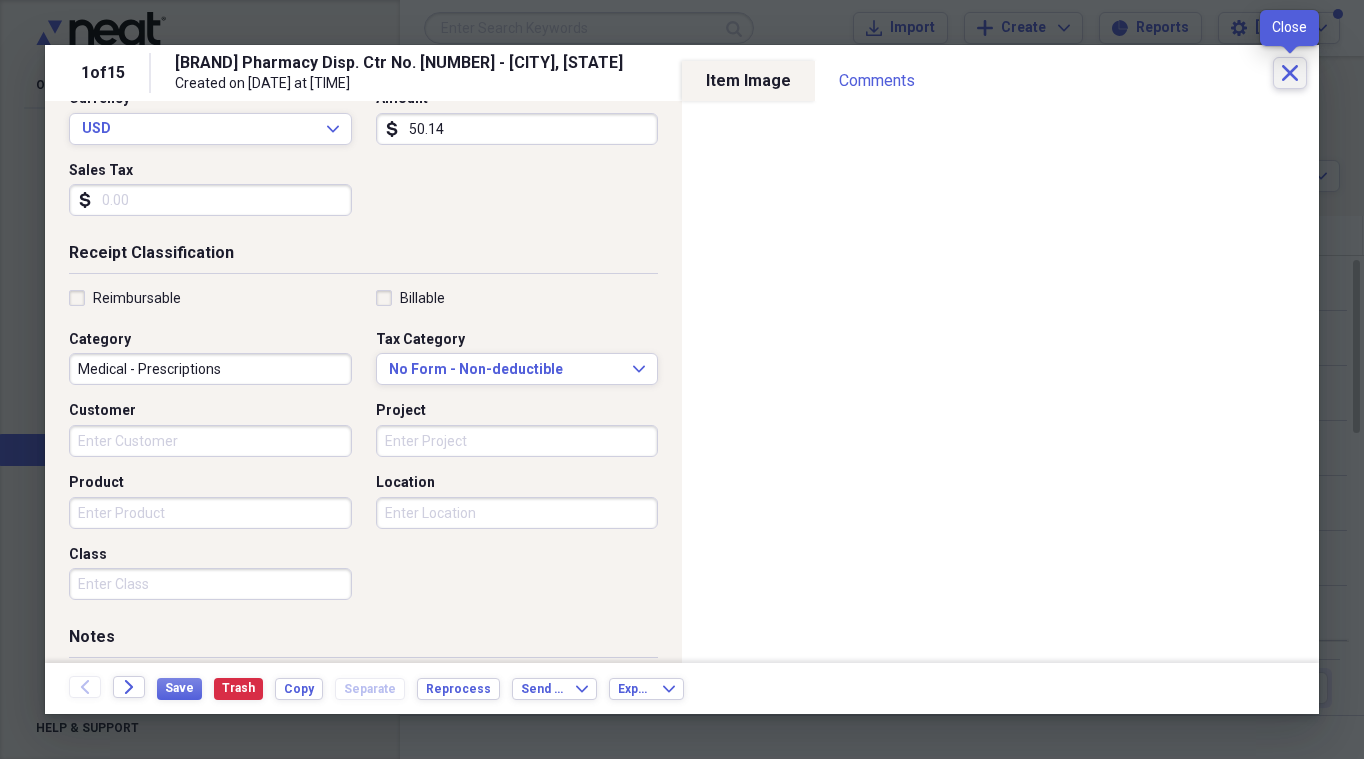 click on "Close" at bounding box center [1290, 73] 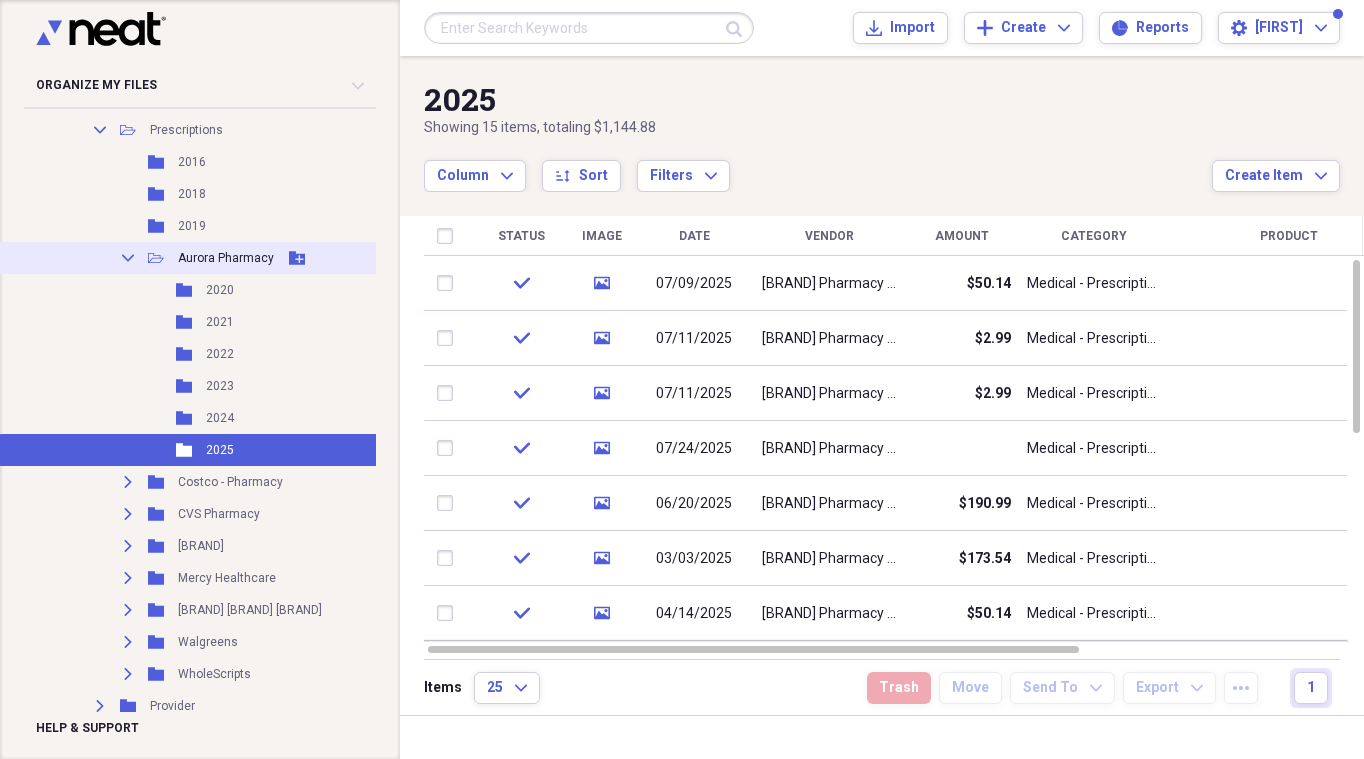 click on "Collapse" 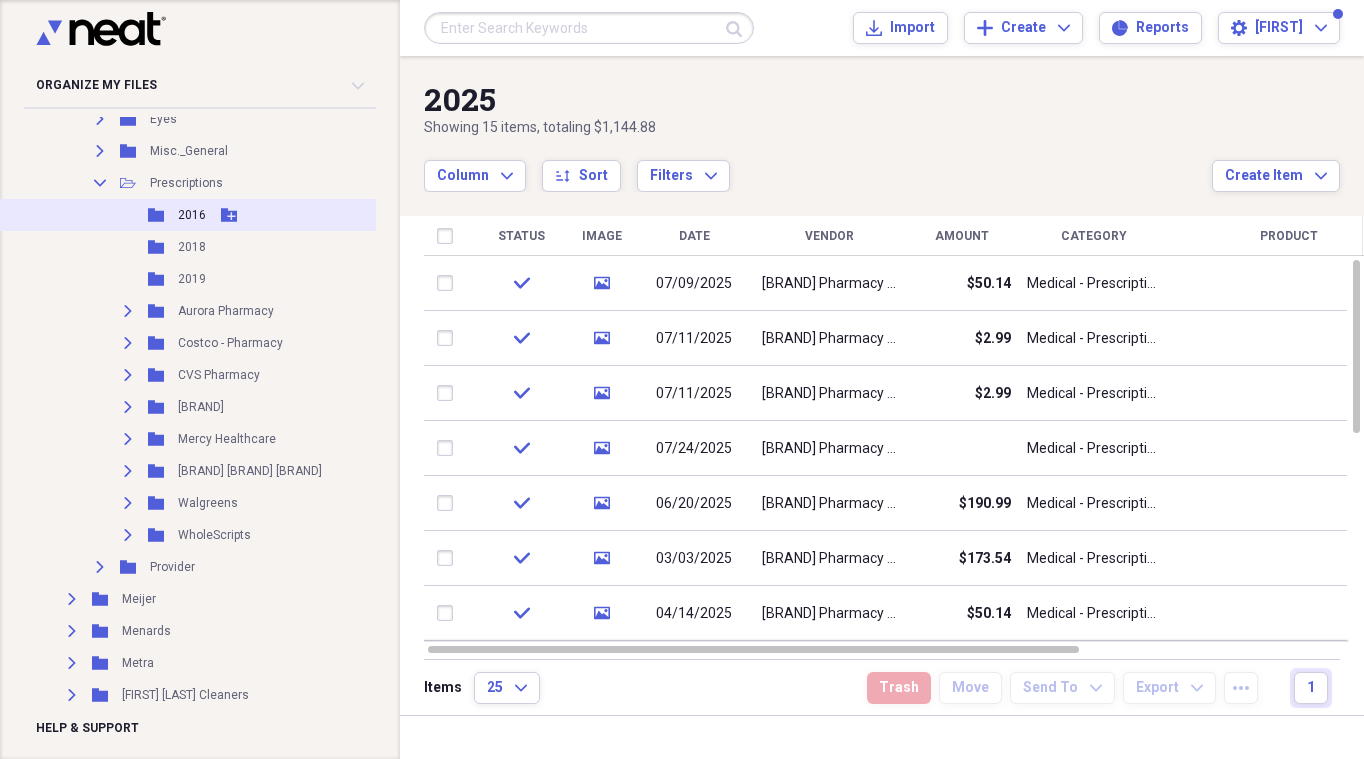 scroll, scrollTop: 7679, scrollLeft: 0, axis: vertical 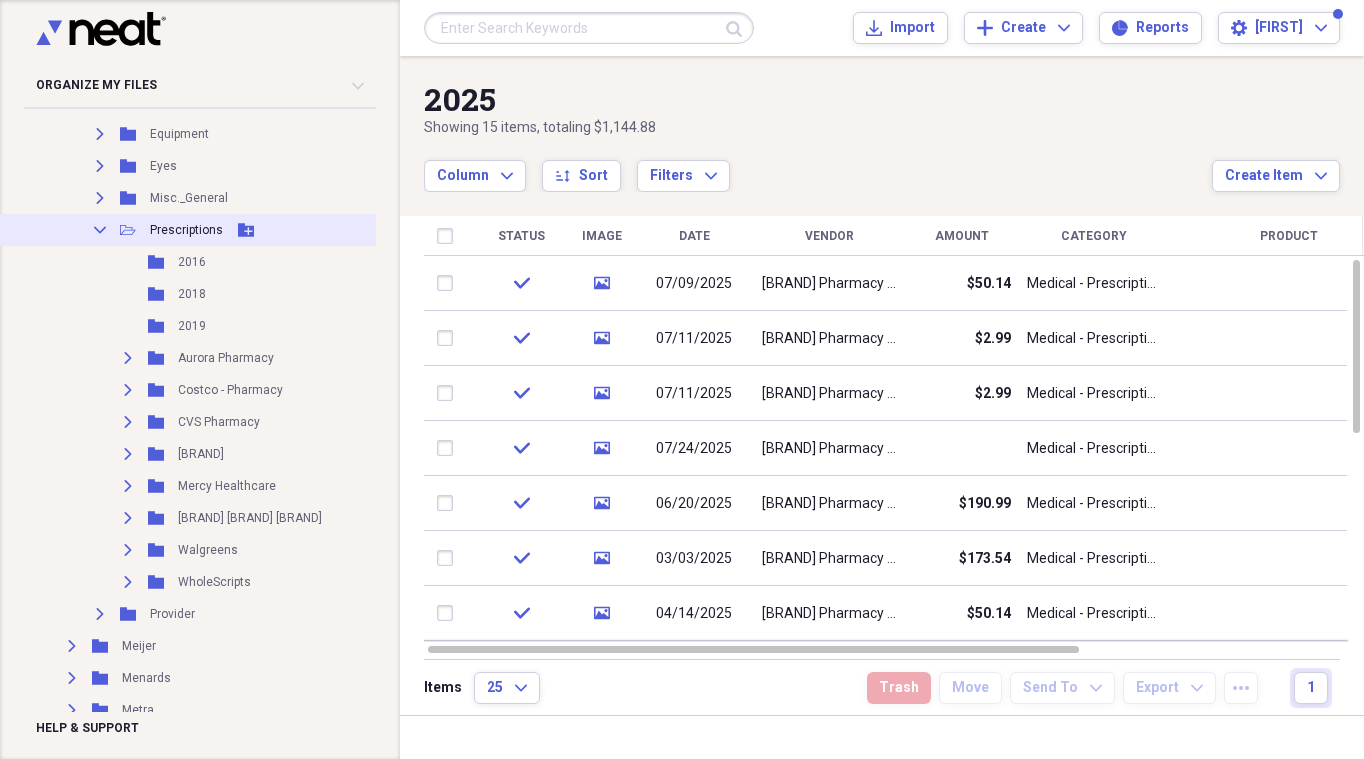 click on "Collapse" 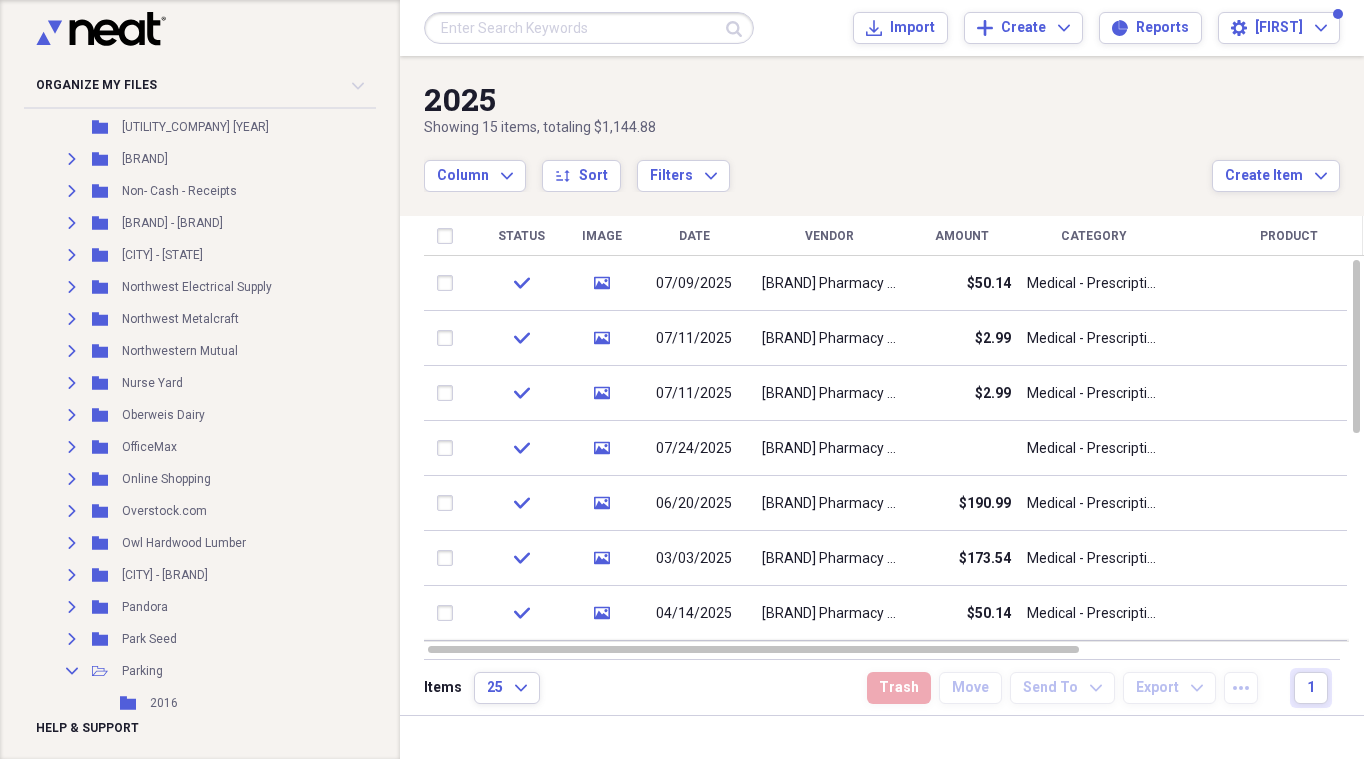 scroll, scrollTop: 8579, scrollLeft: 0, axis: vertical 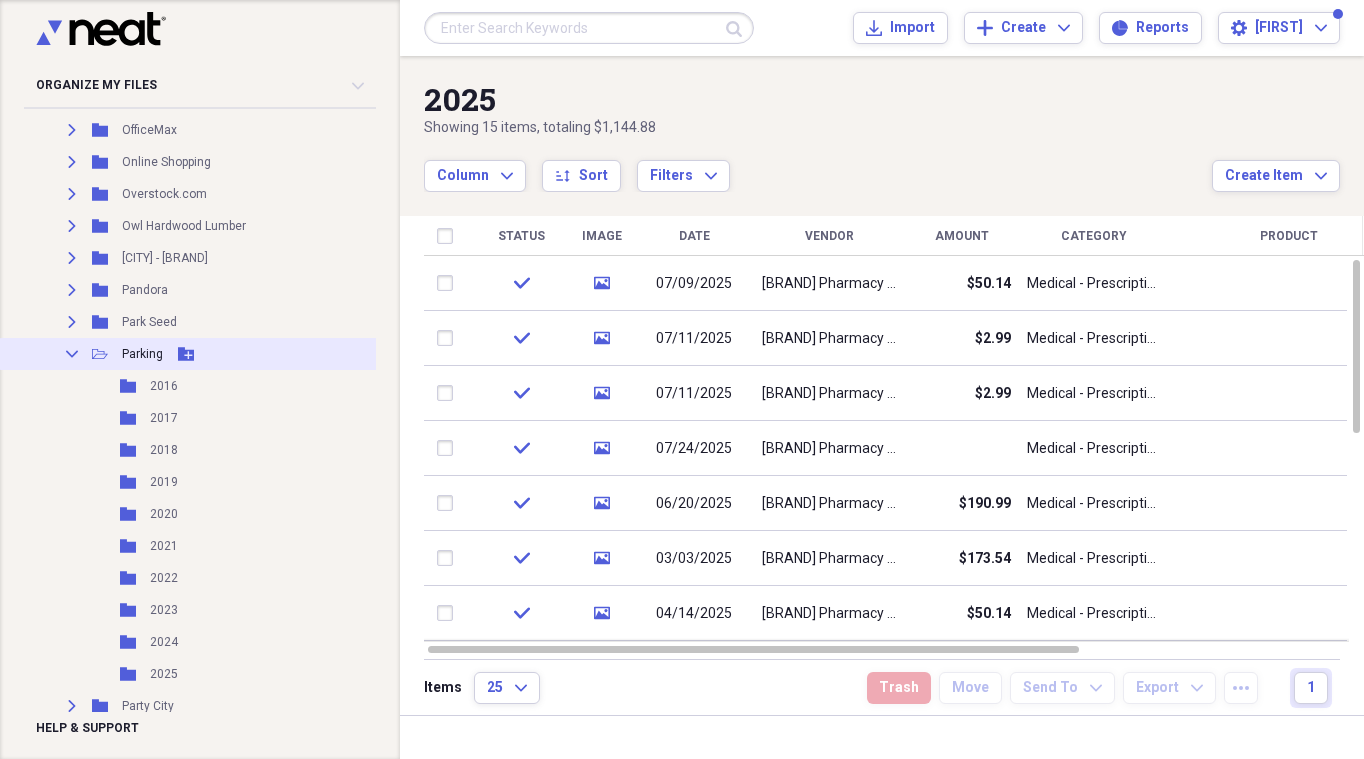 click on "Collapse" 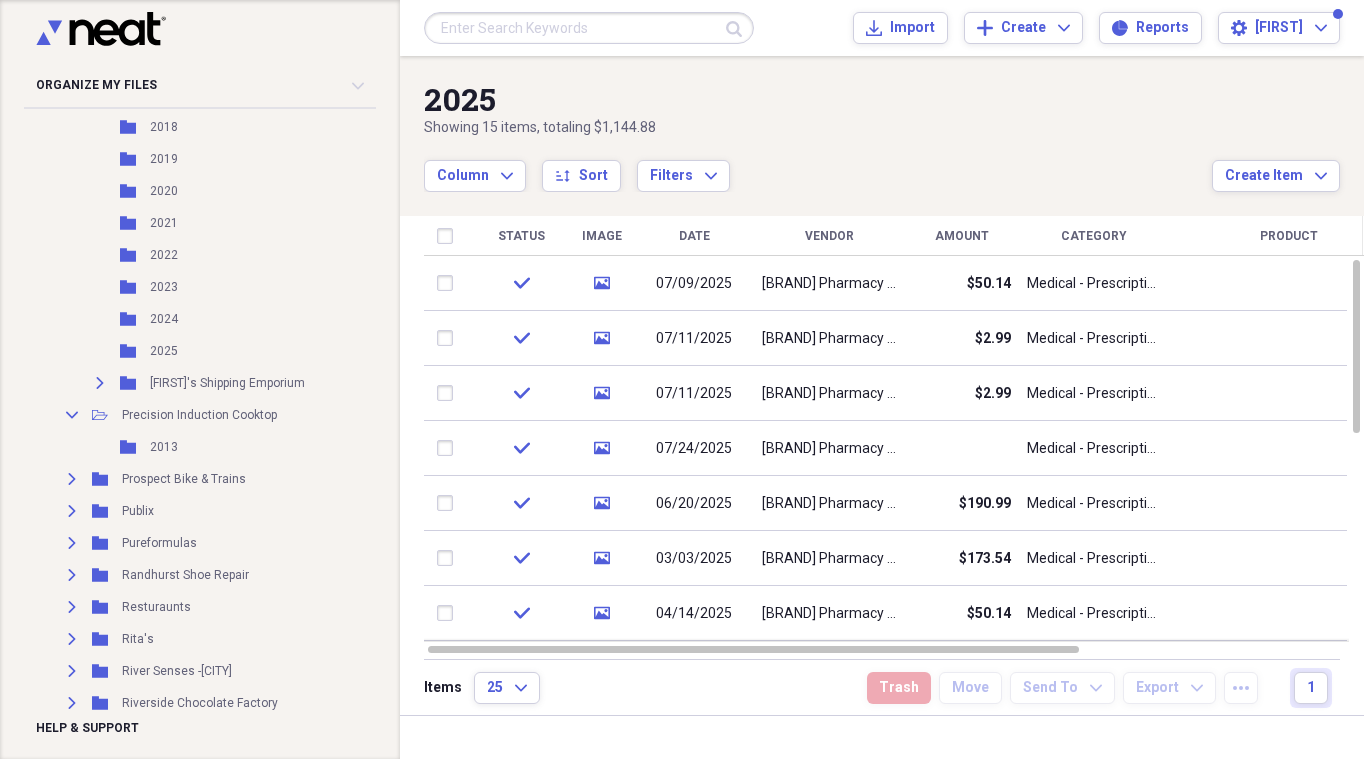 scroll, scrollTop: 9779, scrollLeft: 0, axis: vertical 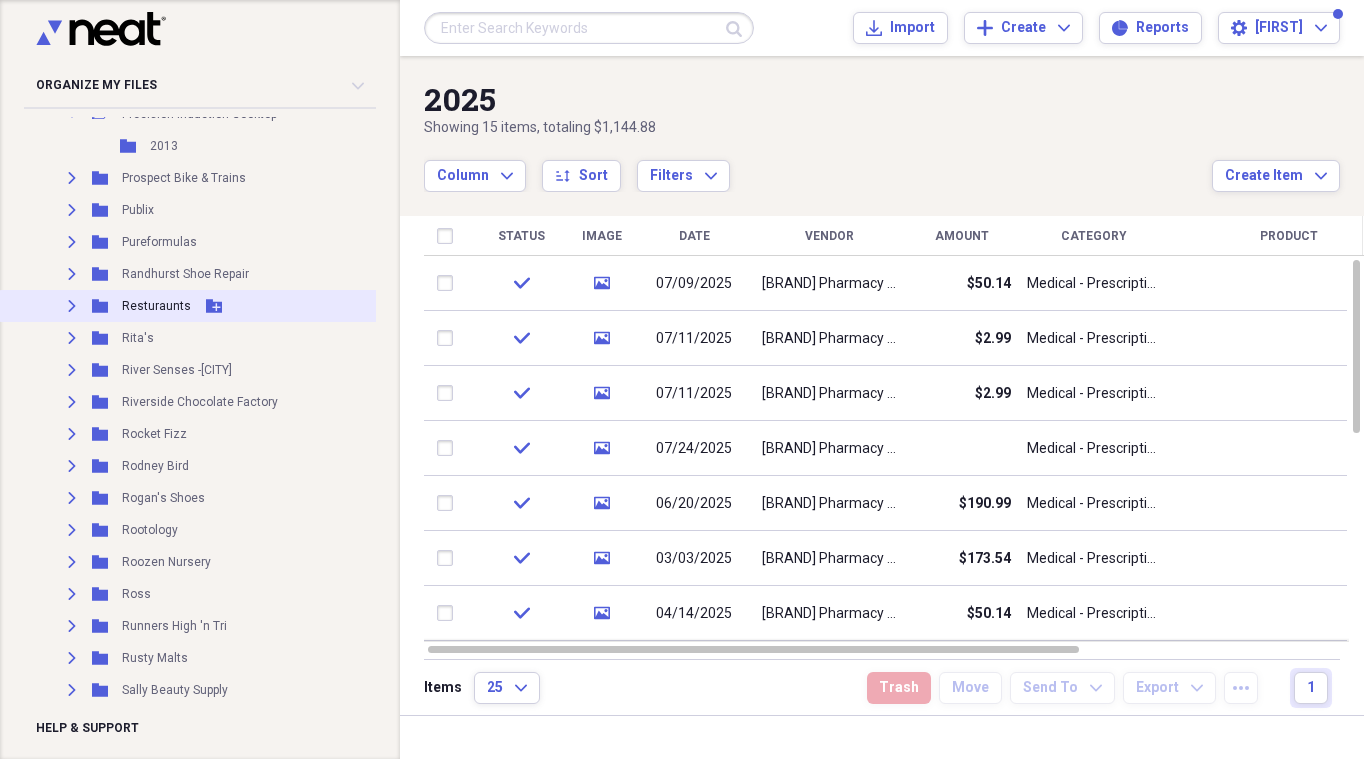 click 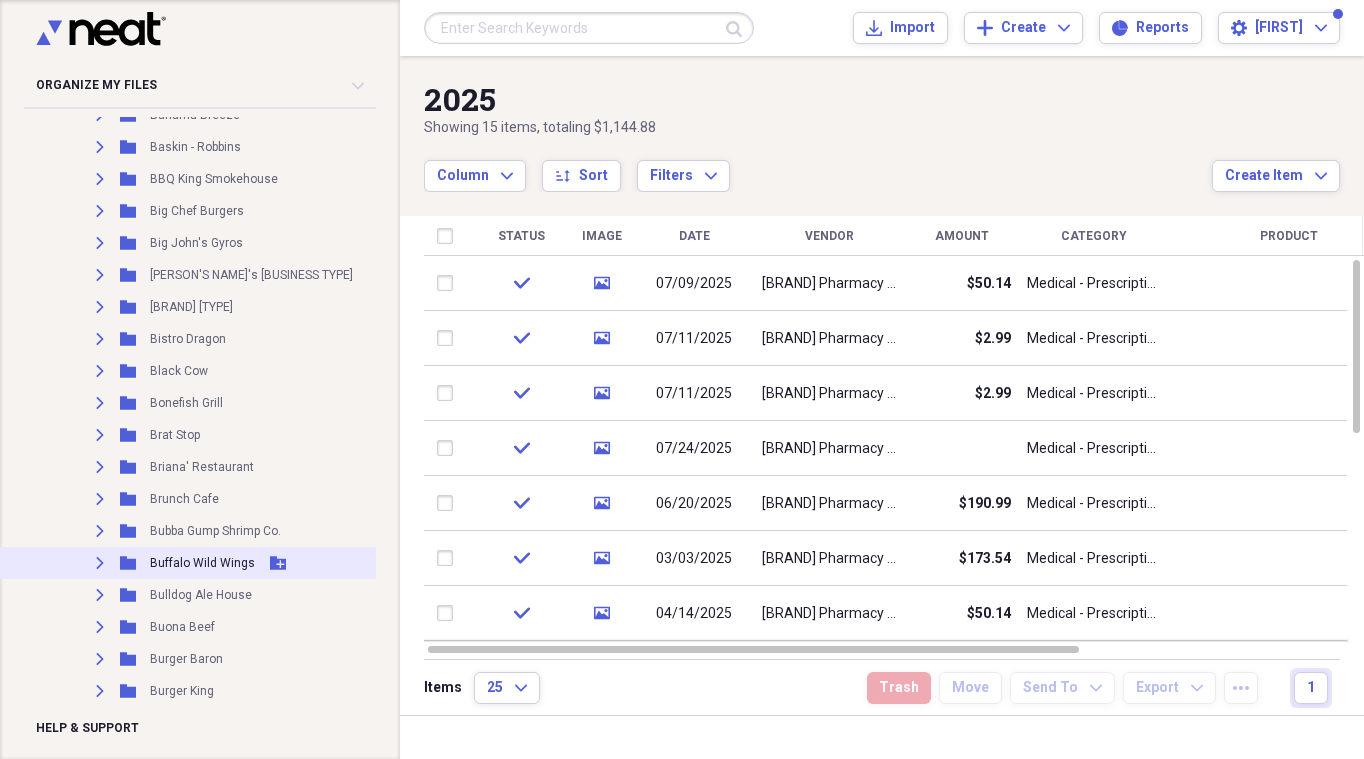 scroll, scrollTop: 10179, scrollLeft: 0, axis: vertical 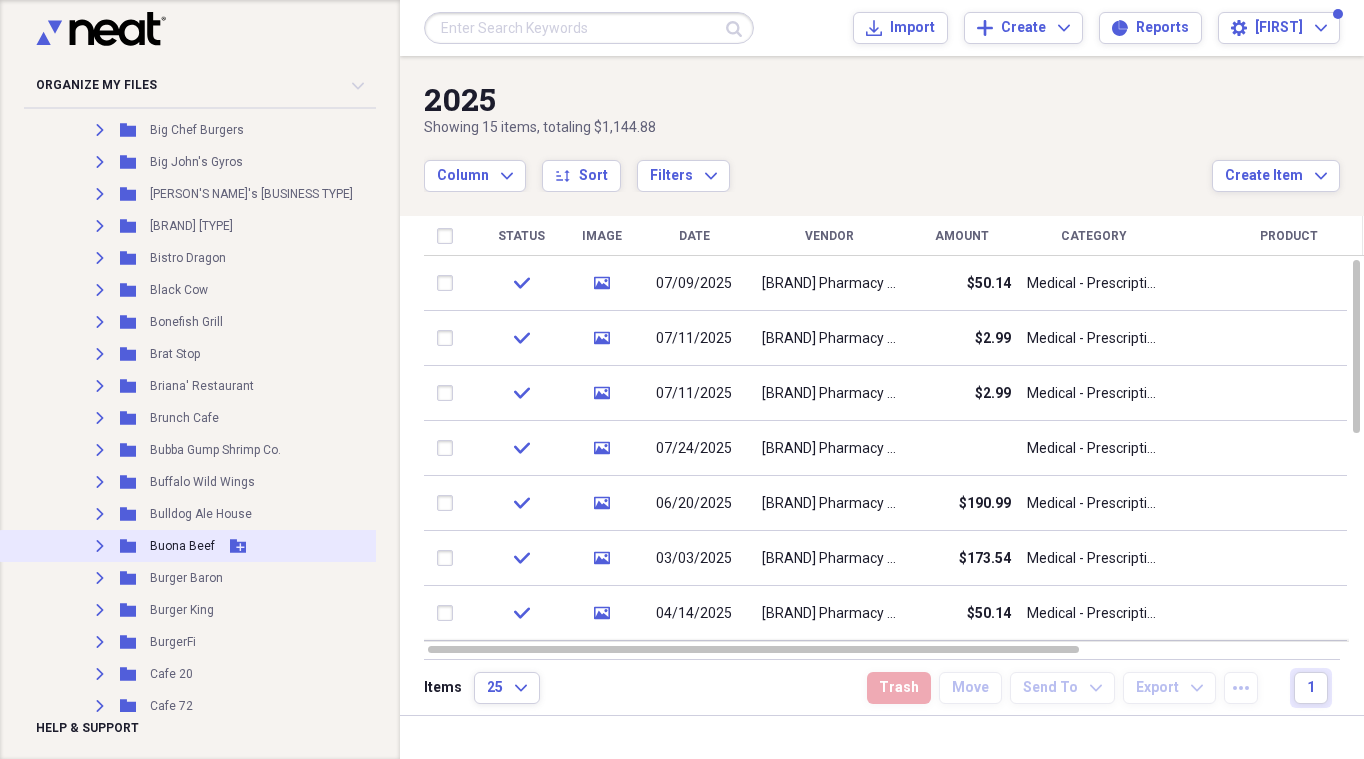 click 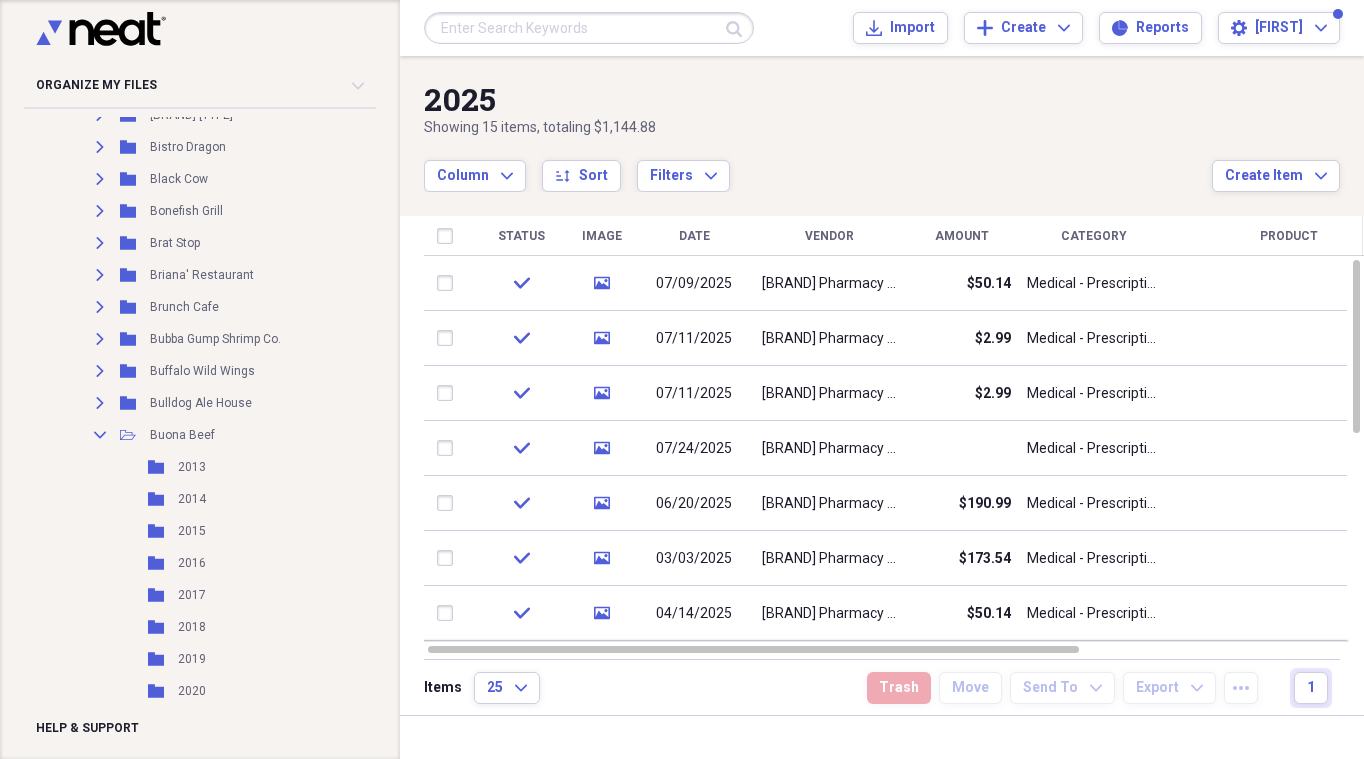 scroll, scrollTop: 10579, scrollLeft: 0, axis: vertical 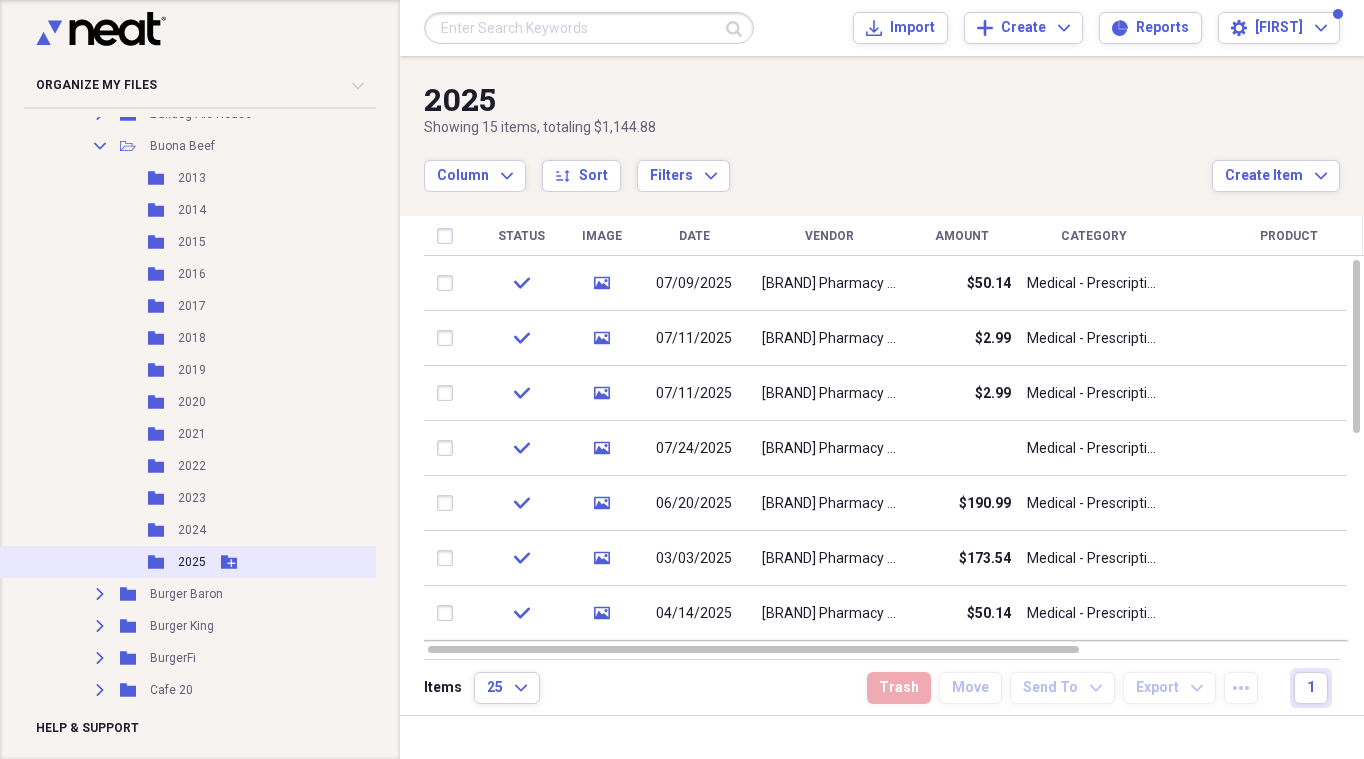 click on "Folder 2025 Add Folder" at bounding box center [222, 562] 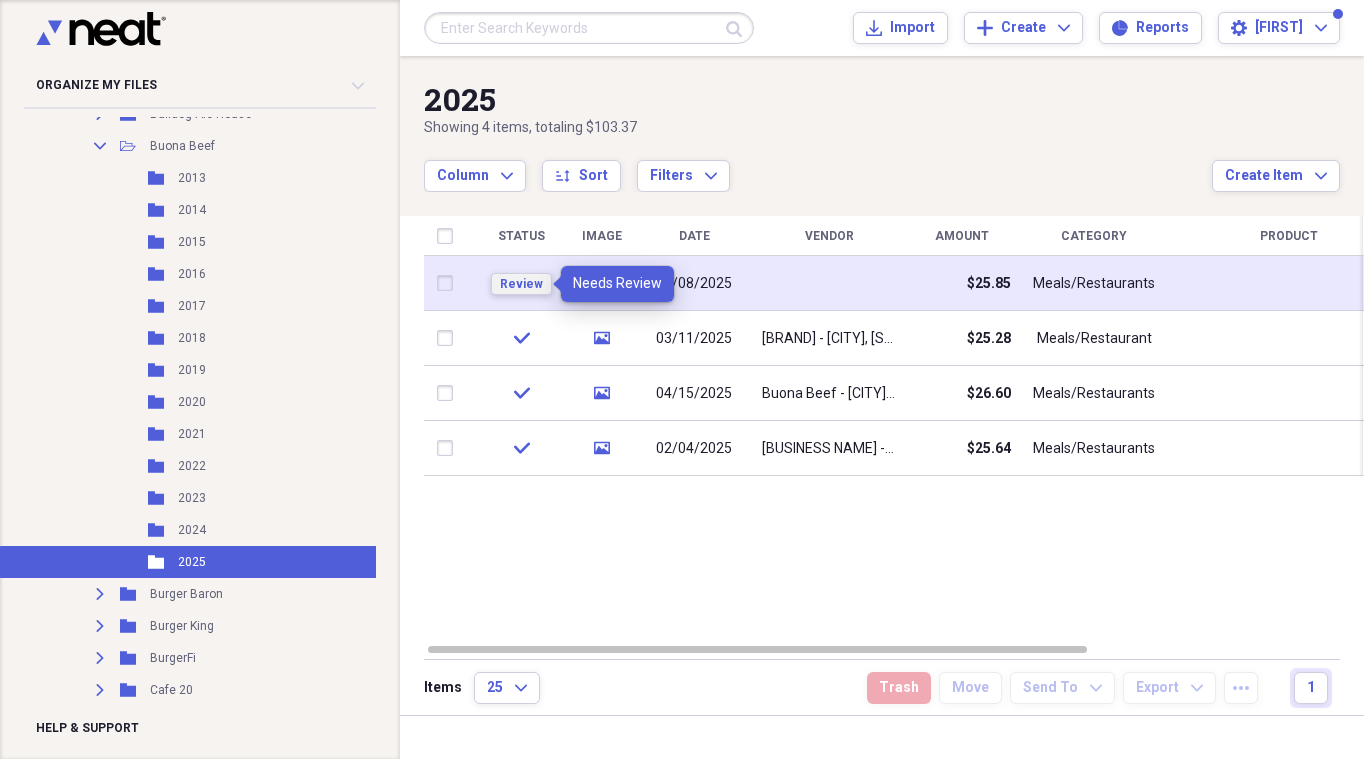 click on "Review" at bounding box center [521, 284] 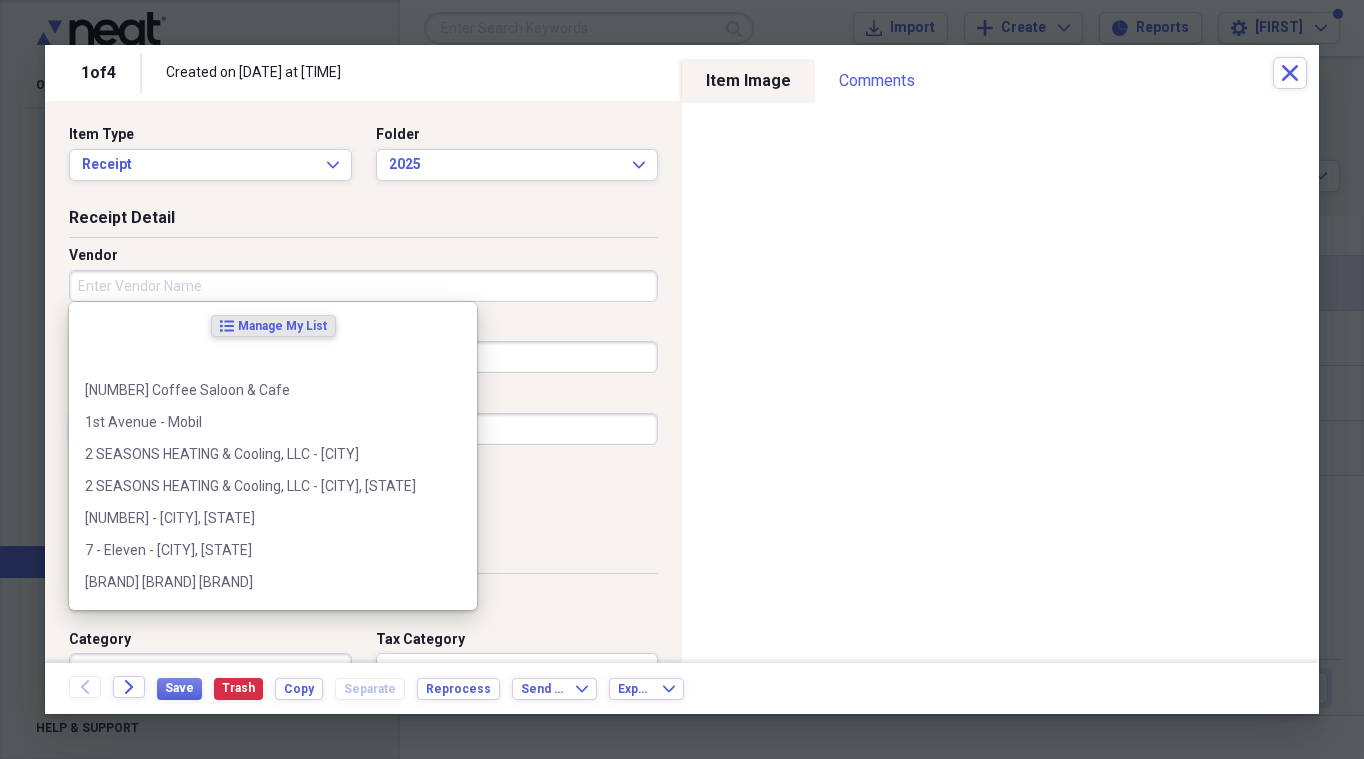click on "Vendor" at bounding box center [363, 286] 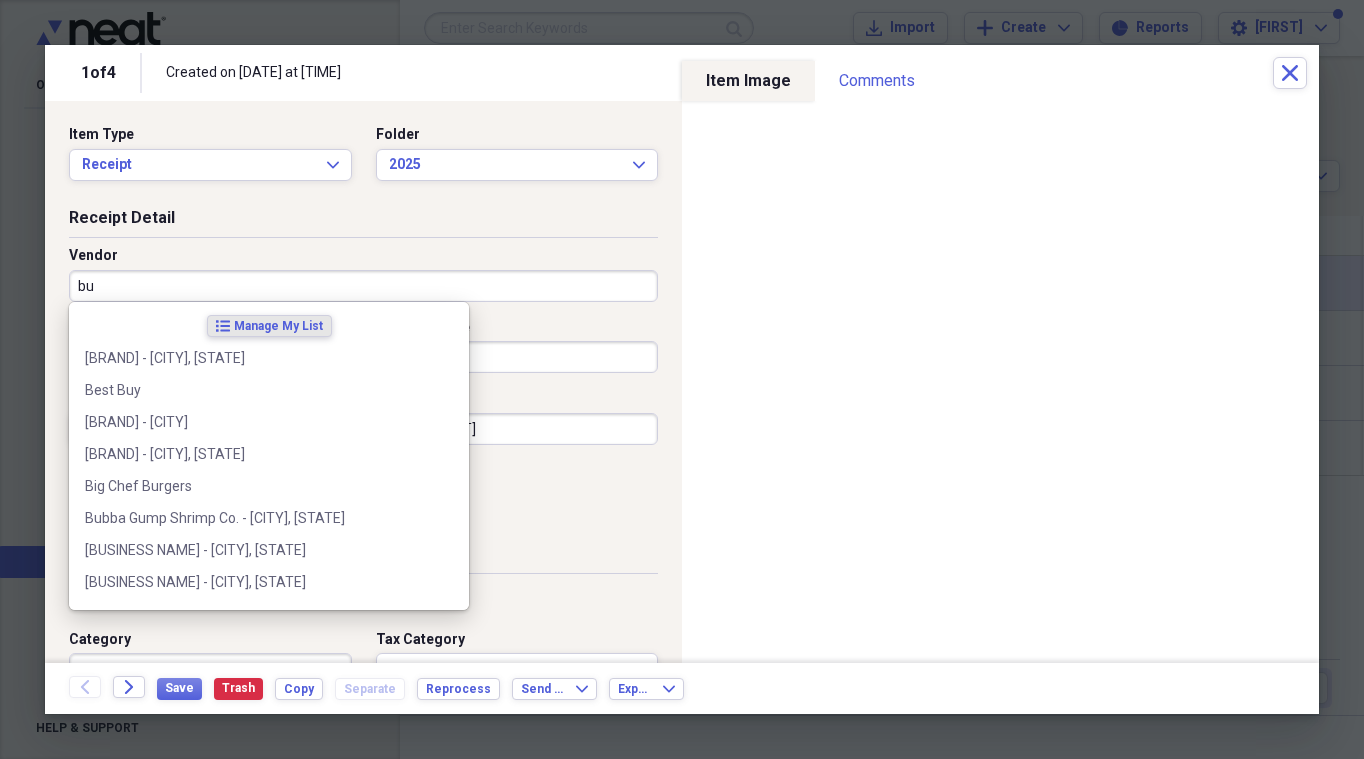 type on "b" 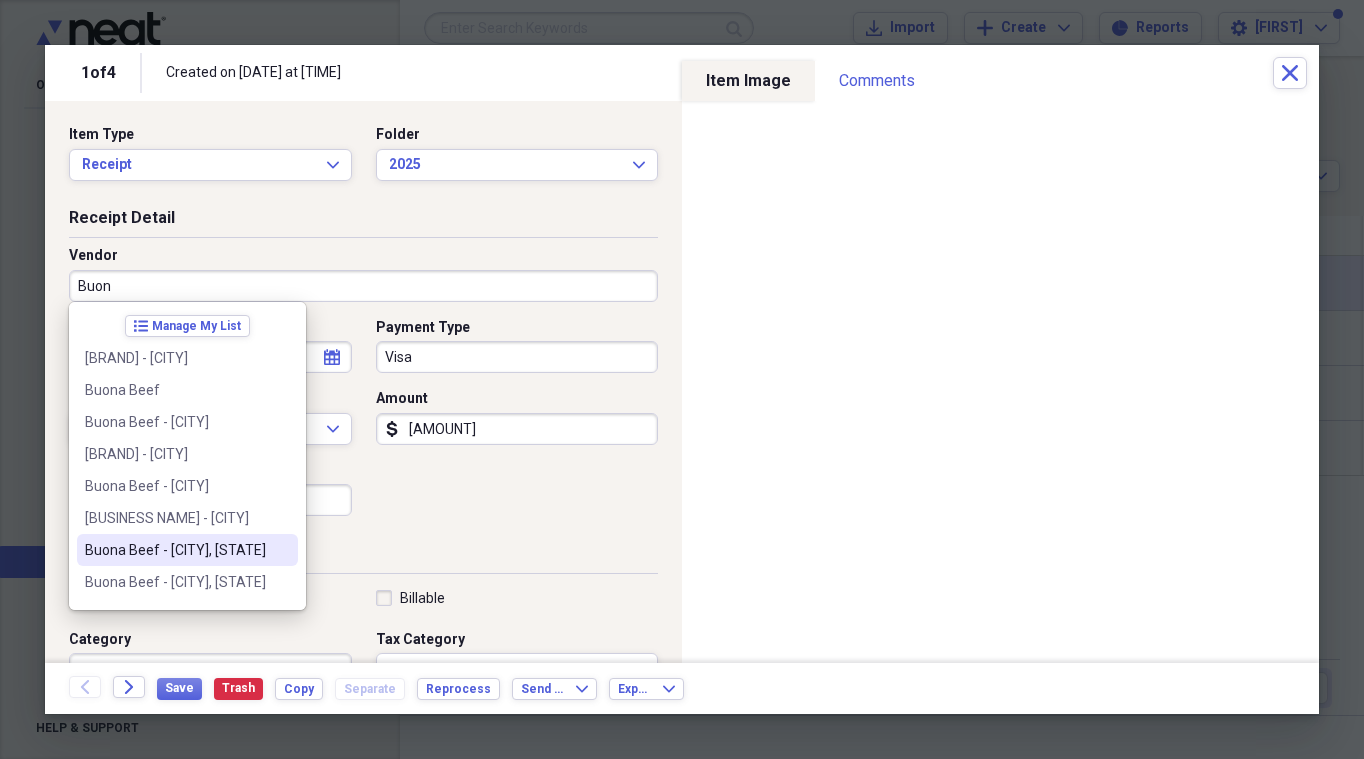 click on "Buona Beef - [CITY], [STATE]" at bounding box center [175, 550] 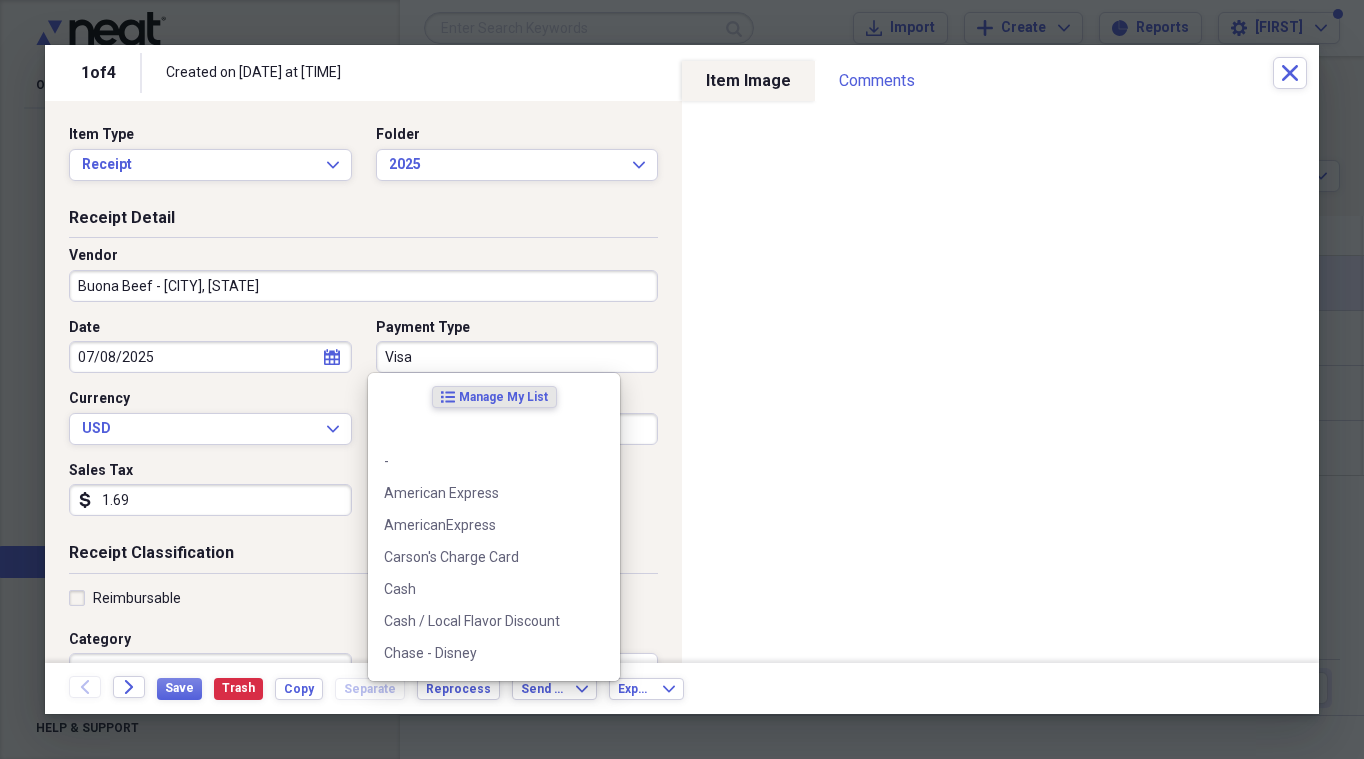 click on "Visa" at bounding box center (517, 357) 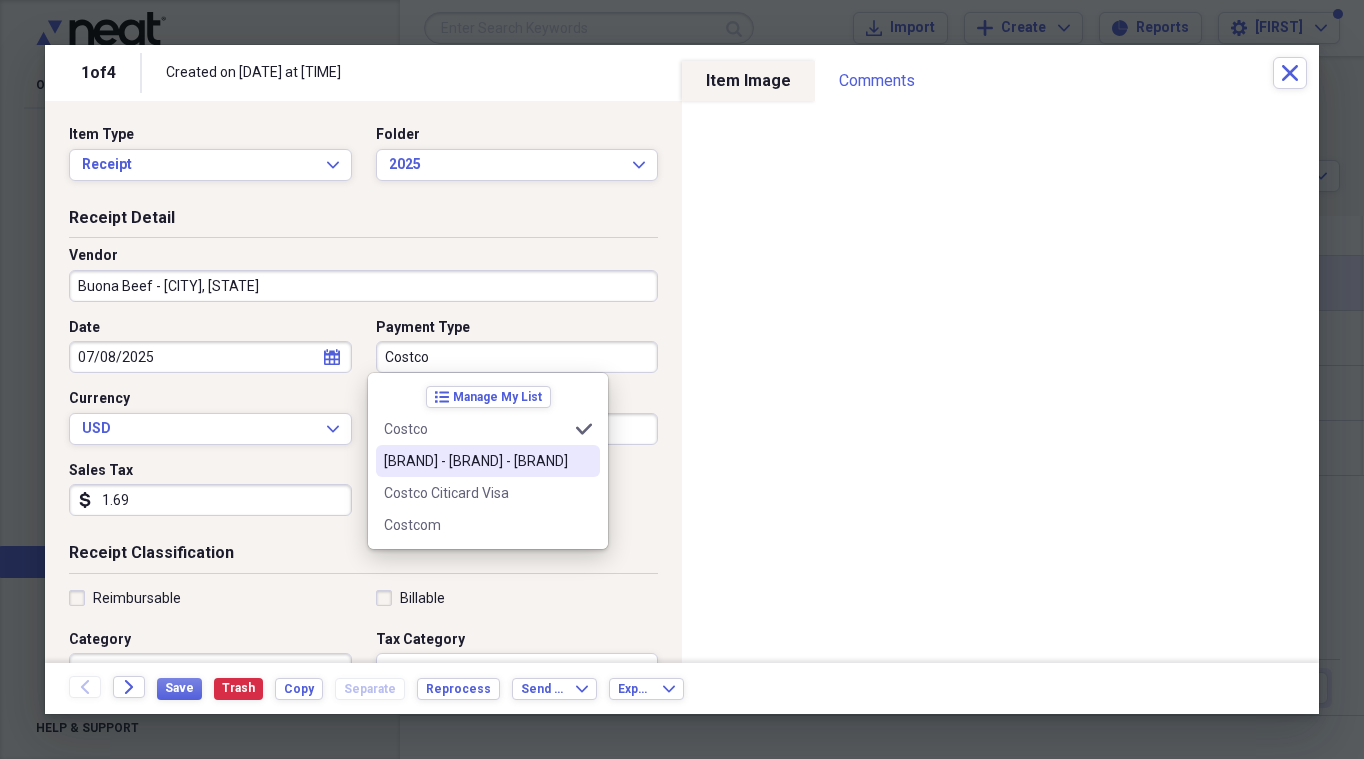 click on "[BRAND] - [BRAND] - [BRAND]" at bounding box center (488, 461) 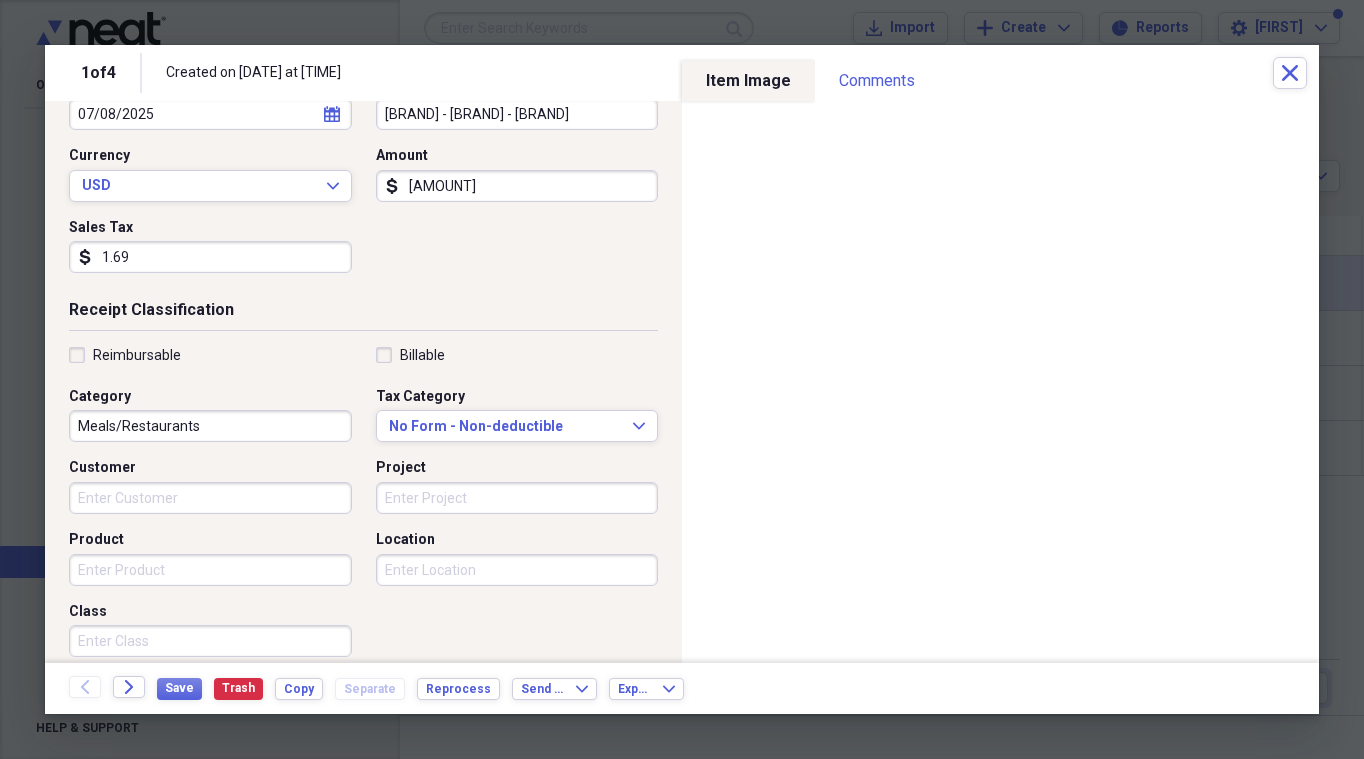 scroll, scrollTop: 300, scrollLeft: 0, axis: vertical 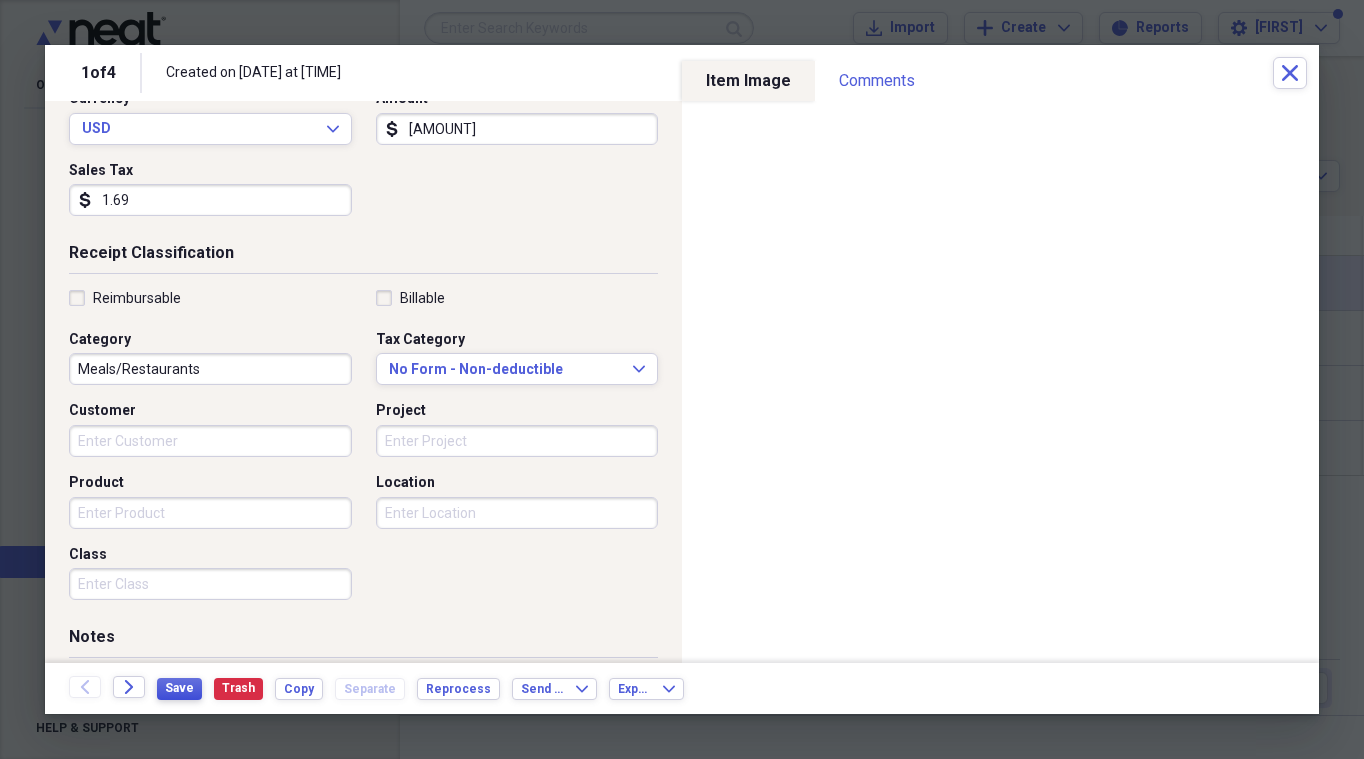 click on "Save" at bounding box center (179, 688) 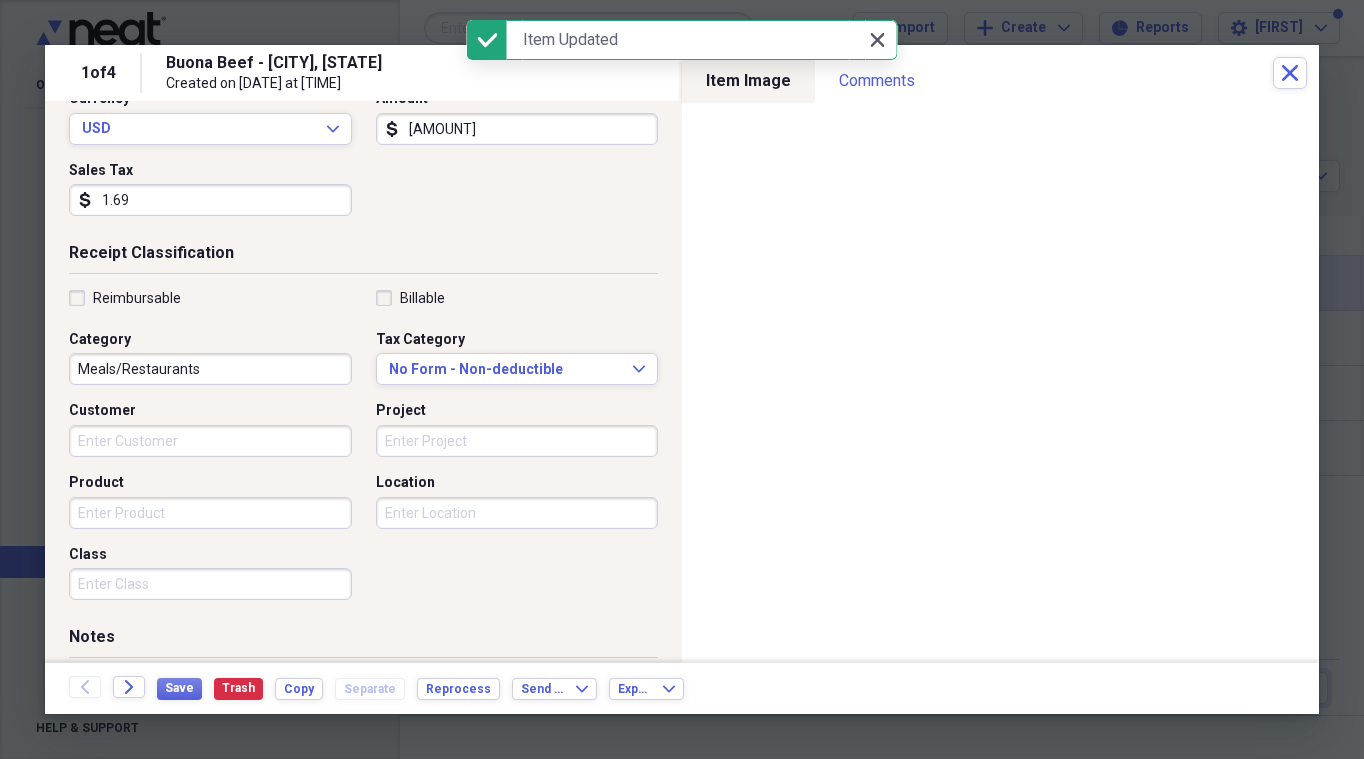 click on "Close" 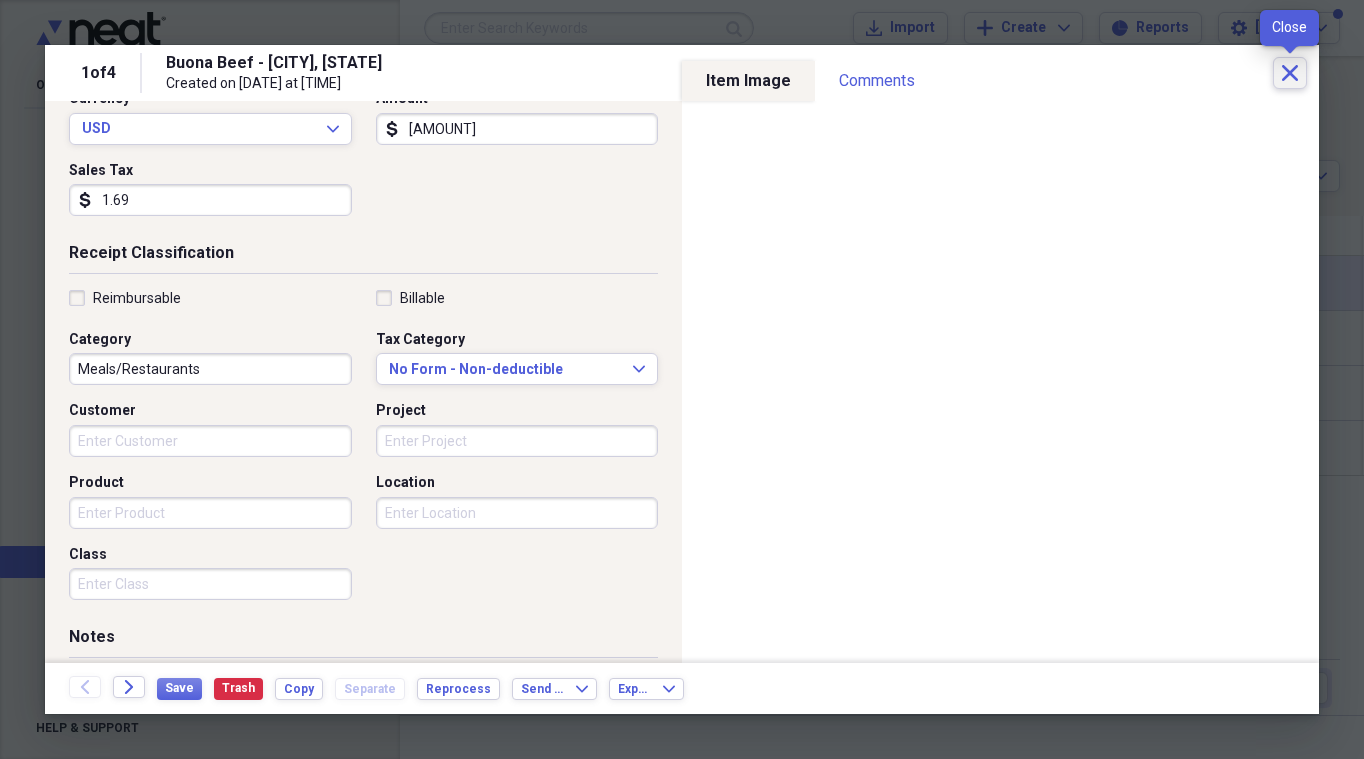click on "Close" 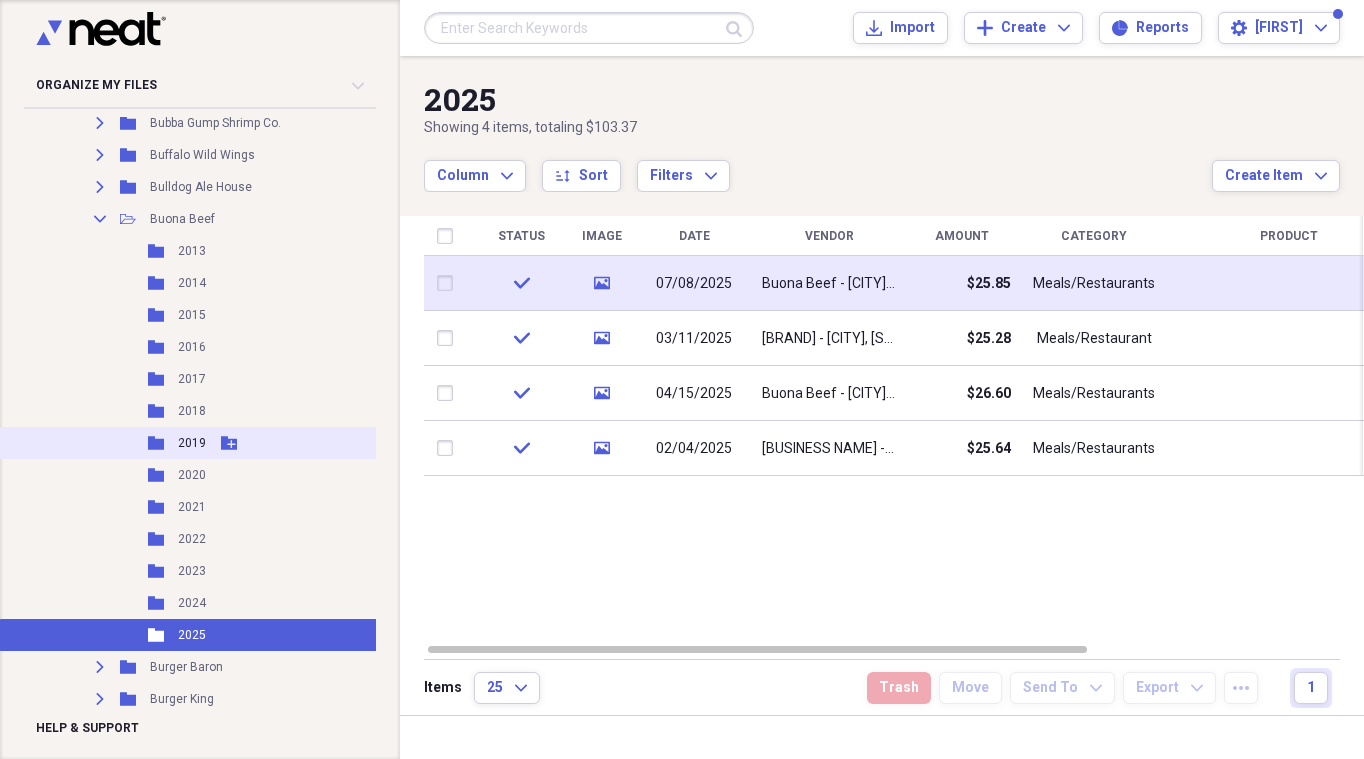 scroll, scrollTop: 10479, scrollLeft: 0, axis: vertical 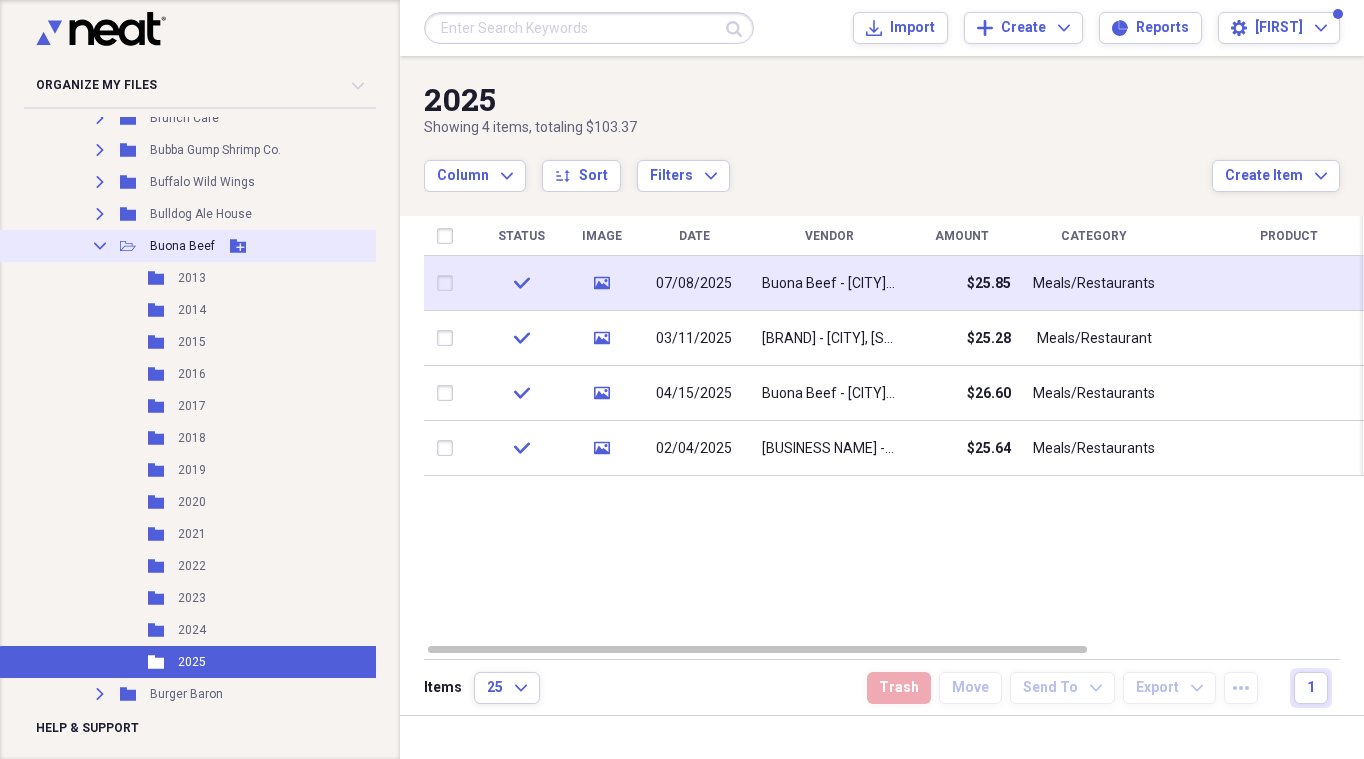 click on "Collapse" 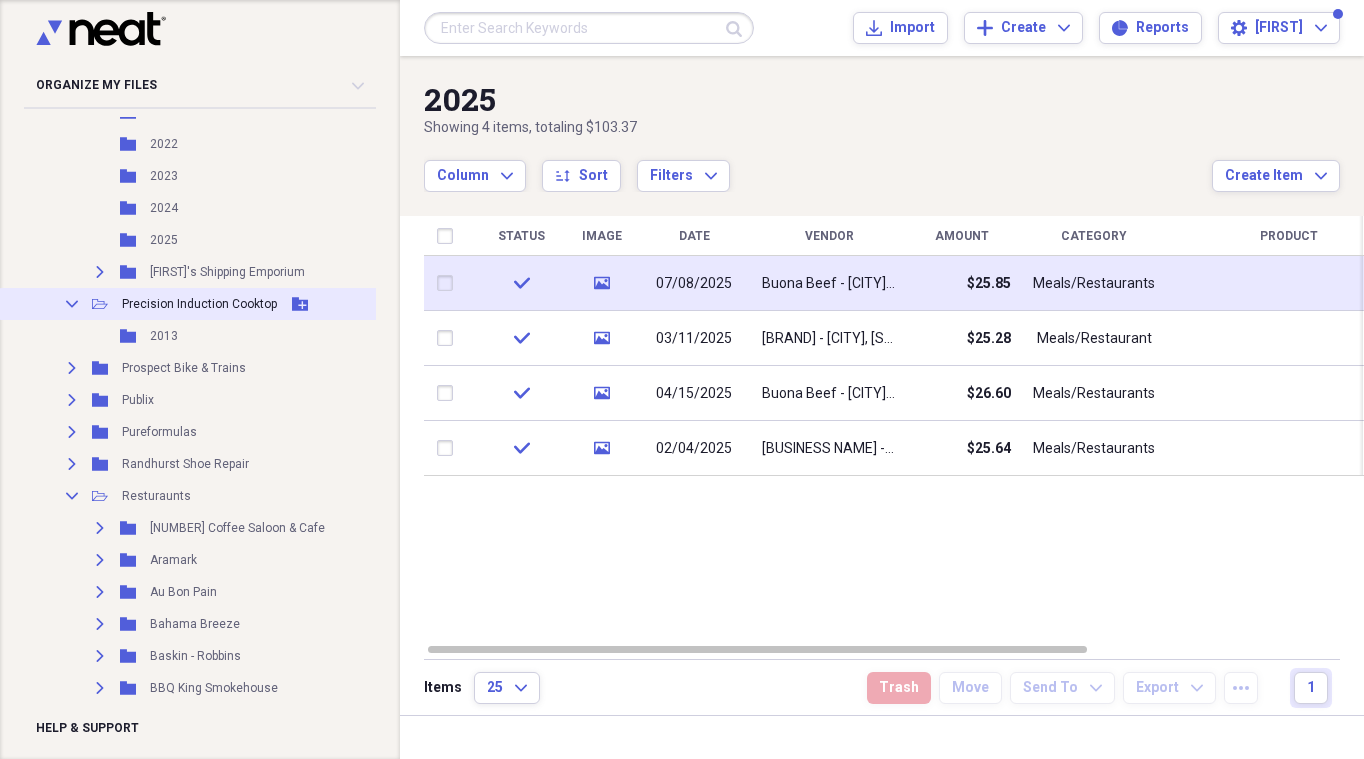 scroll, scrollTop: 9579, scrollLeft: 0, axis: vertical 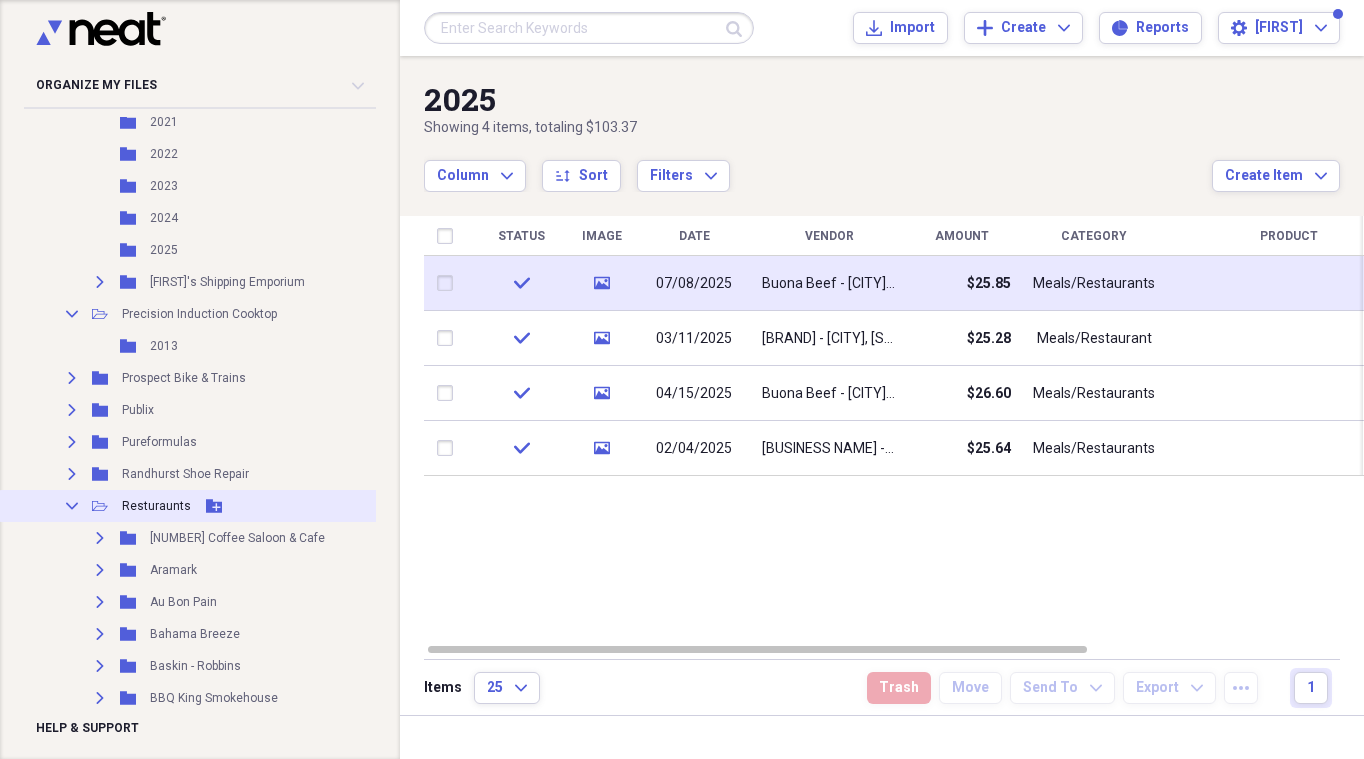 click on "Collapse" 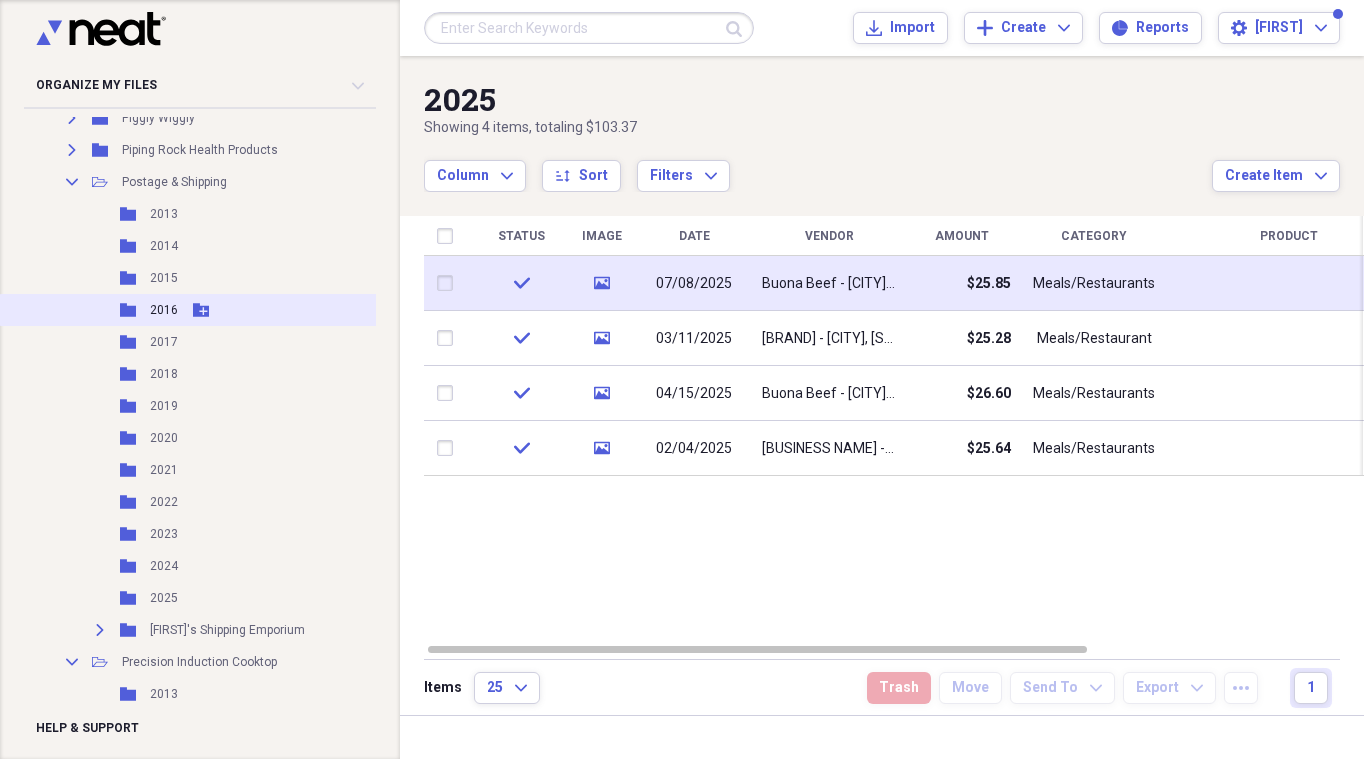 scroll, scrollTop: 9079, scrollLeft: 0, axis: vertical 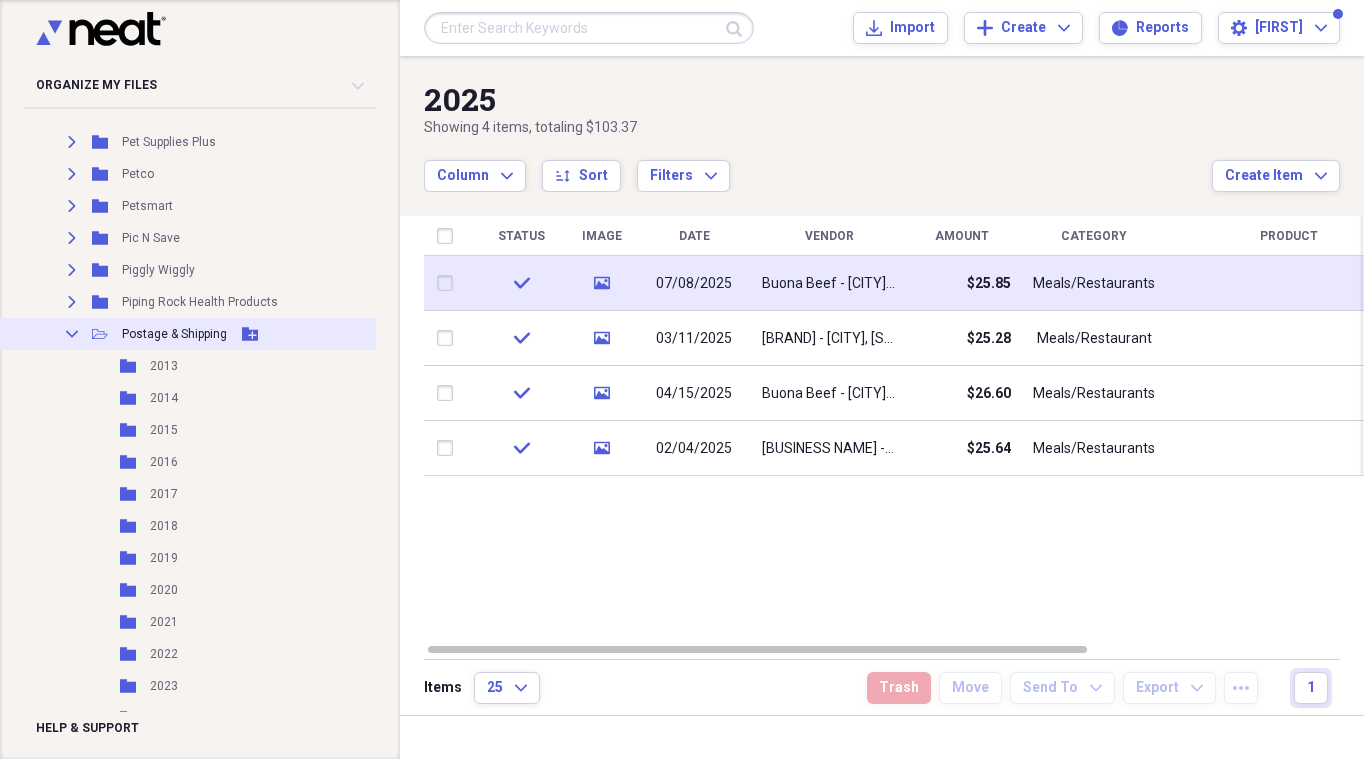 click on "Collapse" 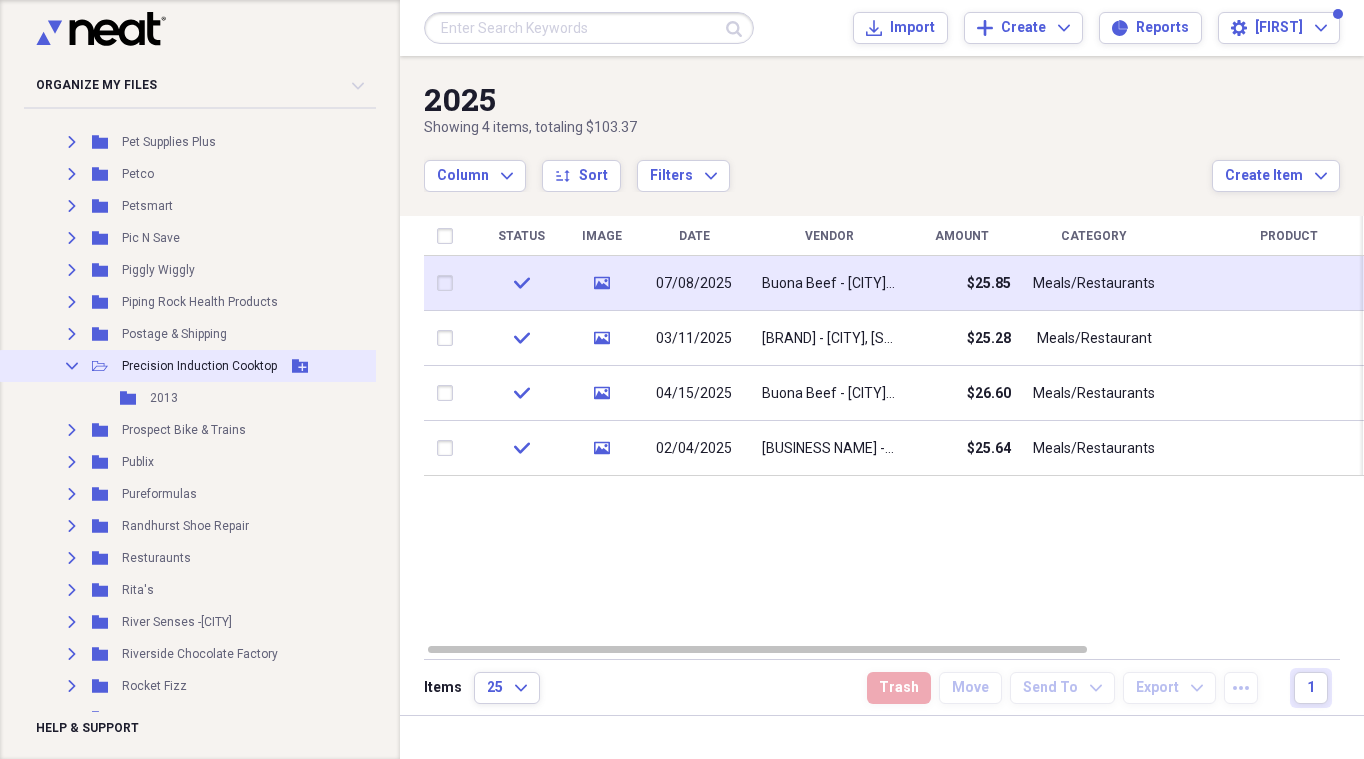 click on "Collapse" 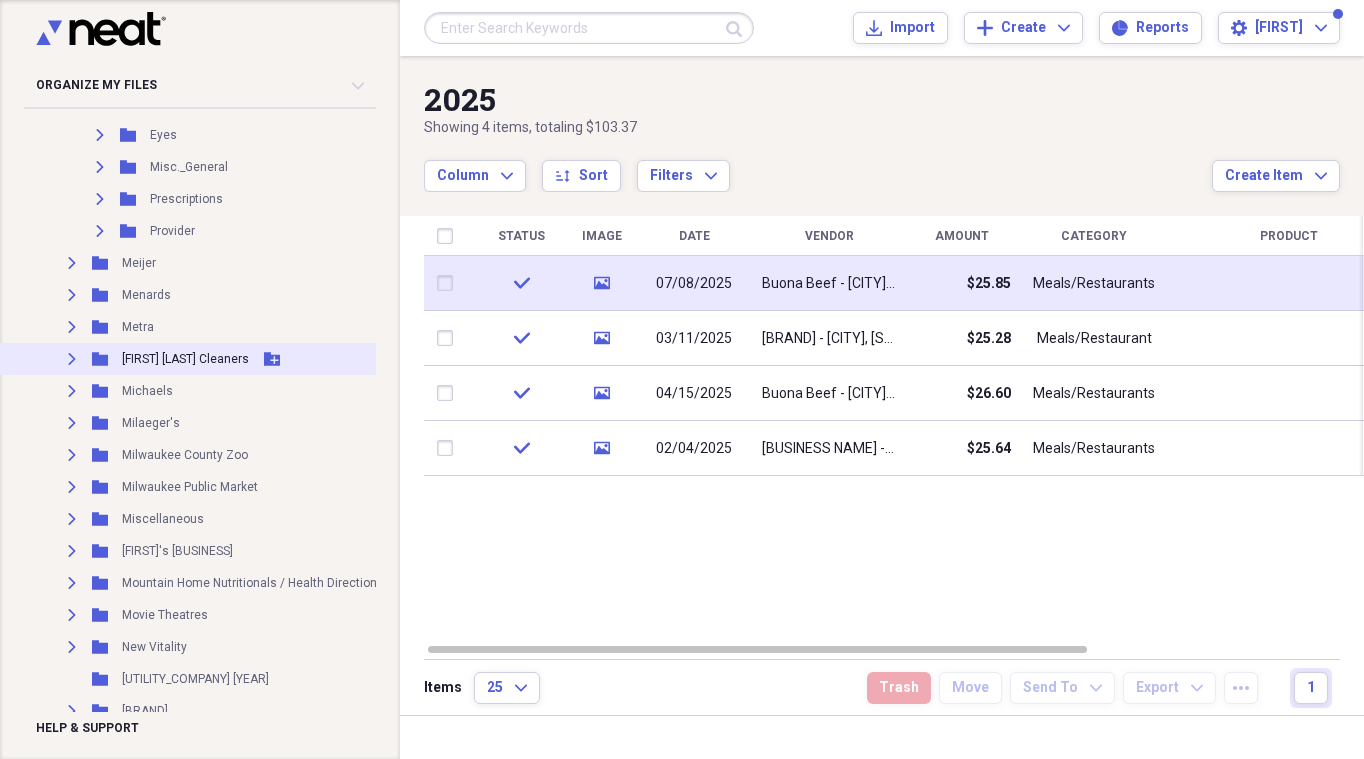 scroll, scrollTop: 7679, scrollLeft: 0, axis: vertical 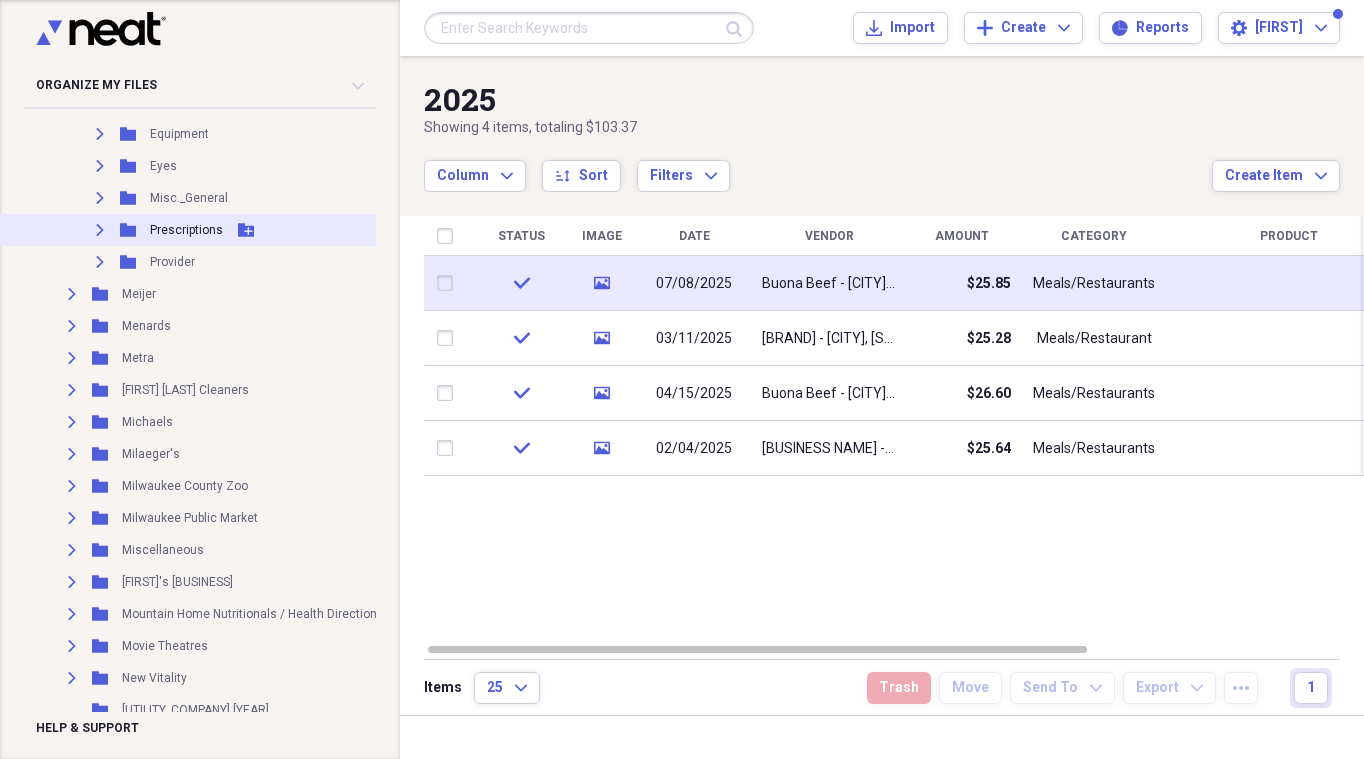 click 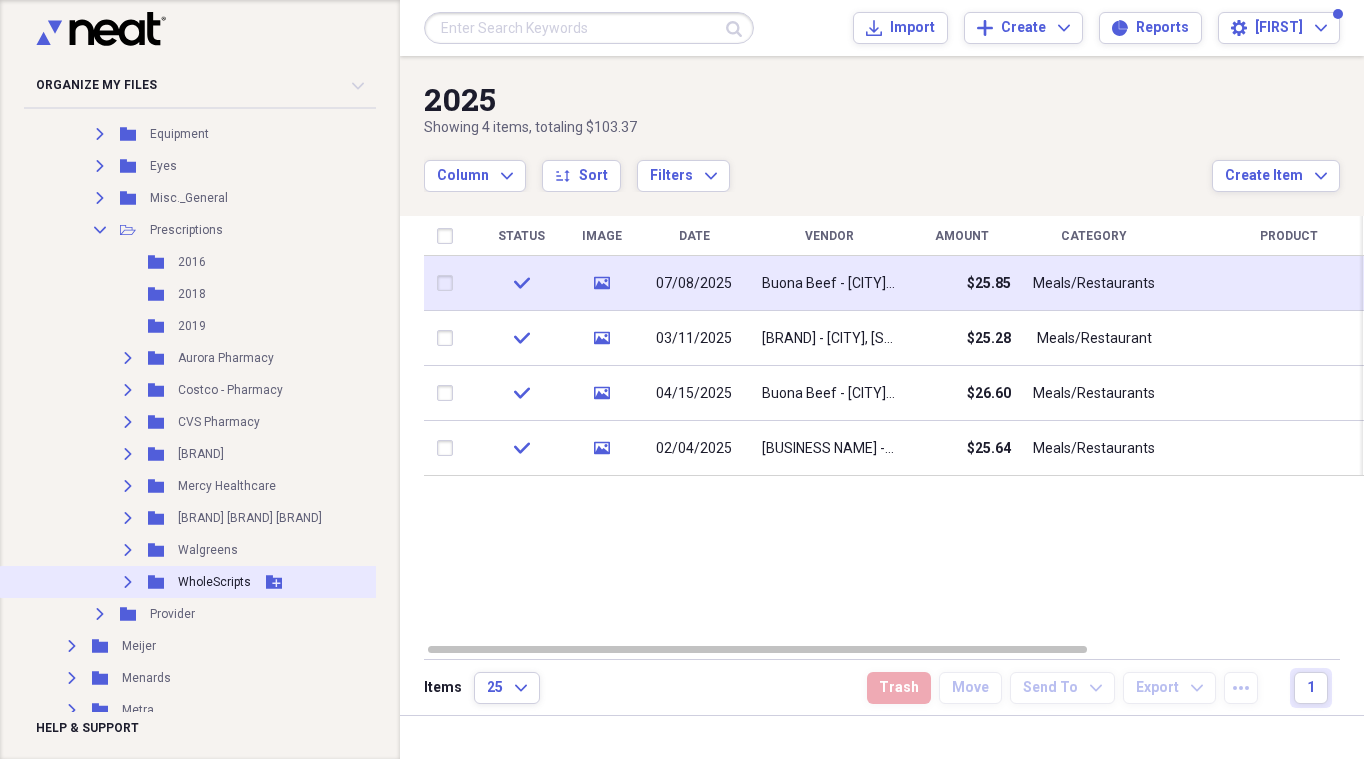 click on "Expand" 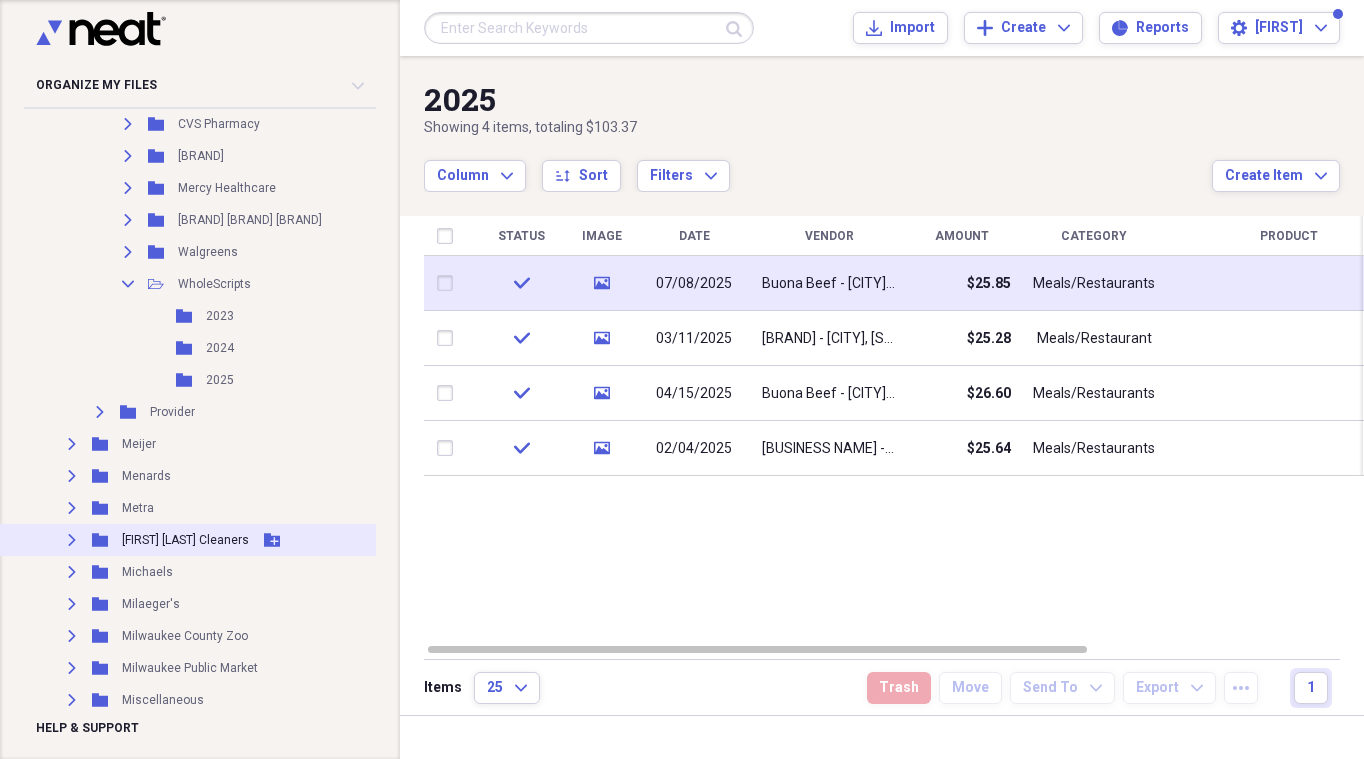 scroll, scrollTop: 7979, scrollLeft: 0, axis: vertical 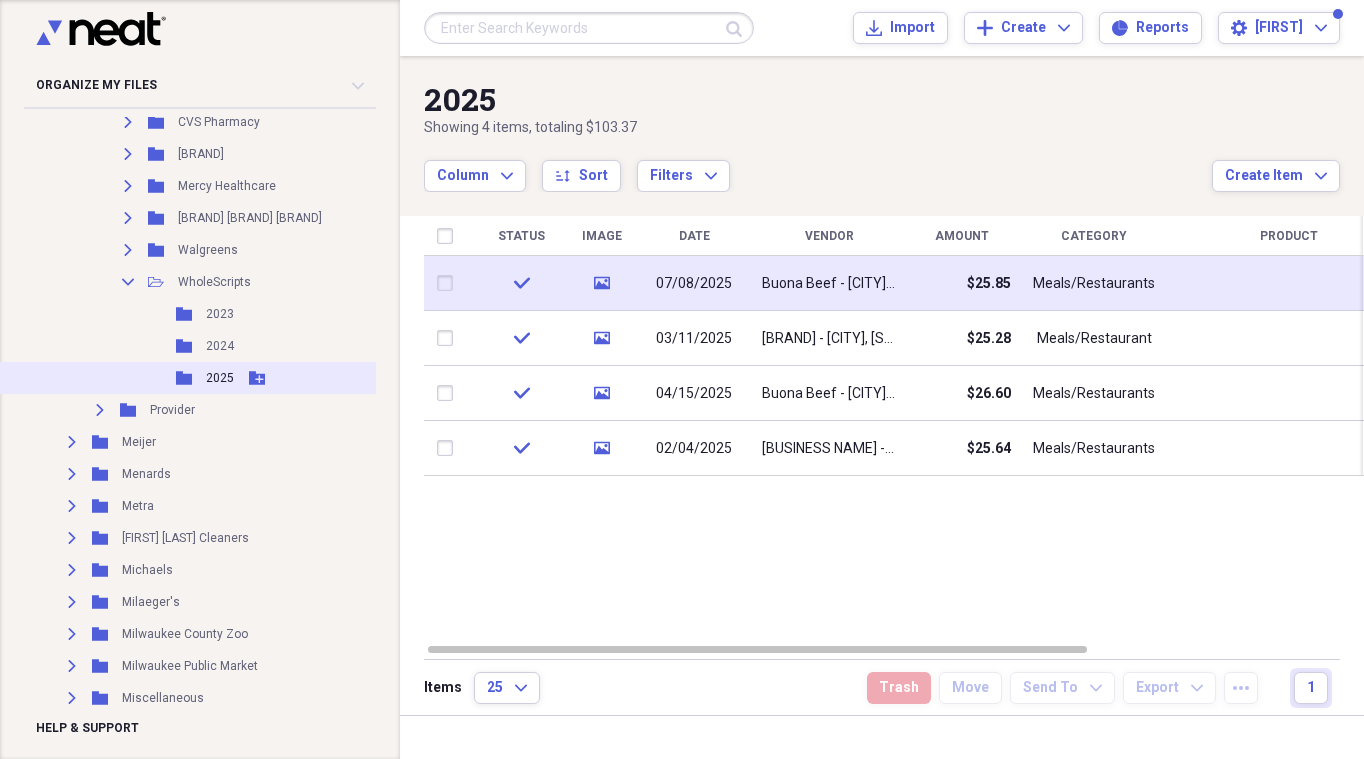 click on "2025" at bounding box center (220, 378) 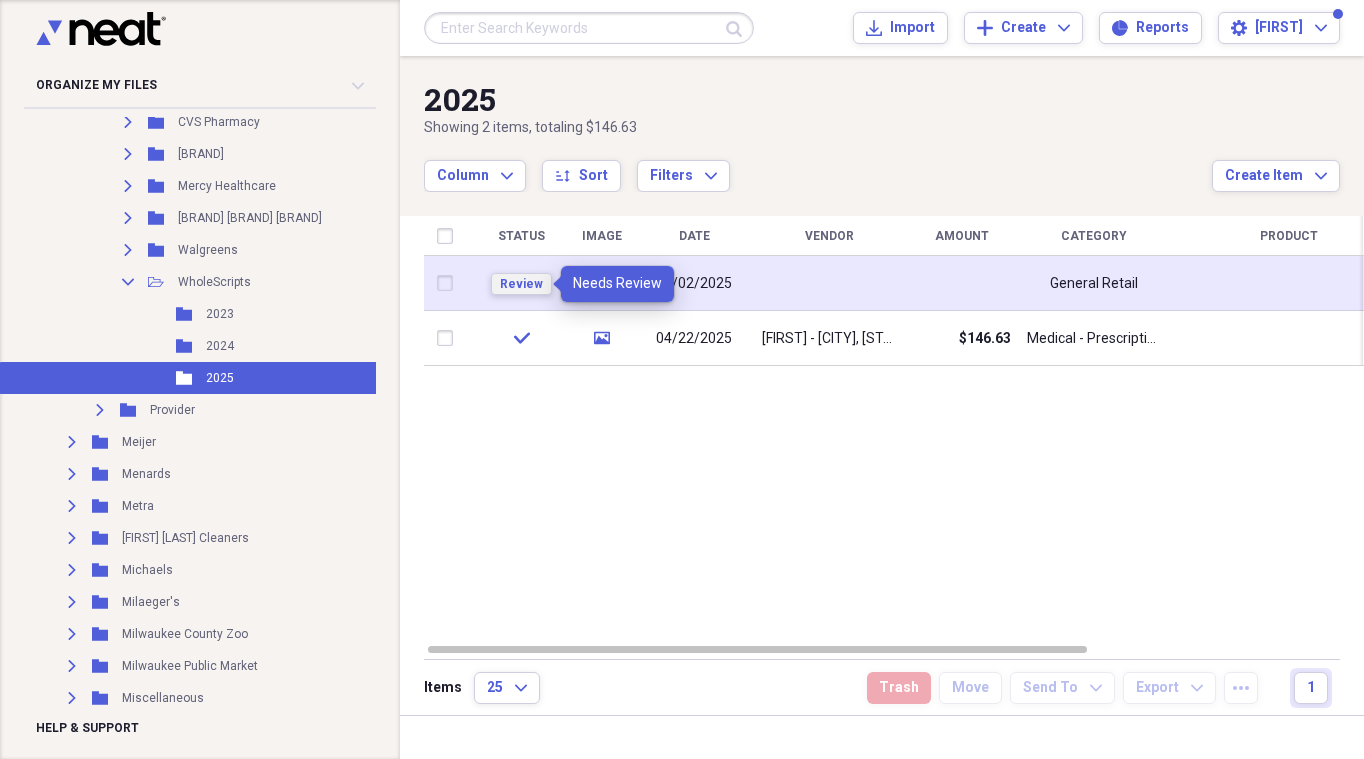 click on "Review" at bounding box center [521, 284] 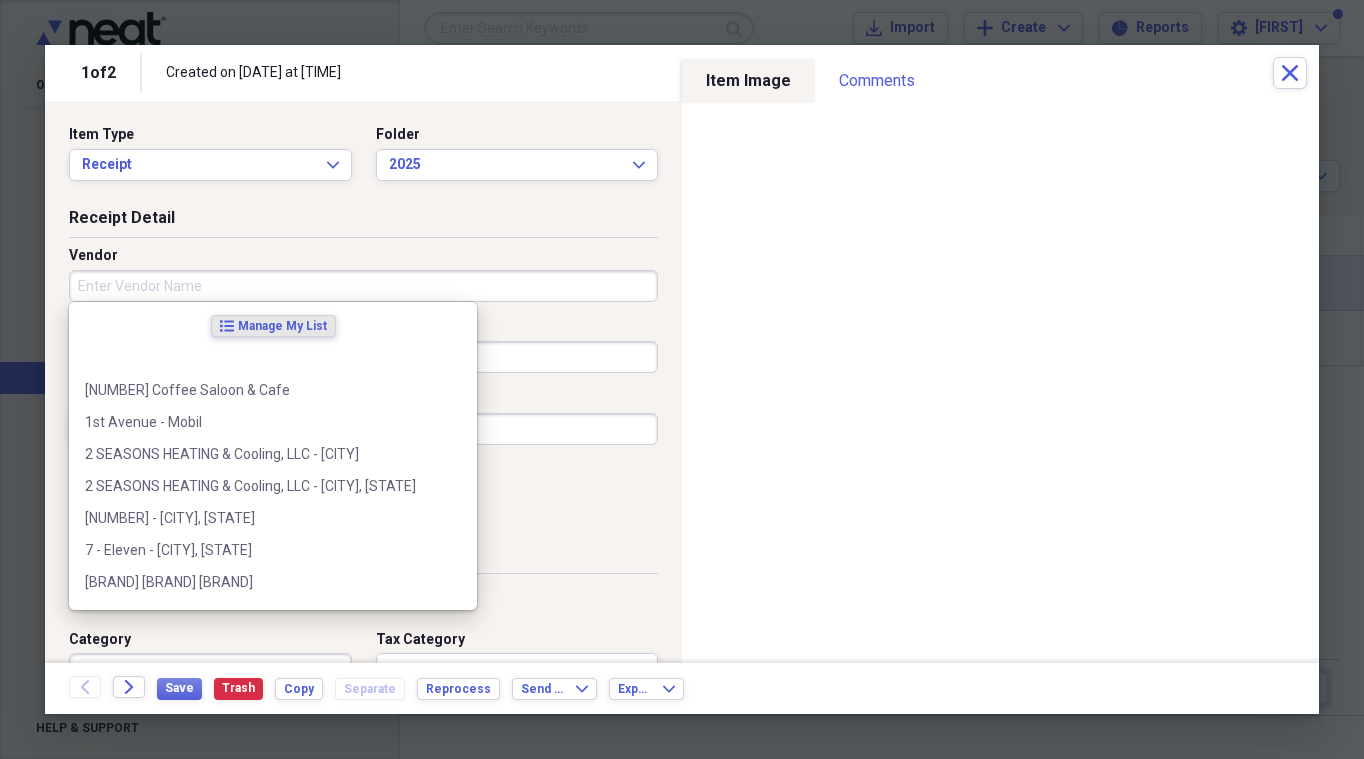 click on "Vendor" at bounding box center [363, 286] 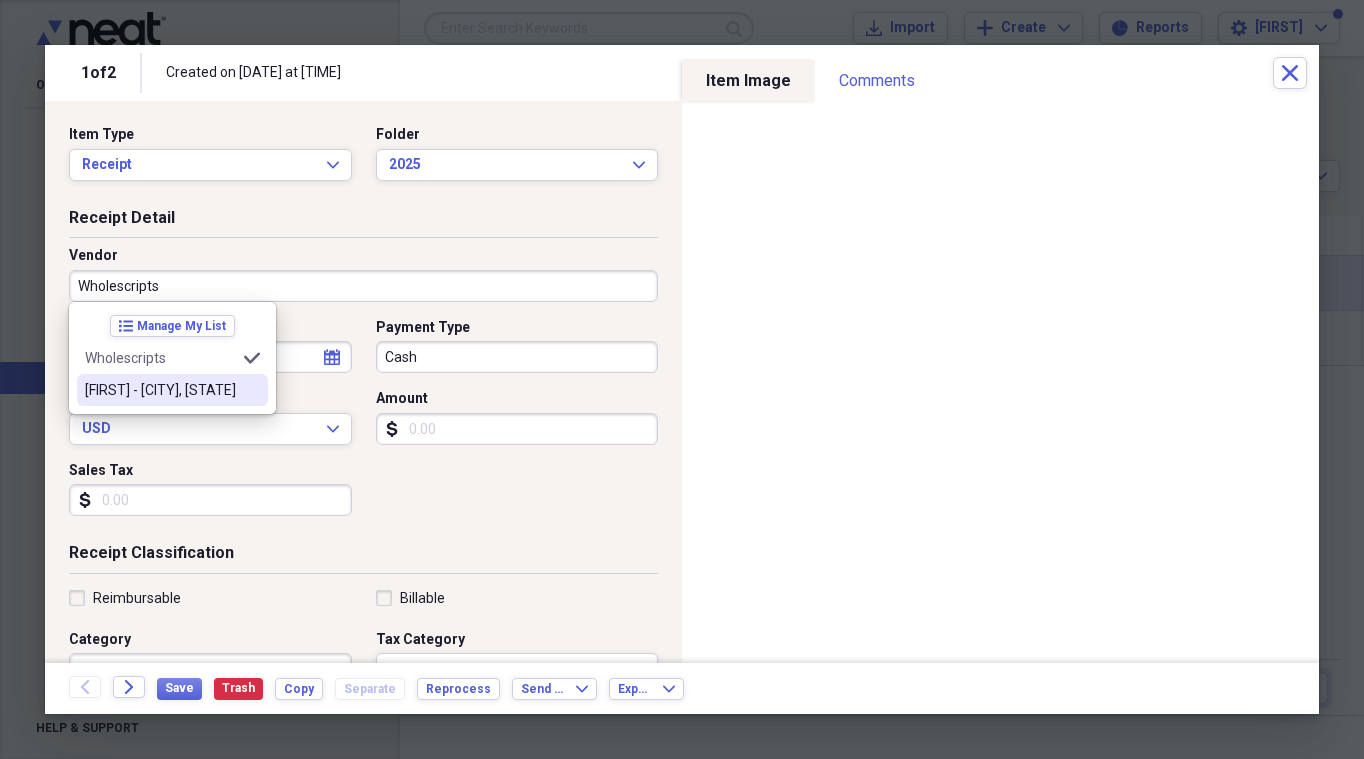 click on "[FIRST] - [CITY], [STATE]" at bounding box center (160, 390) 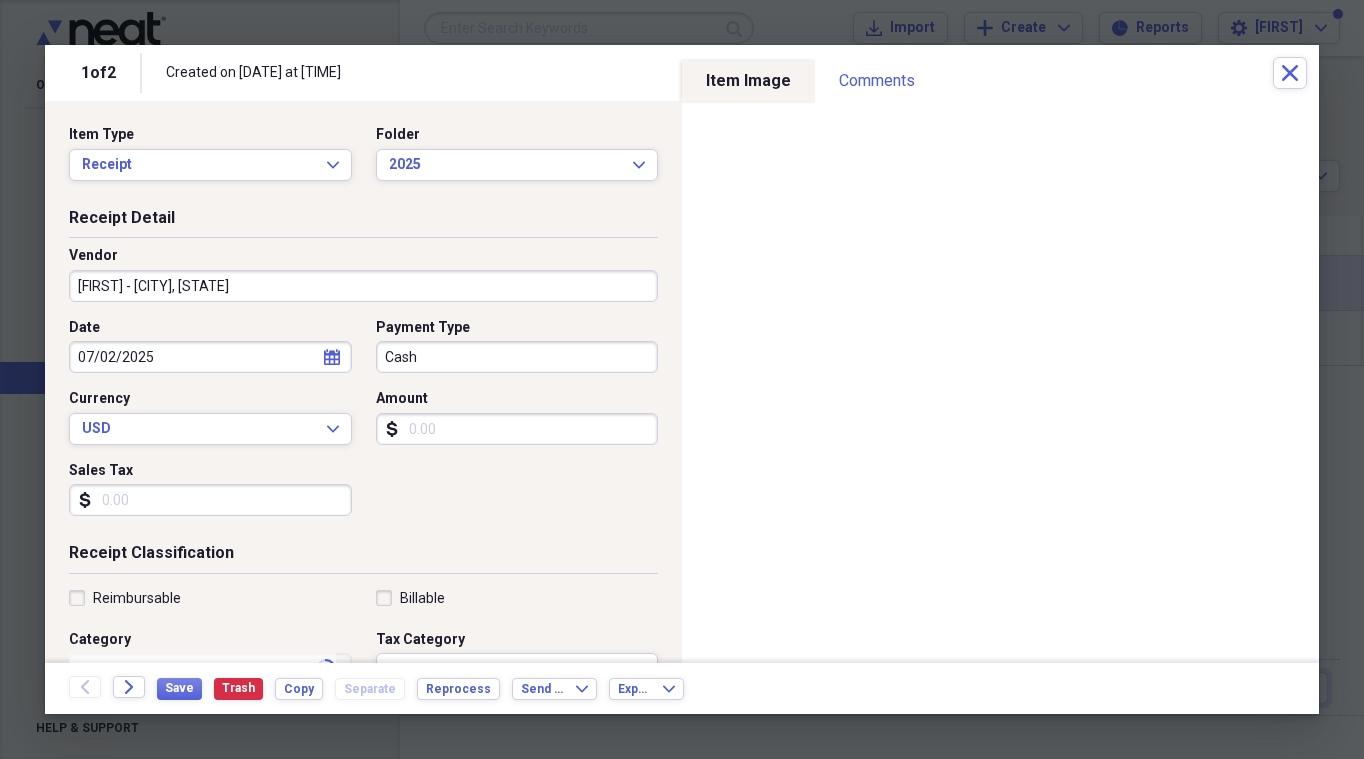 type on "Medical - Prescriptions" 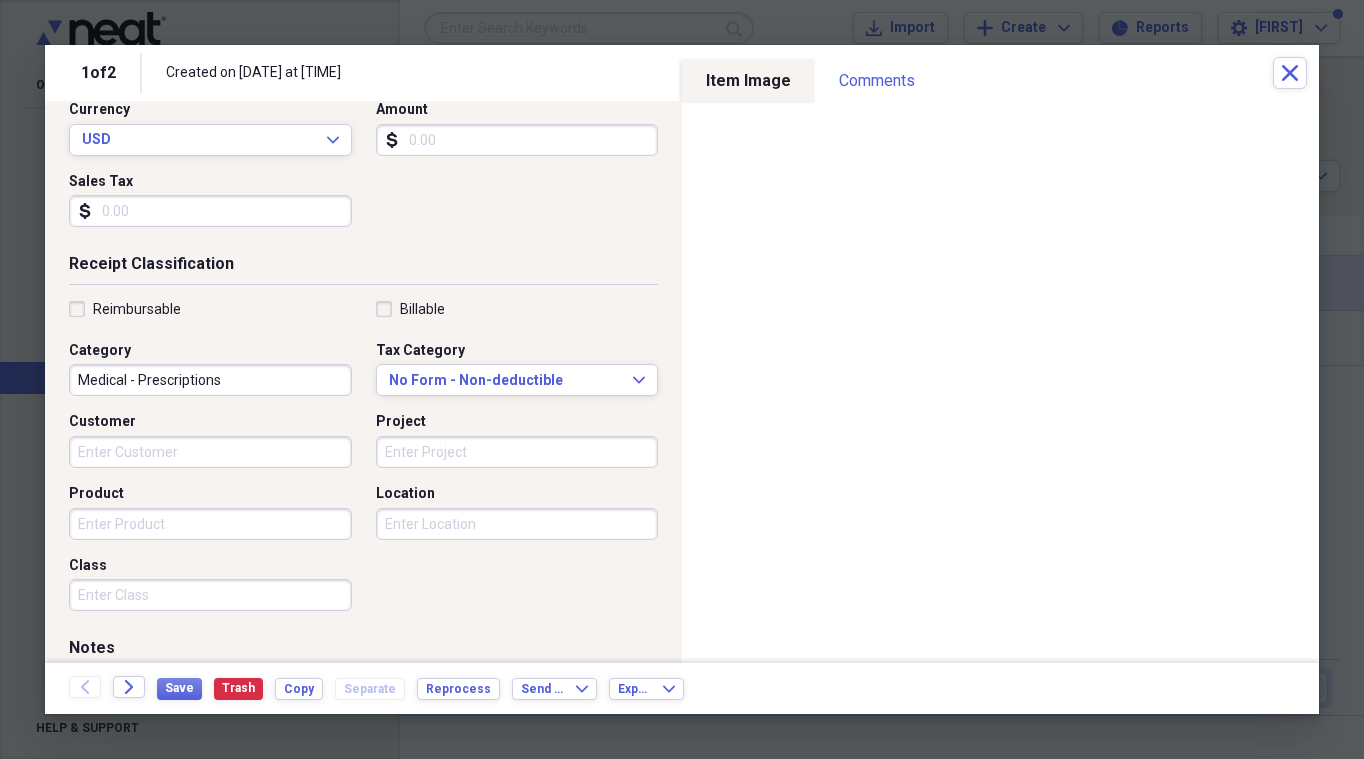 scroll, scrollTop: 300, scrollLeft: 0, axis: vertical 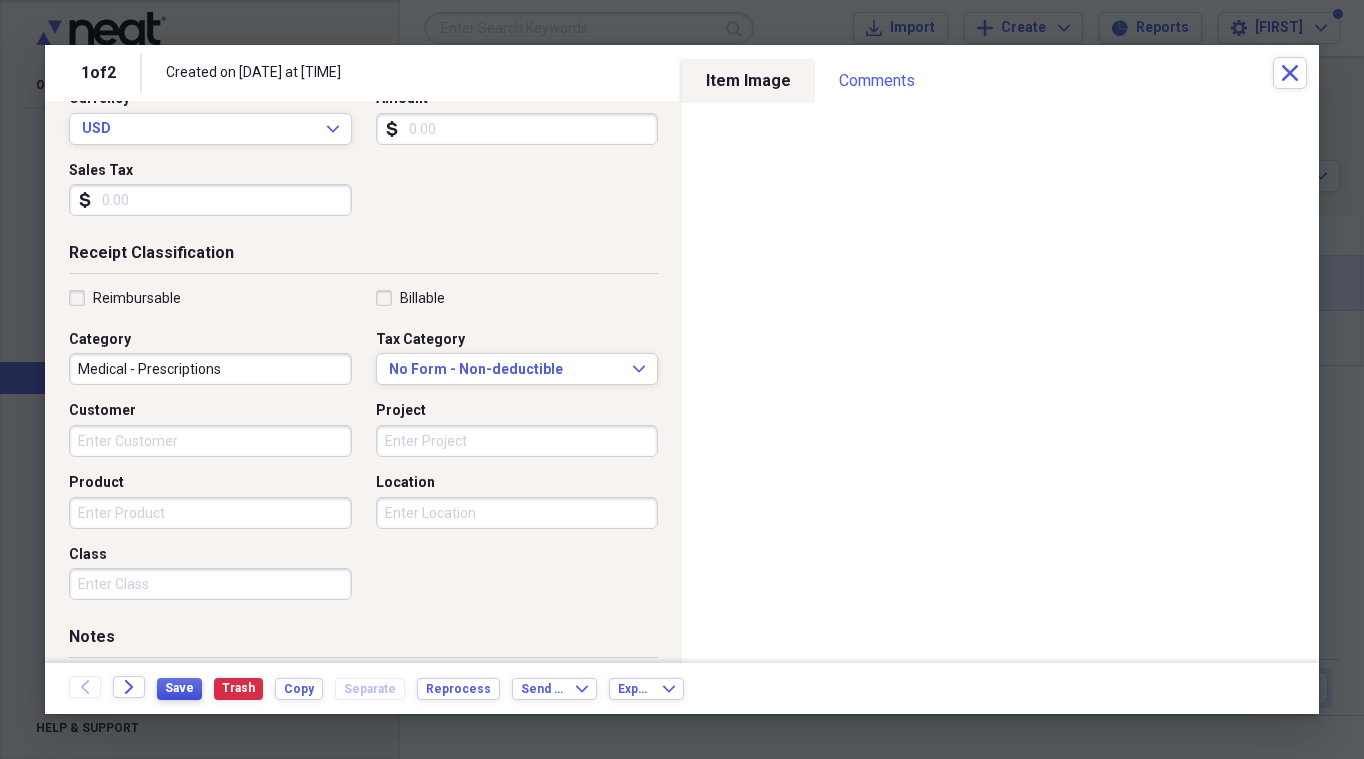 click on "Save" at bounding box center [179, 688] 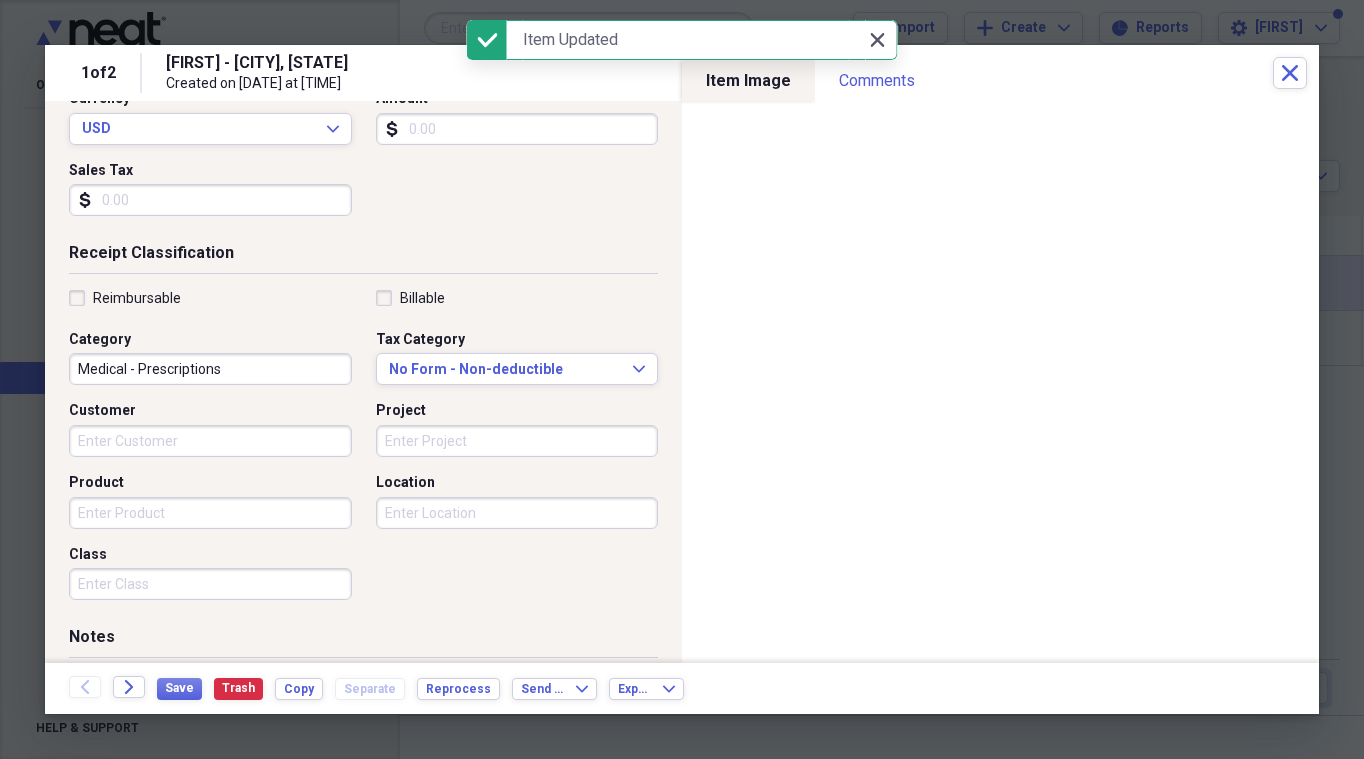 click 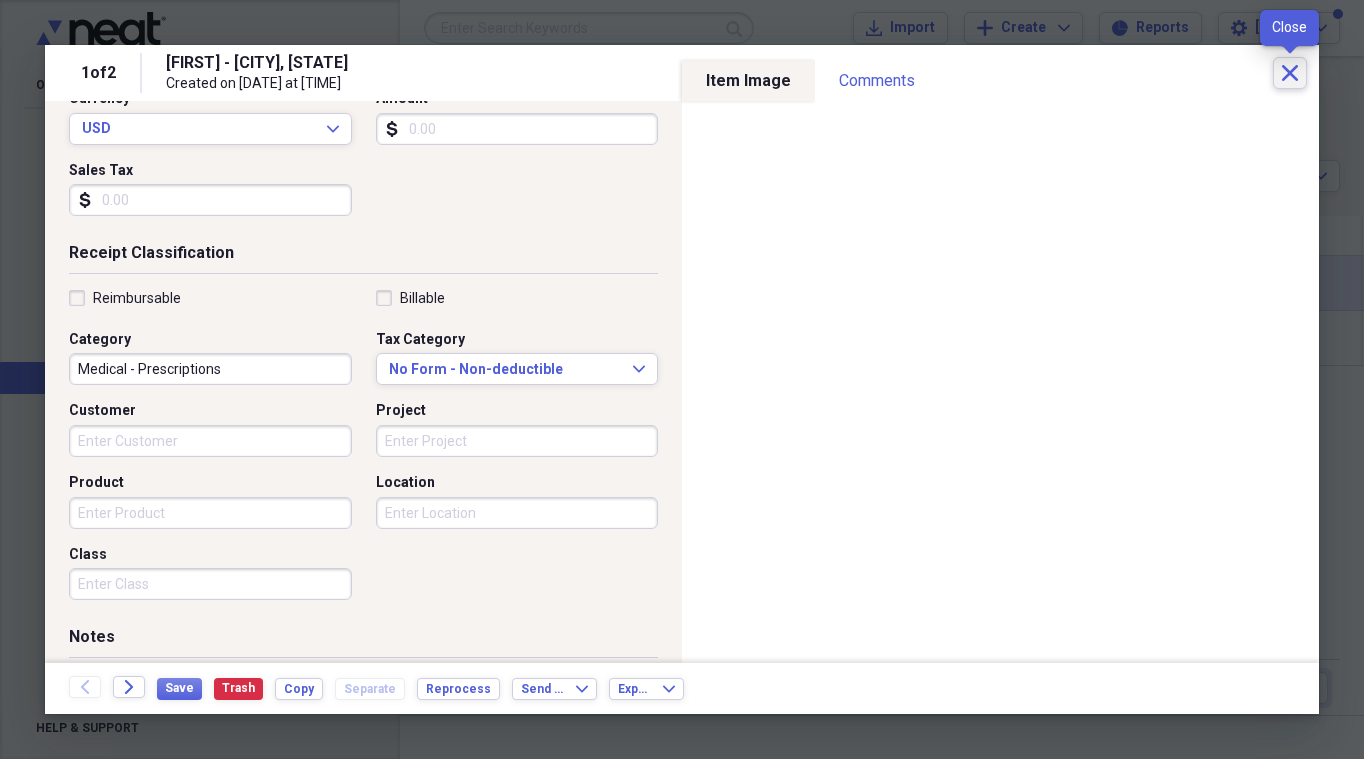 click on "Close" at bounding box center (1290, 73) 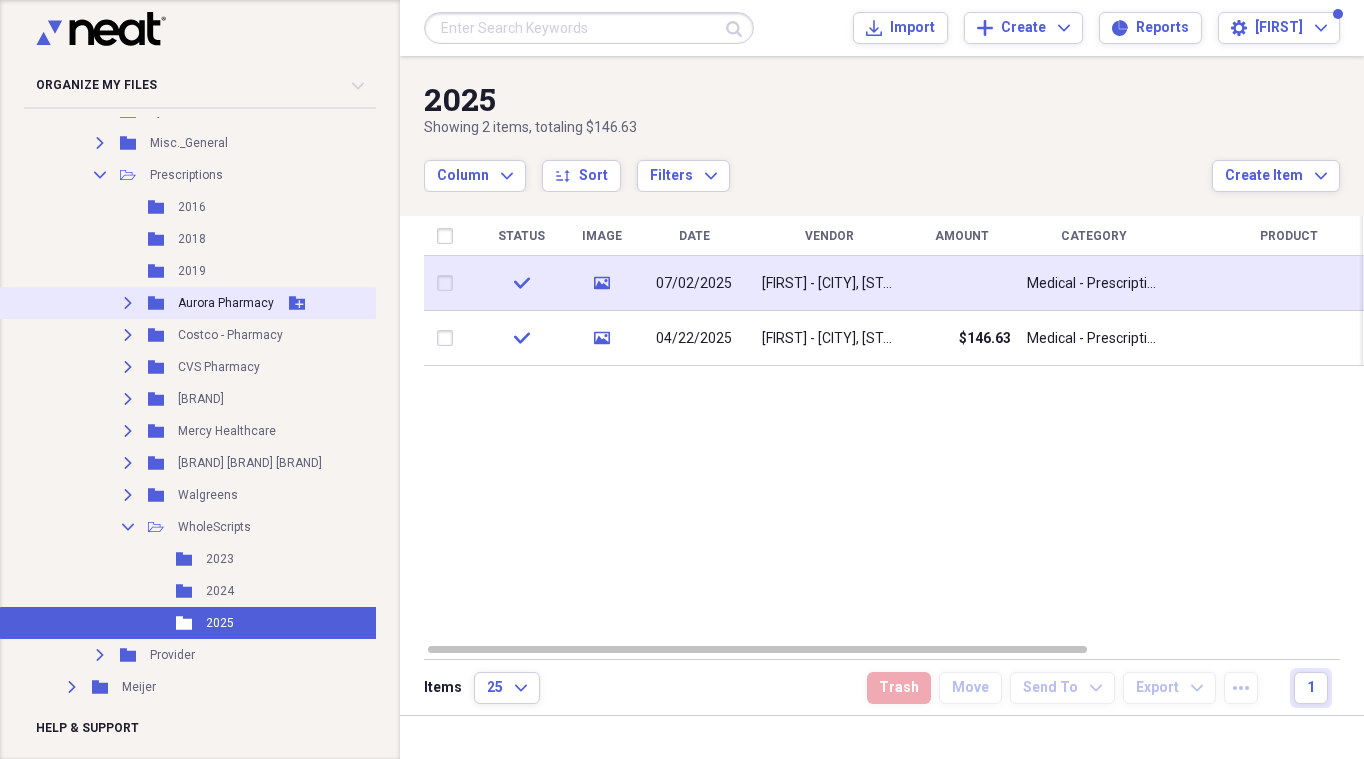 scroll, scrollTop: 7679, scrollLeft: 0, axis: vertical 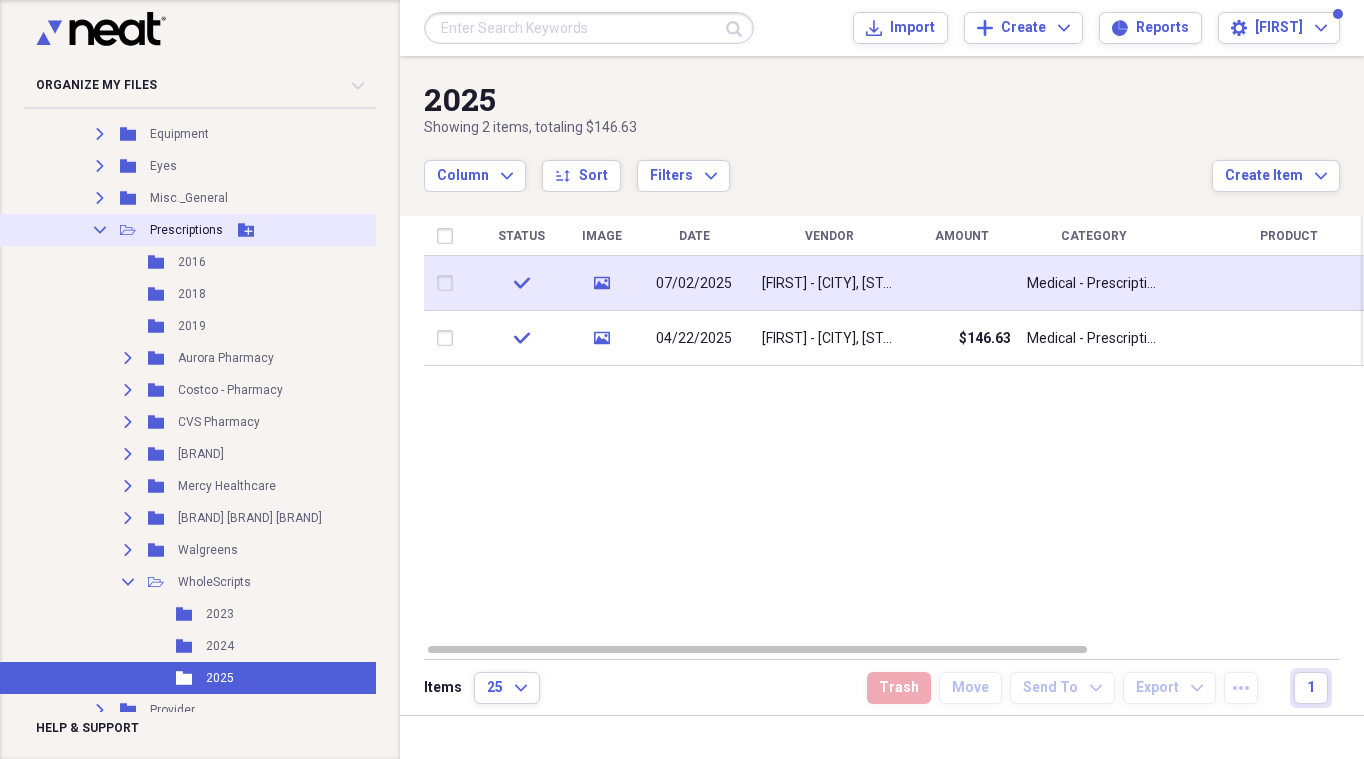 drag, startPoint x: 99, startPoint y: 227, endPoint x: 100, endPoint y: 244, distance: 17.029387 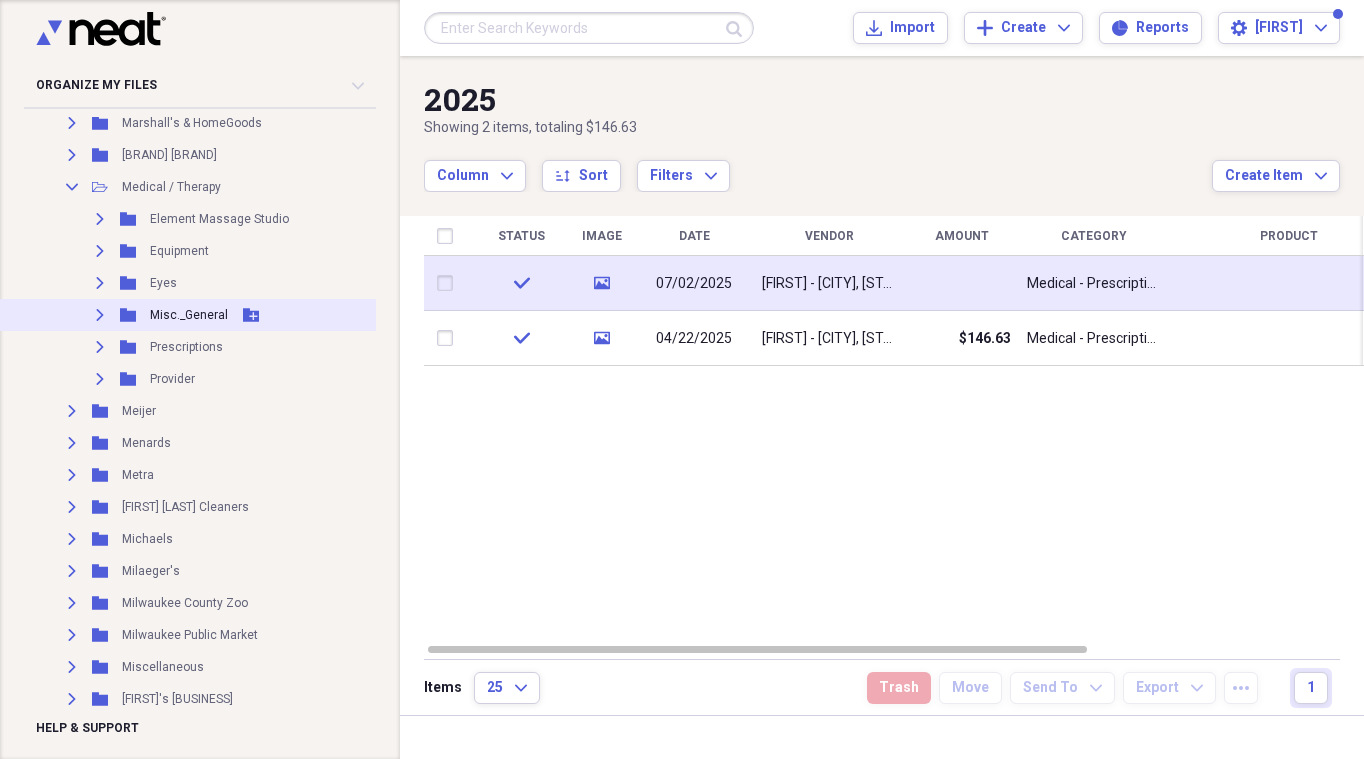 scroll, scrollTop: 7479, scrollLeft: 0, axis: vertical 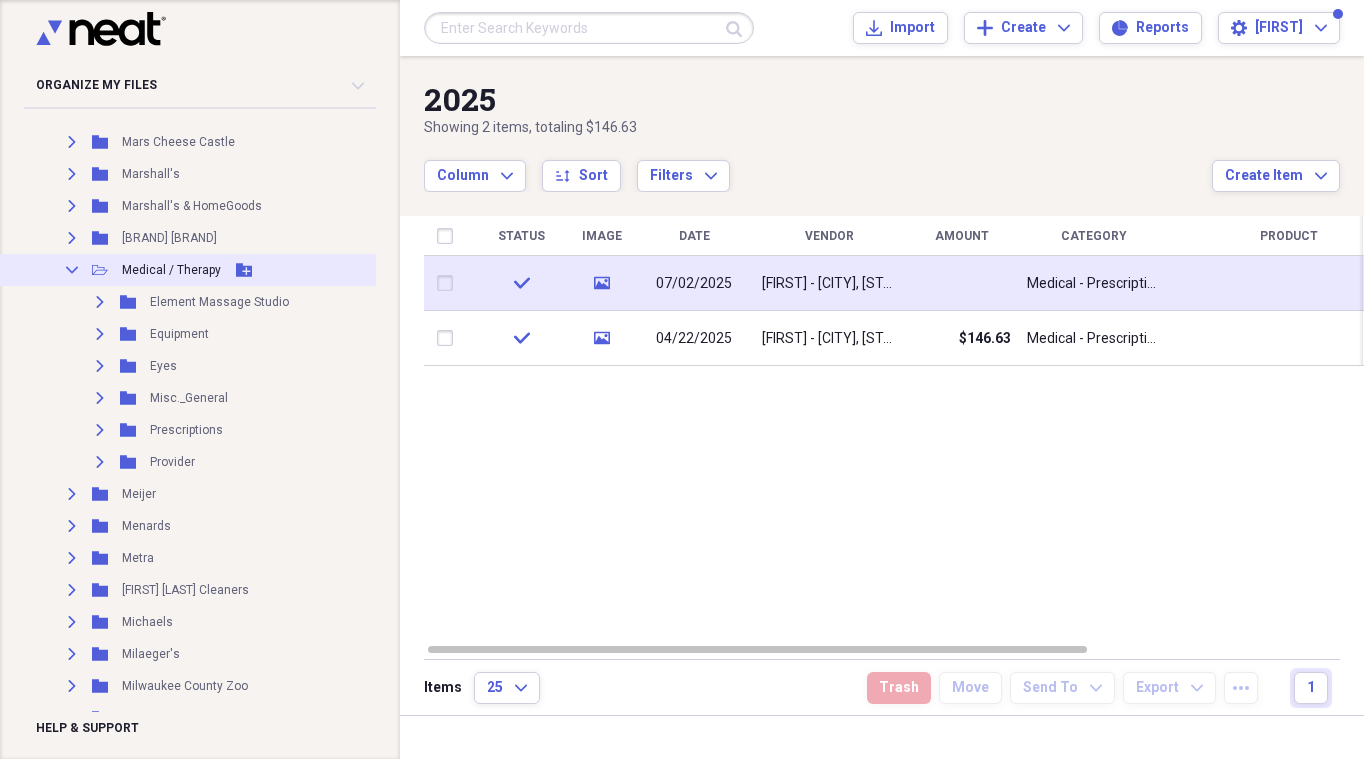 click on "Collapse" 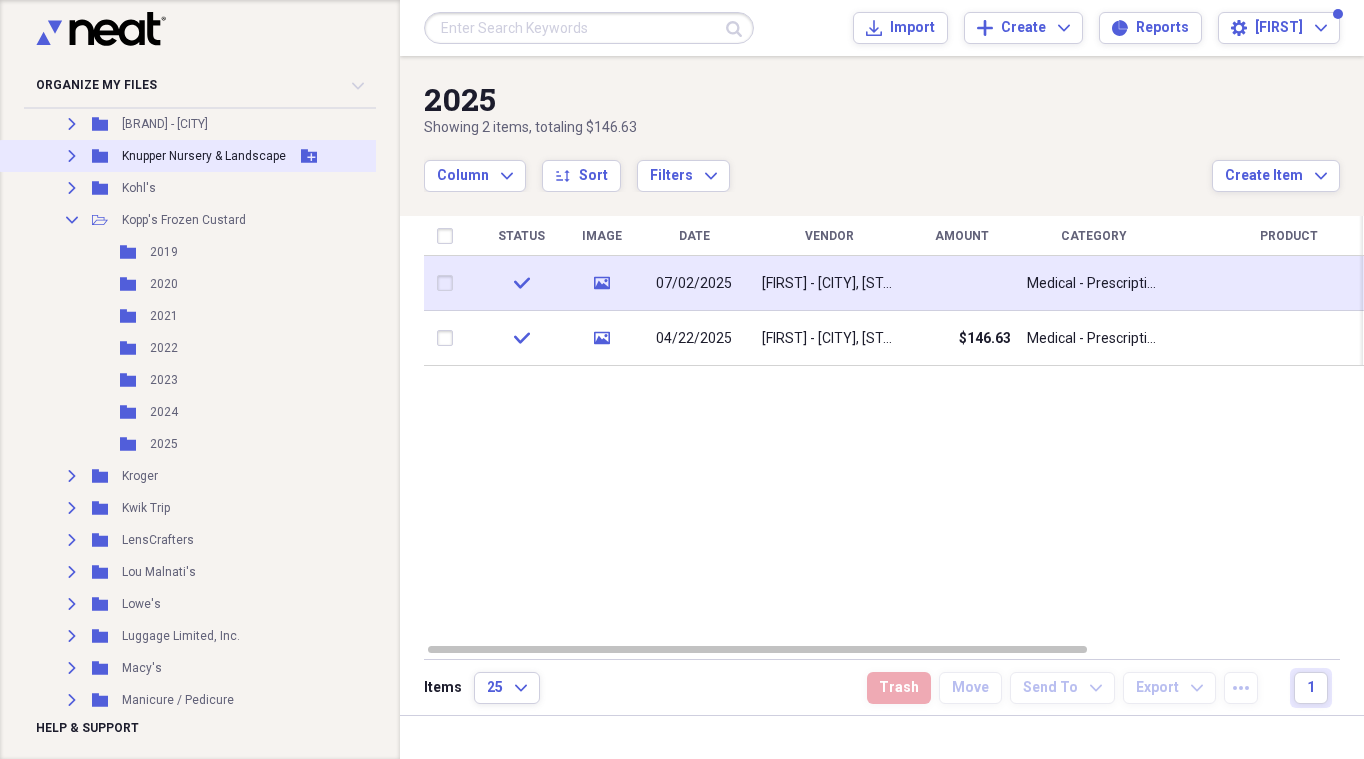 scroll, scrollTop: 6679, scrollLeft: 0, axis: vertical 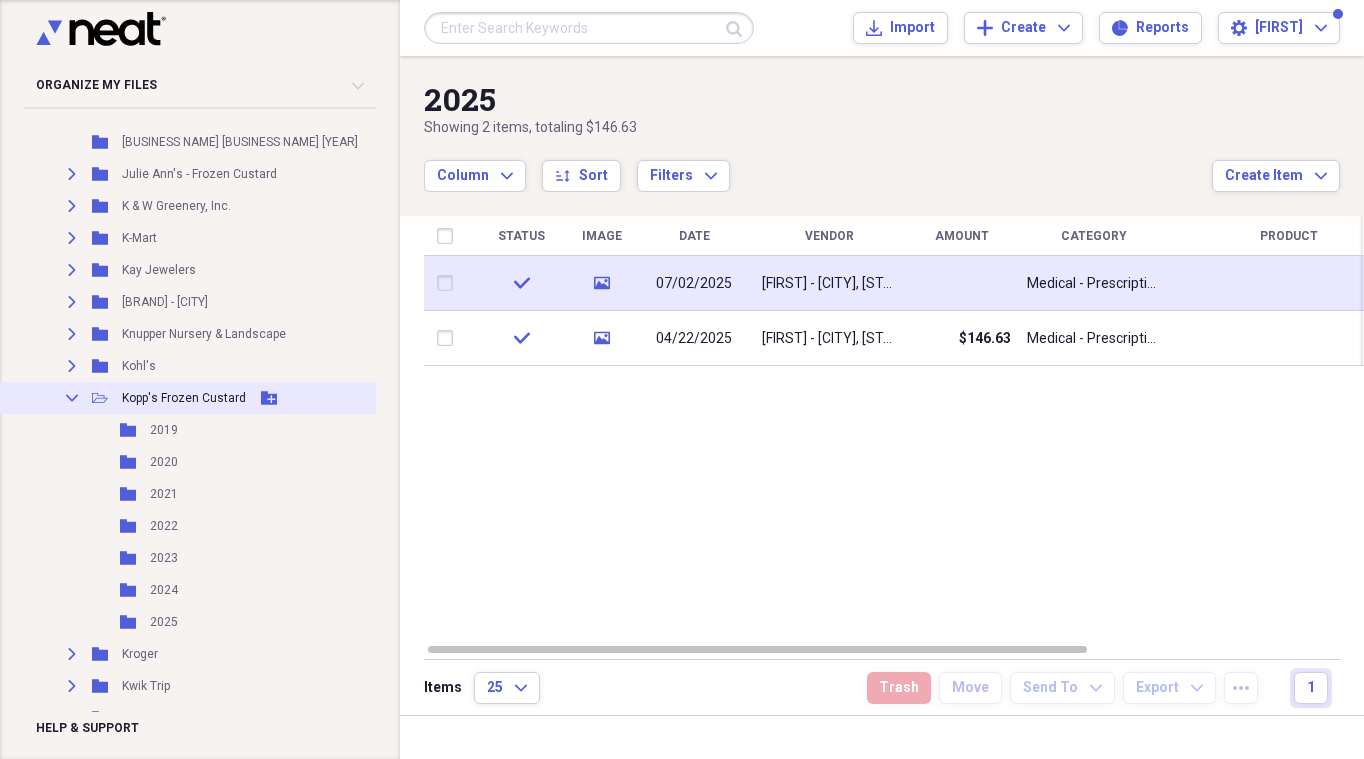 click 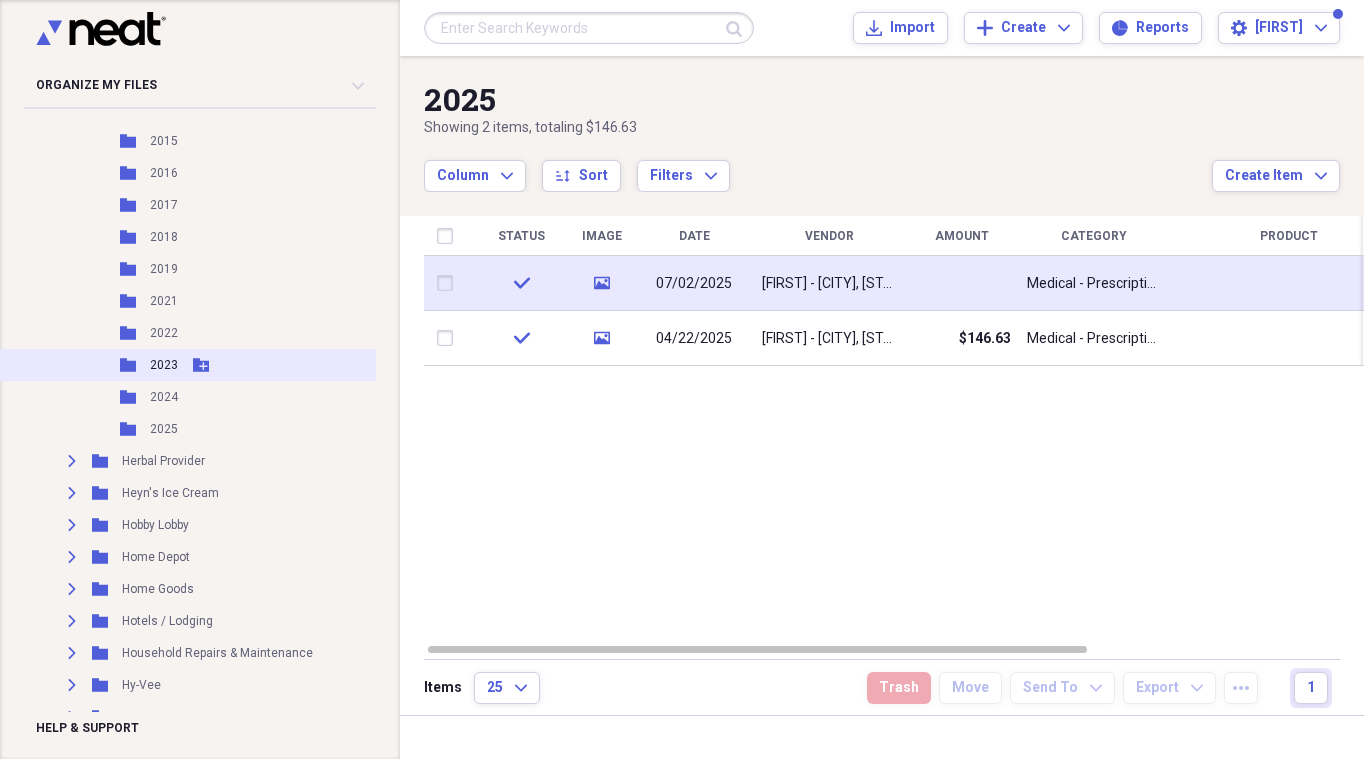 scroll, scrollTop: 5679, scrollLeft: 0, axis: vertical 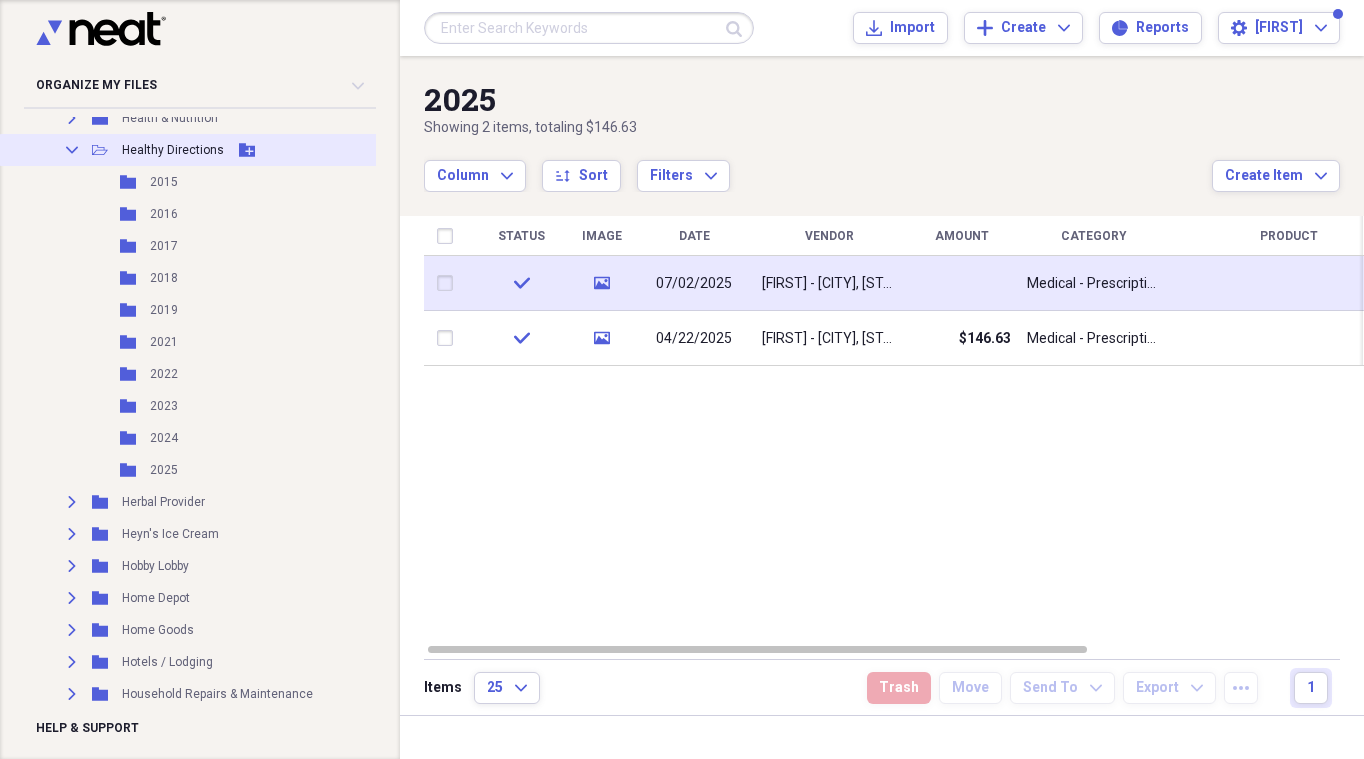 click 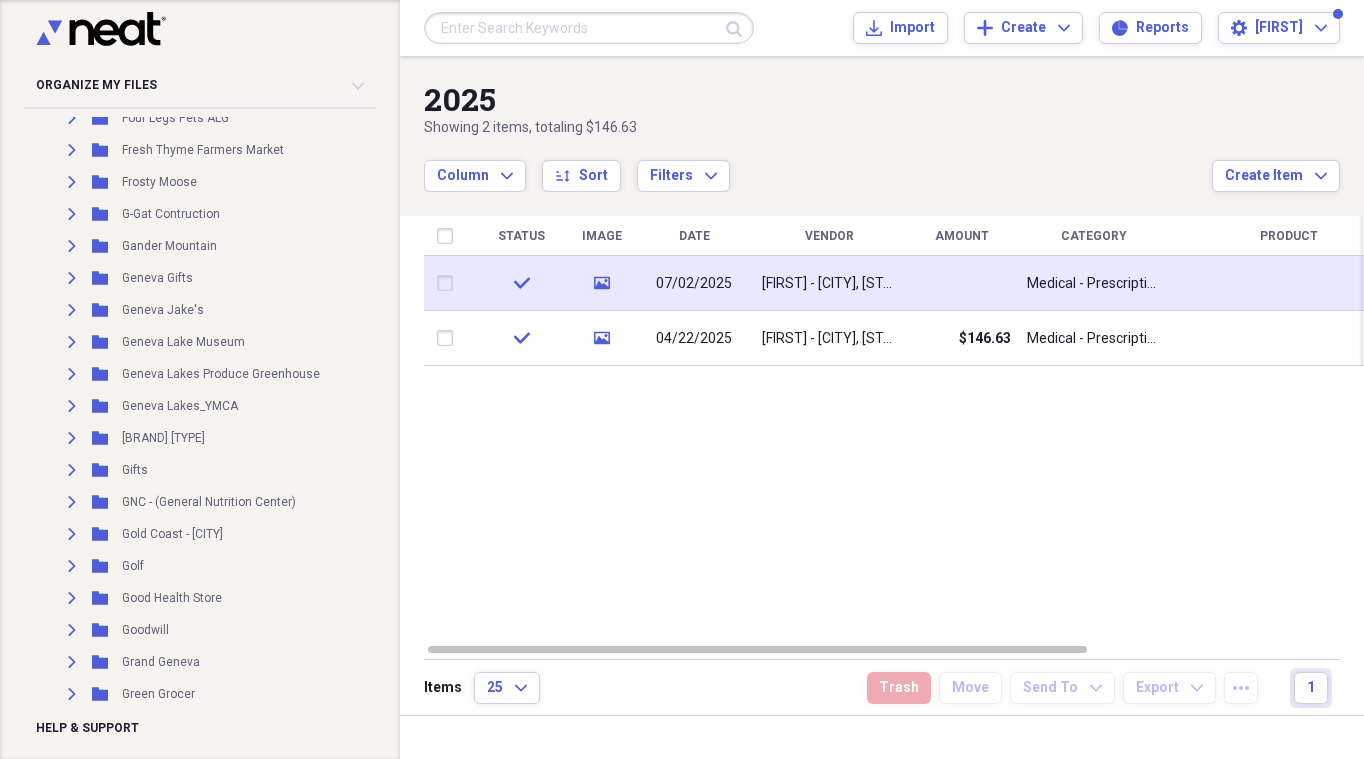 scroll, scrollTop: 4679, scrollLeft: 0, axis: vertical 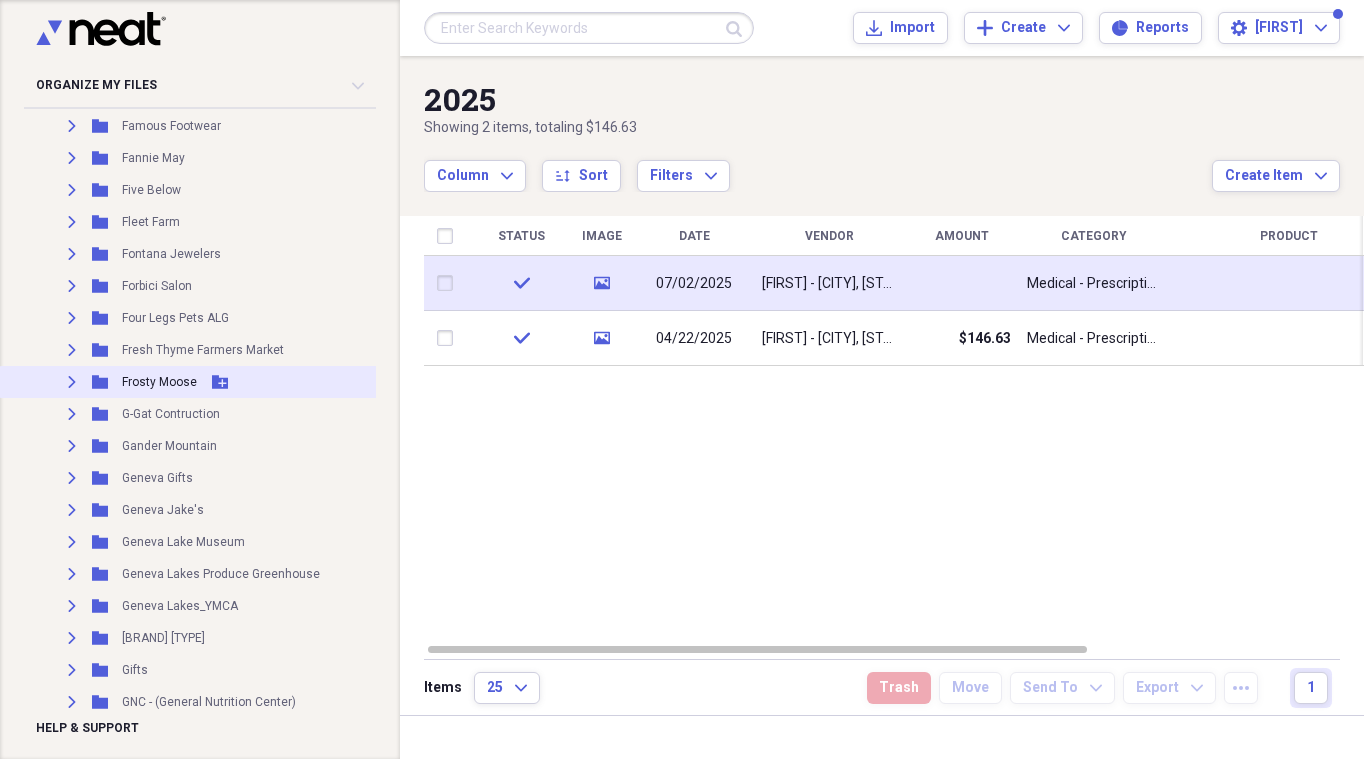 click on "Expand" 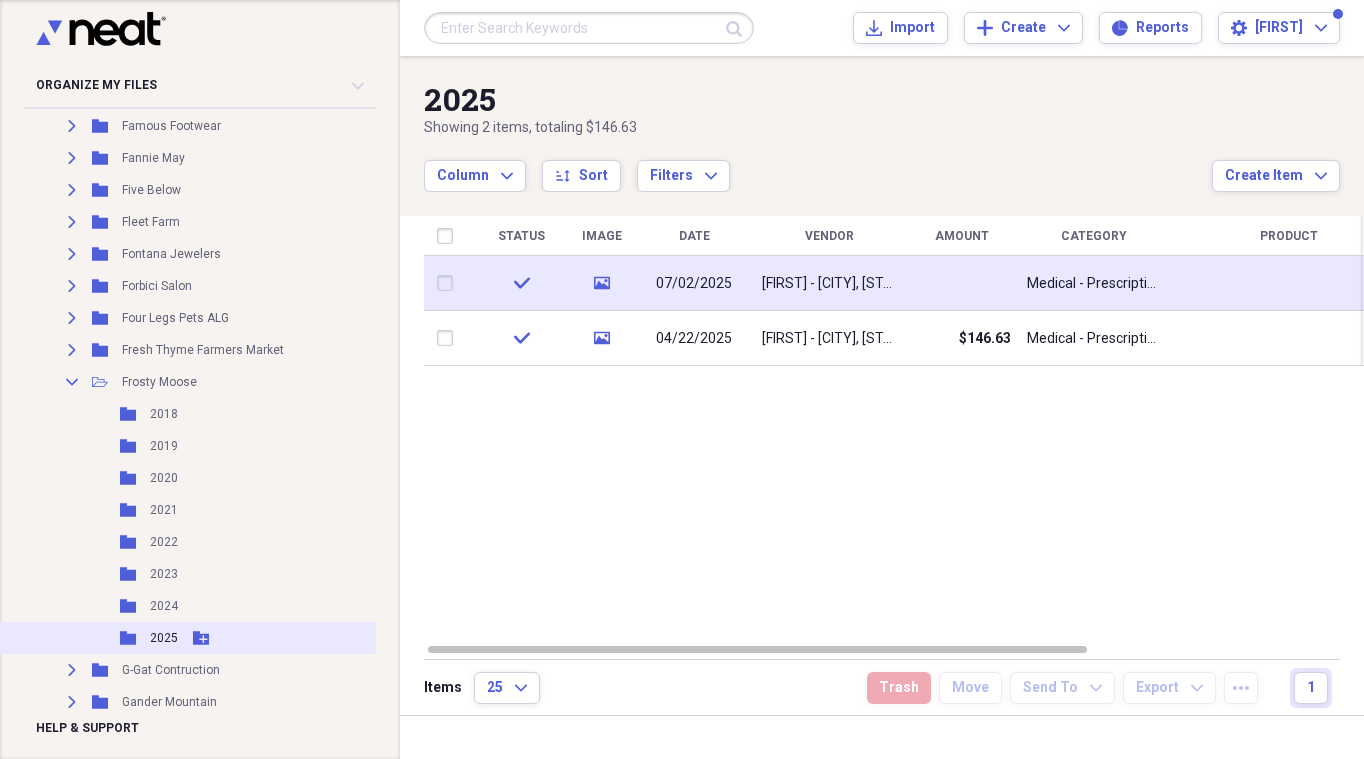 click on "2025" at bounding box center [164, 638] 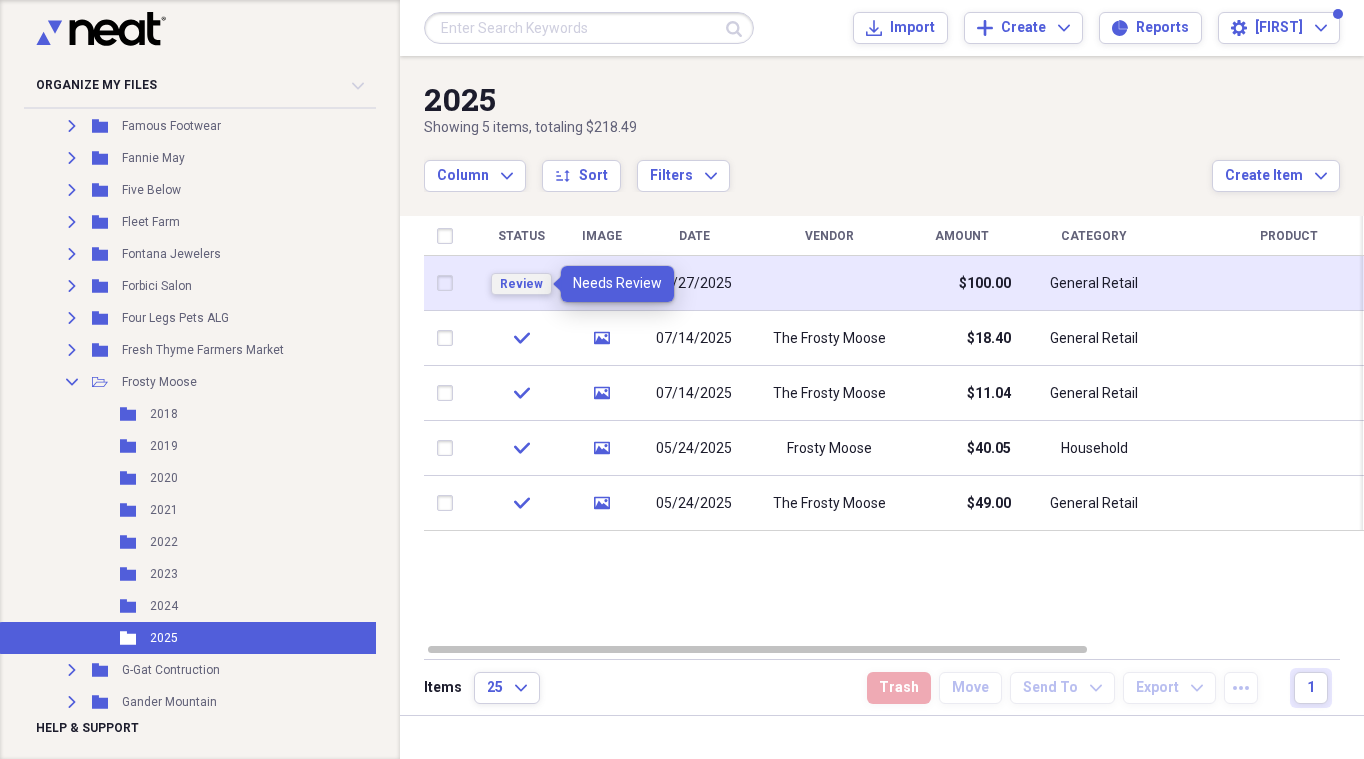 click on "Review" at bounding box center [521, 284] 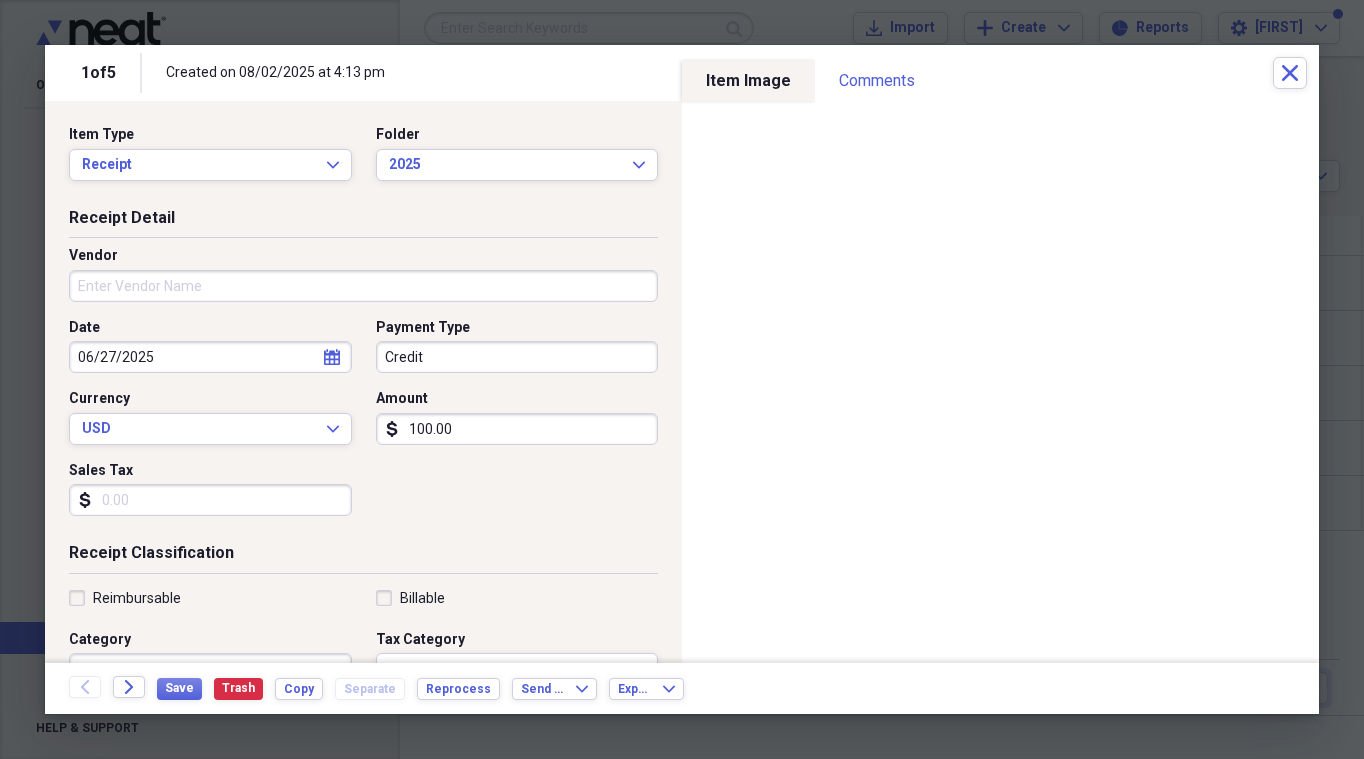 drag, startPoint x: 396, startPoint y: 288, endPoint x: 394, endPoint y: 274, distance: 14.142136 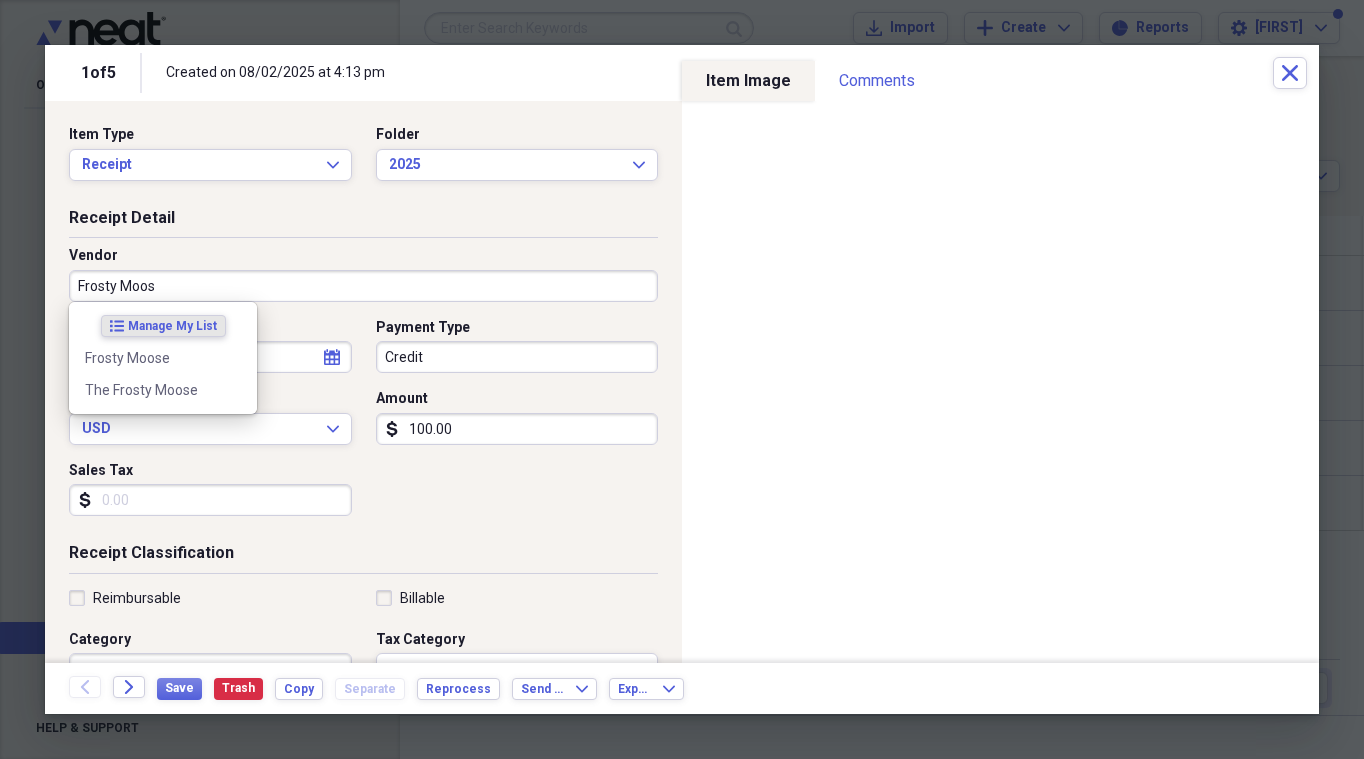 type on "Frosty Moose" 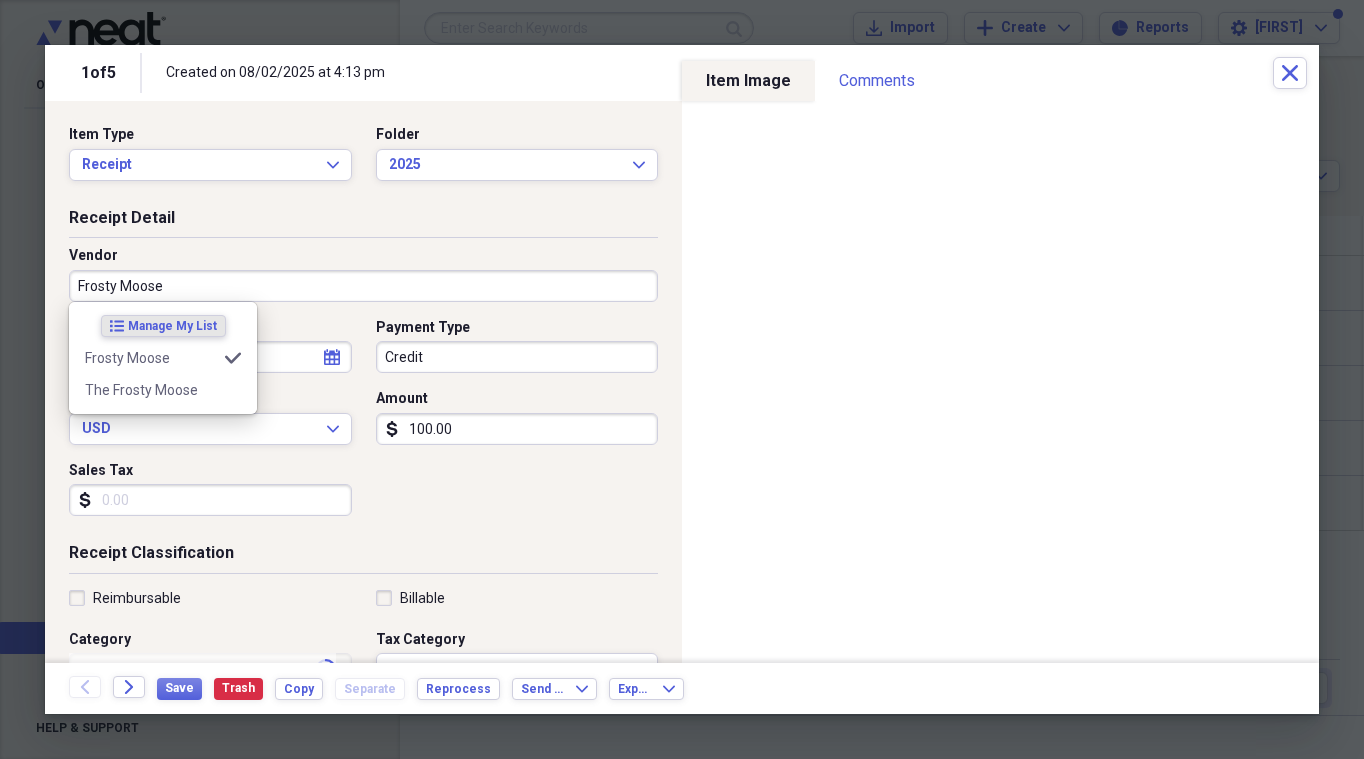 type on "Household" 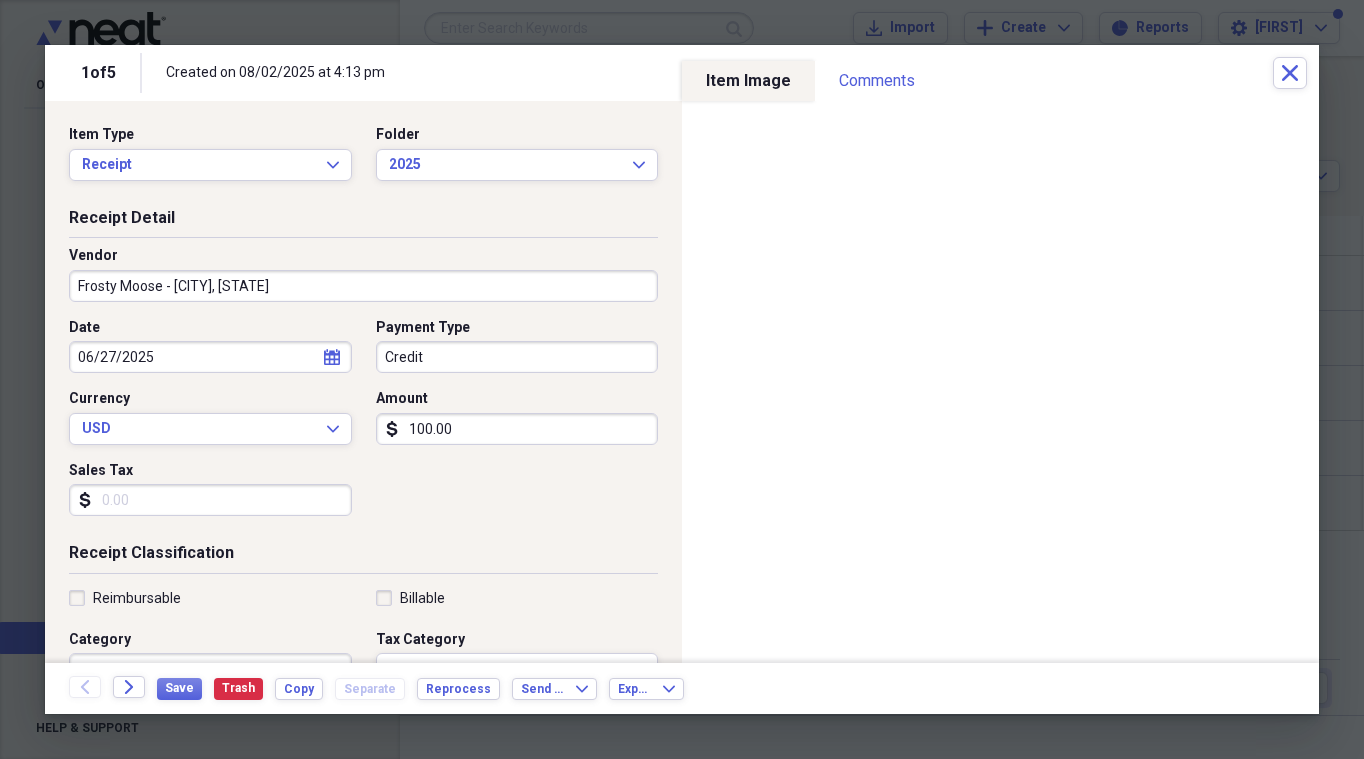 type on "Frosty Moose - [CITY], [STATE]" 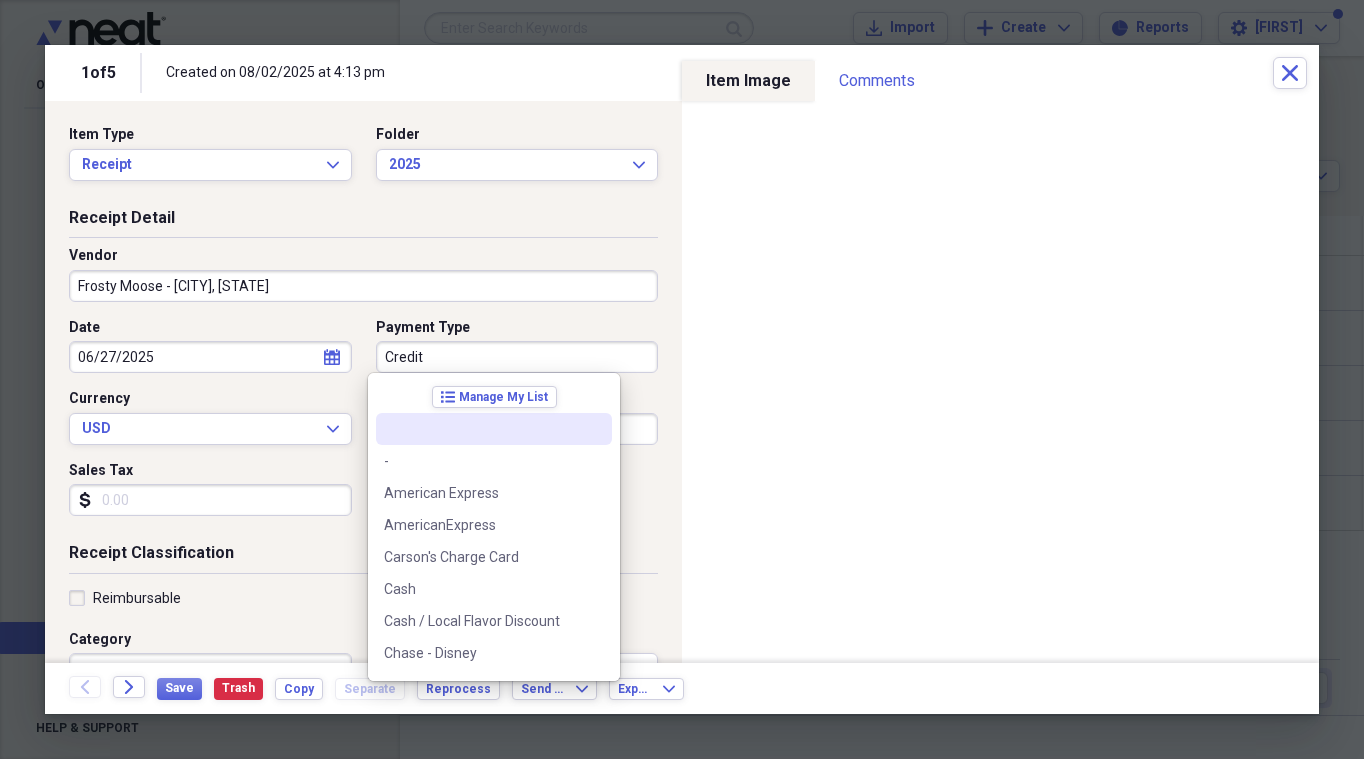 click on "Credit" at bounding box center (517, 357) 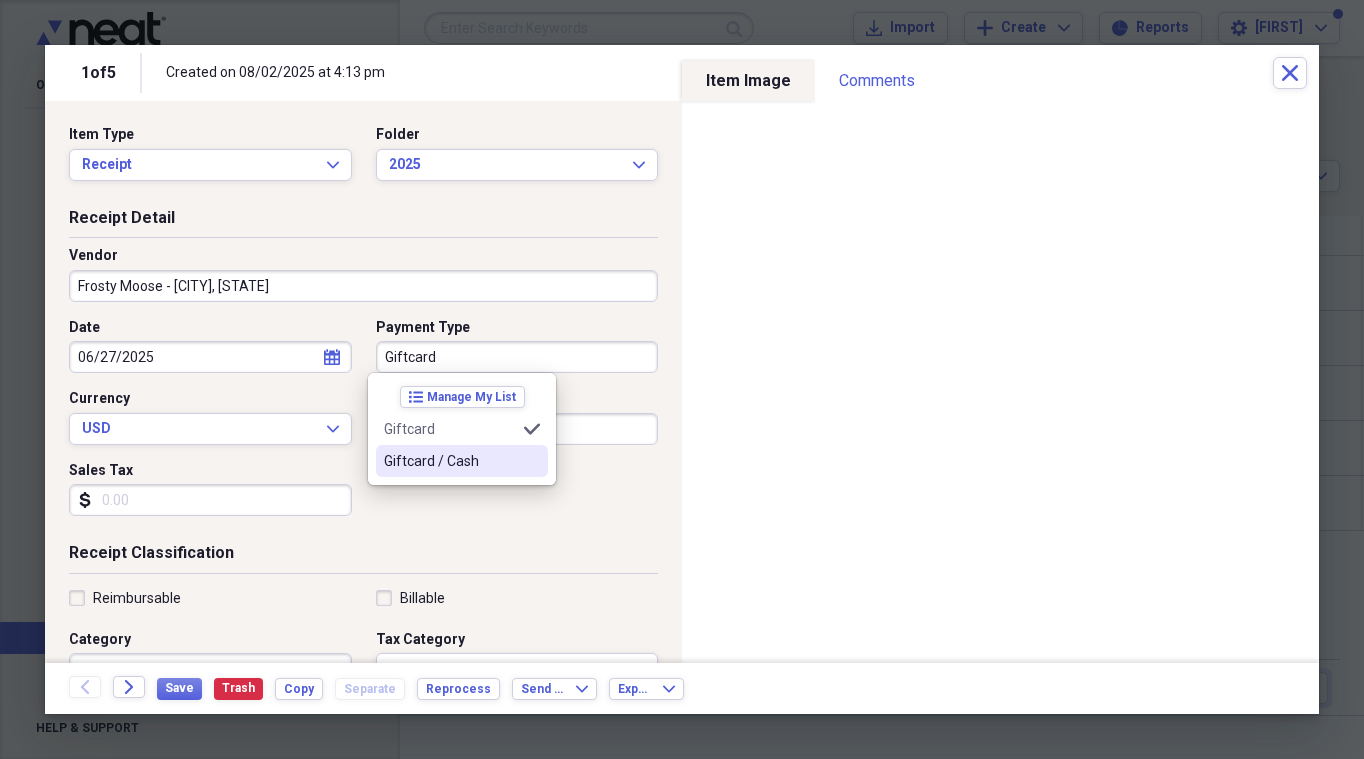 type on "Giftcard" 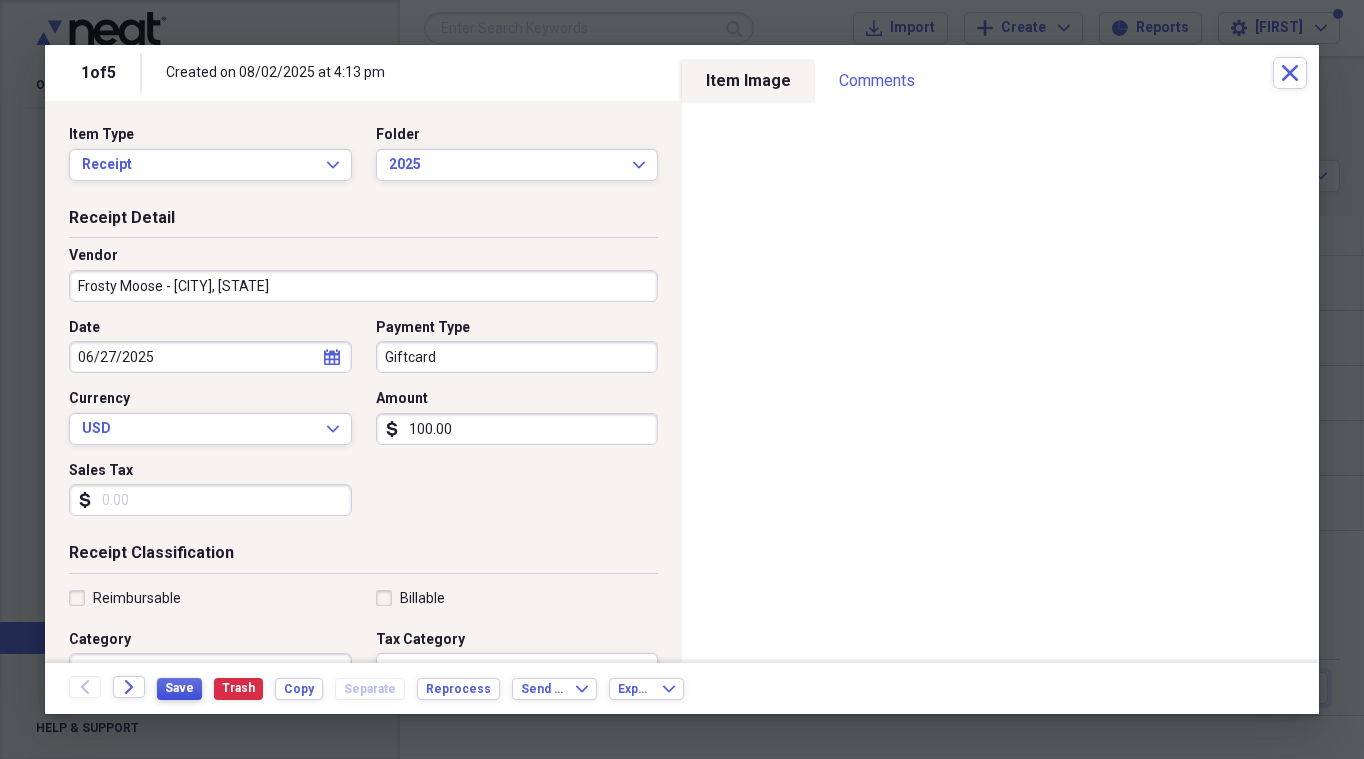 click on "Save" at bounding box center [179, 688] 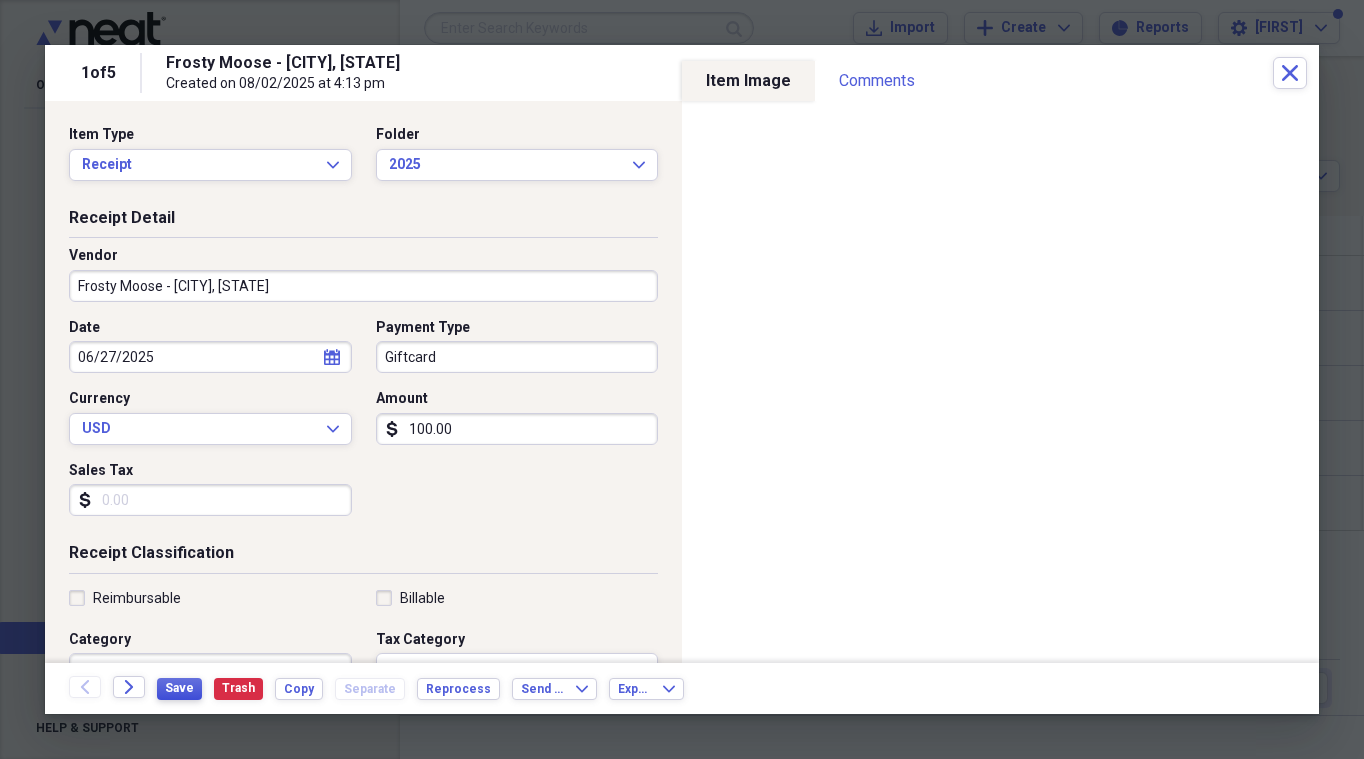 click on "Save" at bounding box center (179, 688) 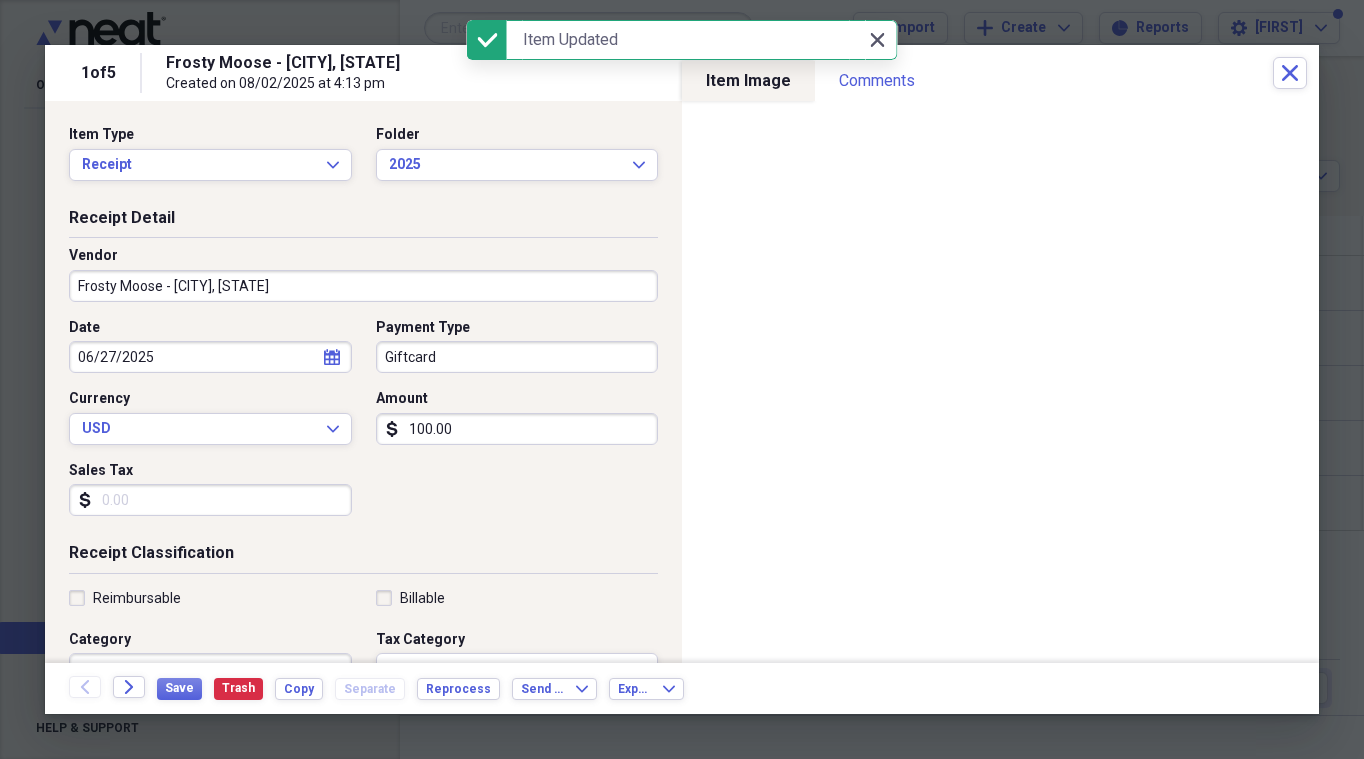 click on "Close" 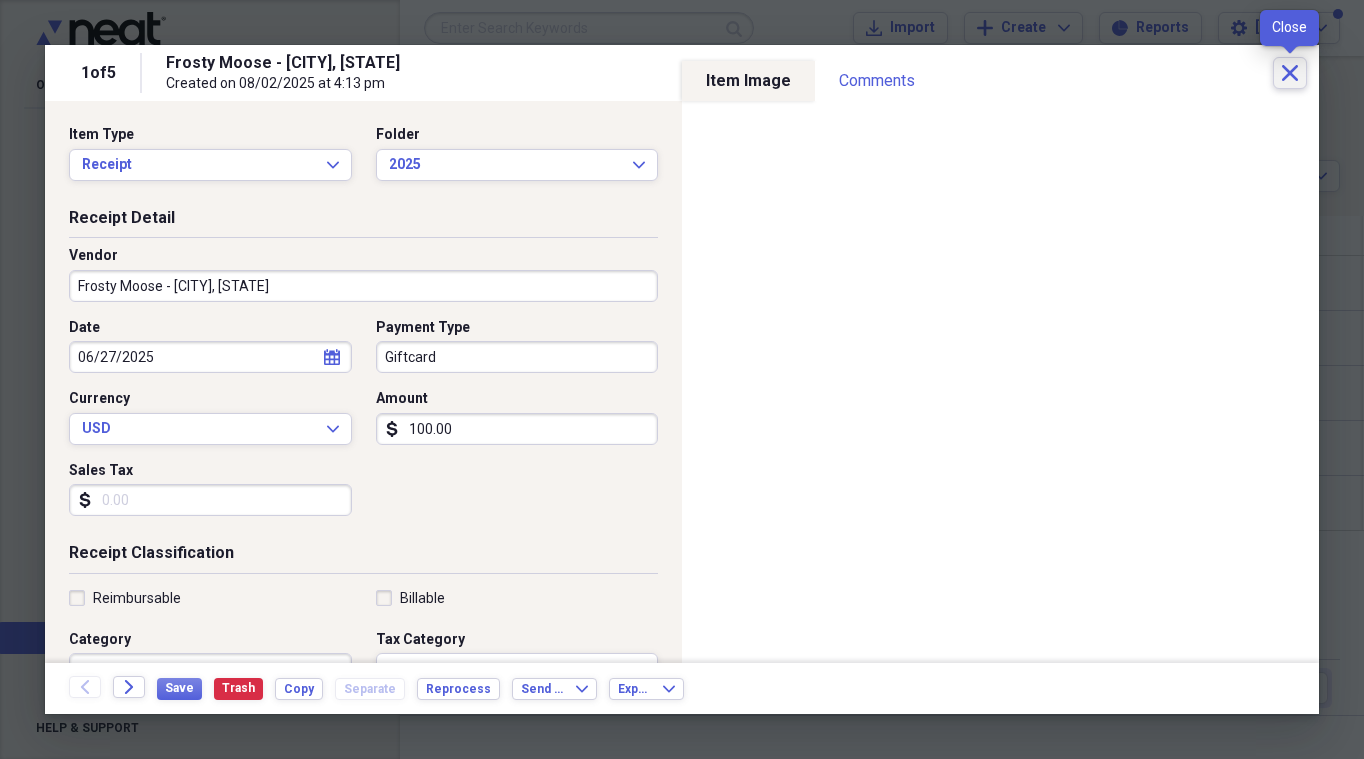 click on "Close" at bounding box center (1290, 73) 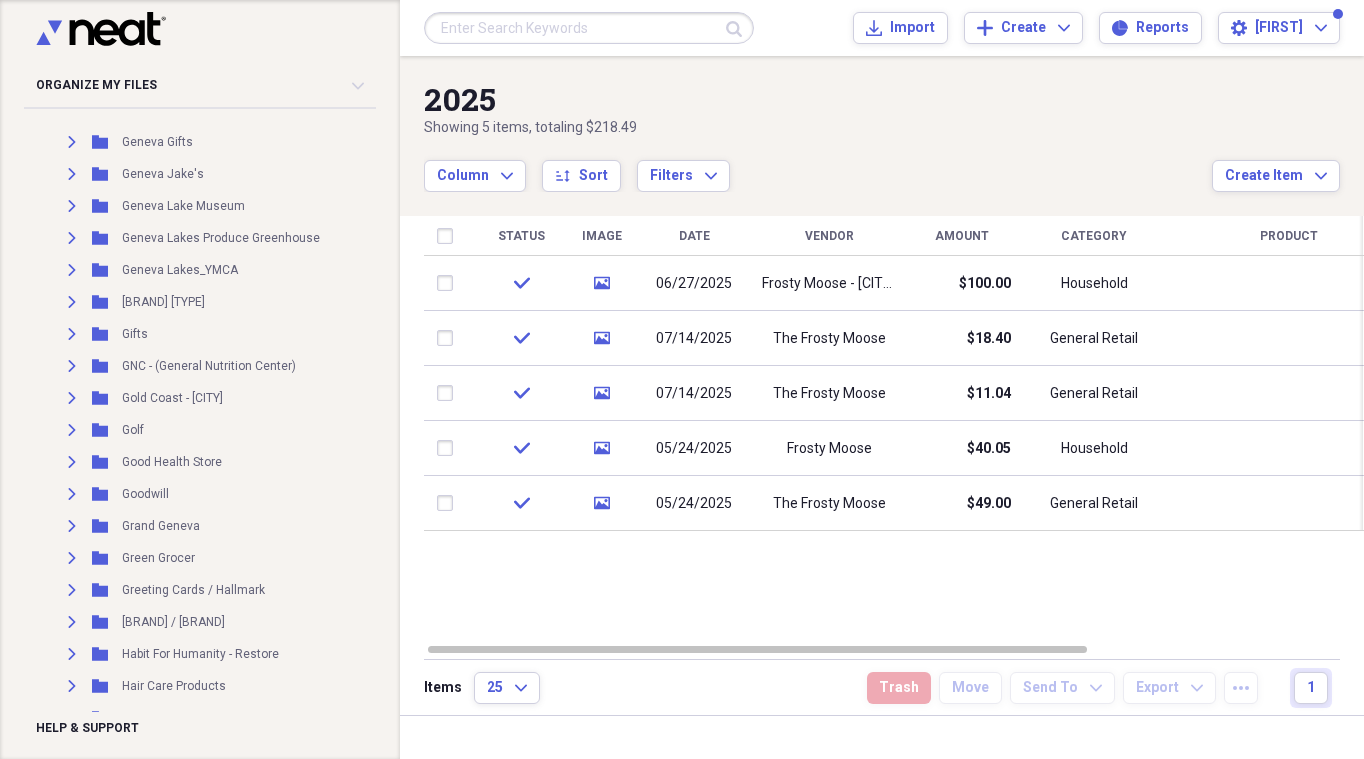 scroll, scrollTop: 5379, scrollLeft: 0, axis: vertical 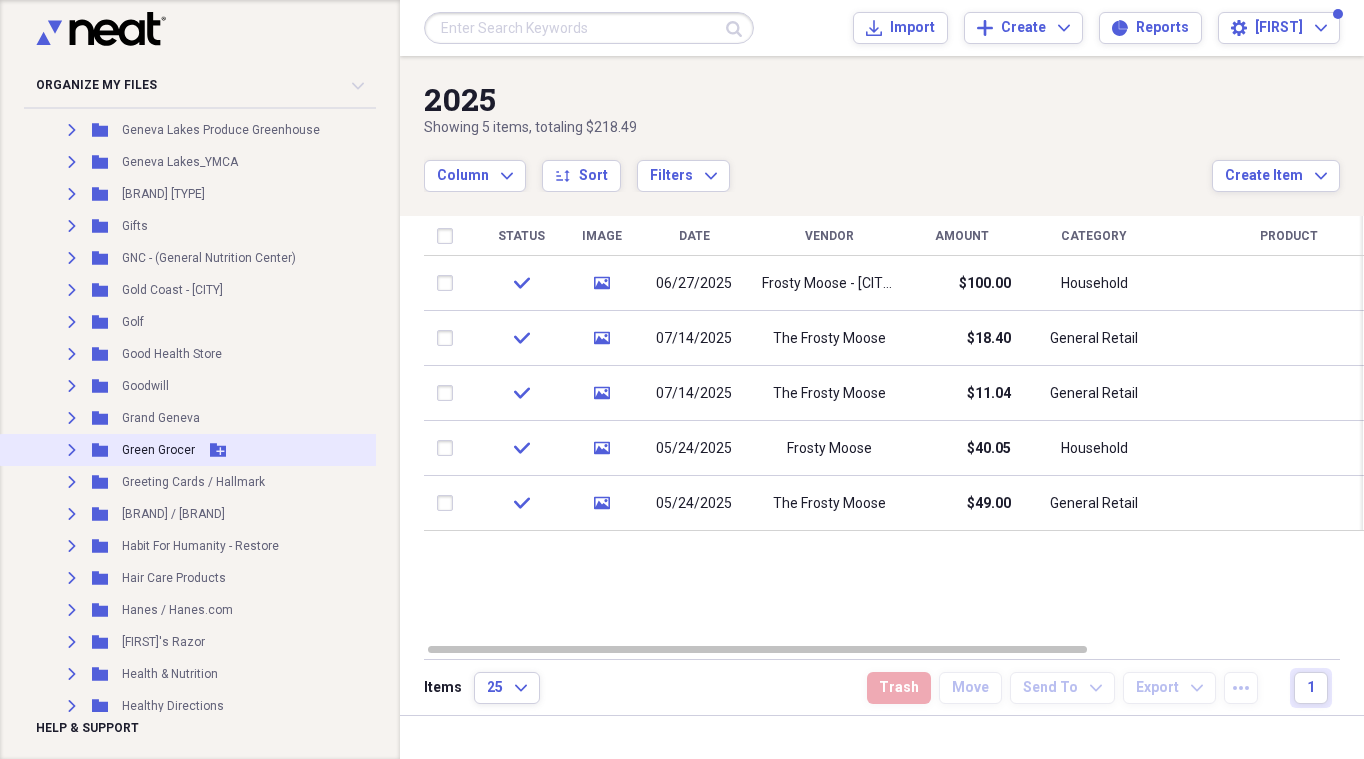 click 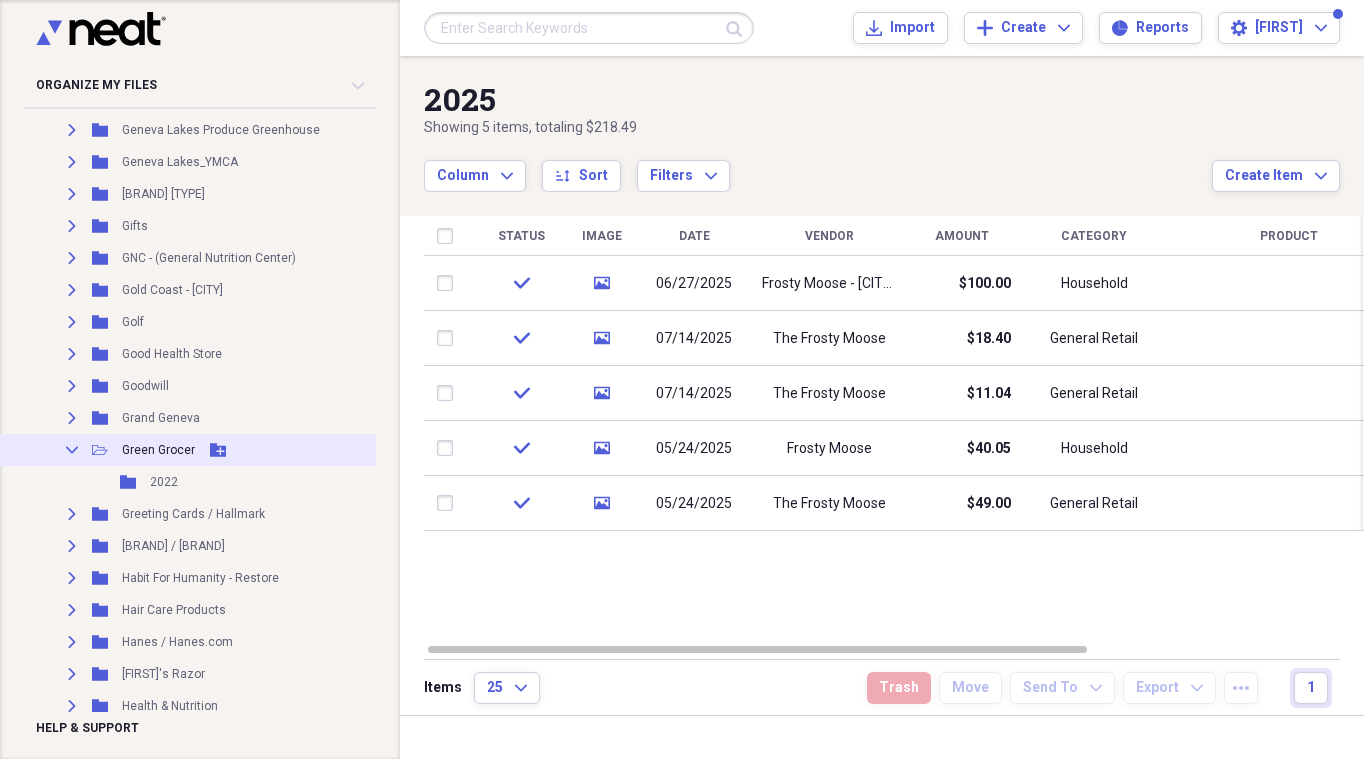 click on "Green Grocer" at bounding box center (158, 450) 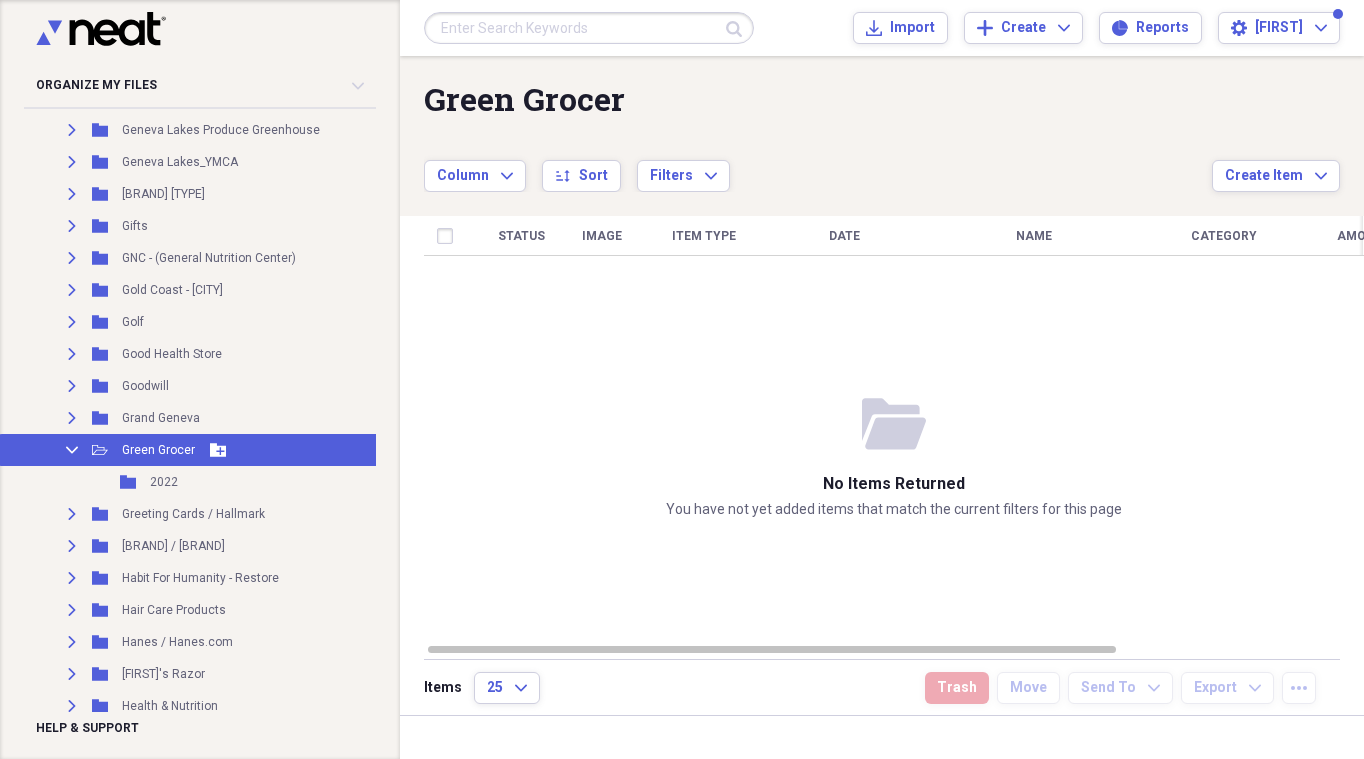 click 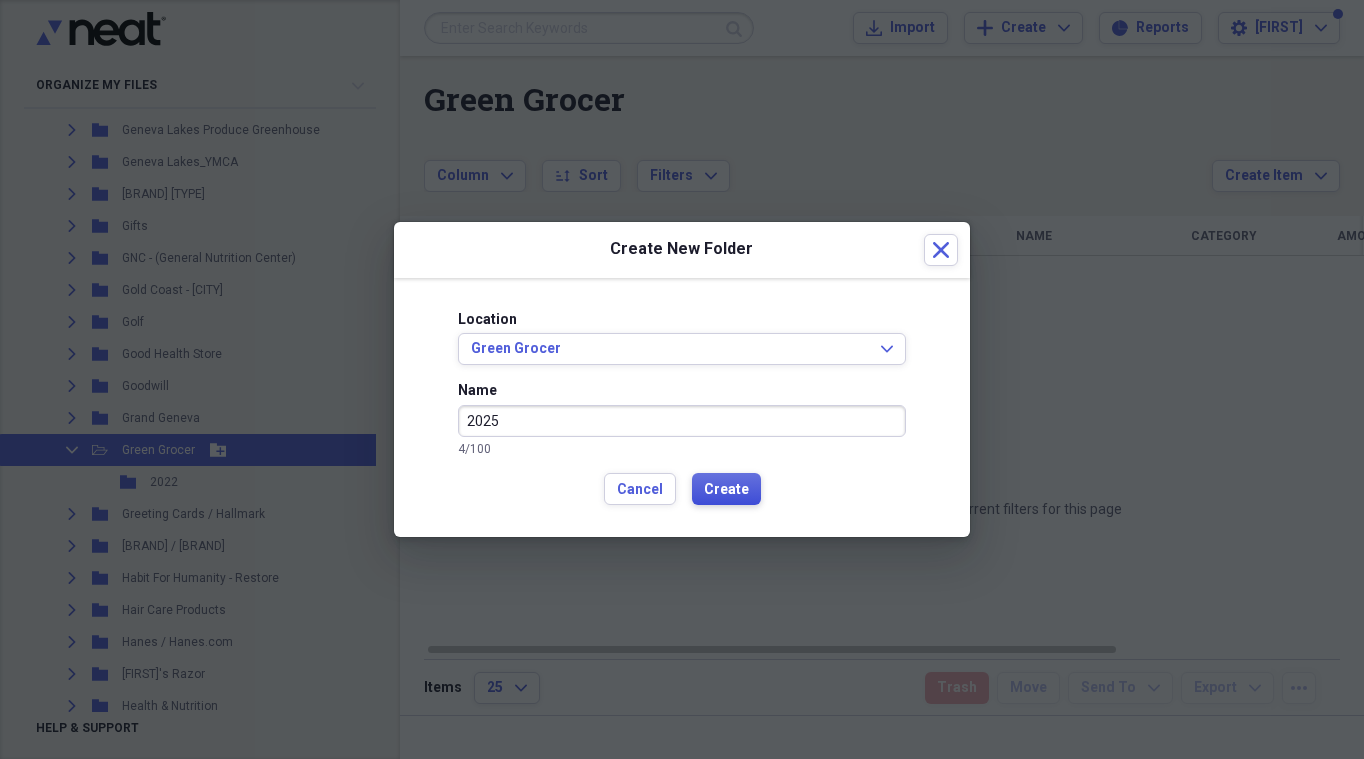 type on "2025" 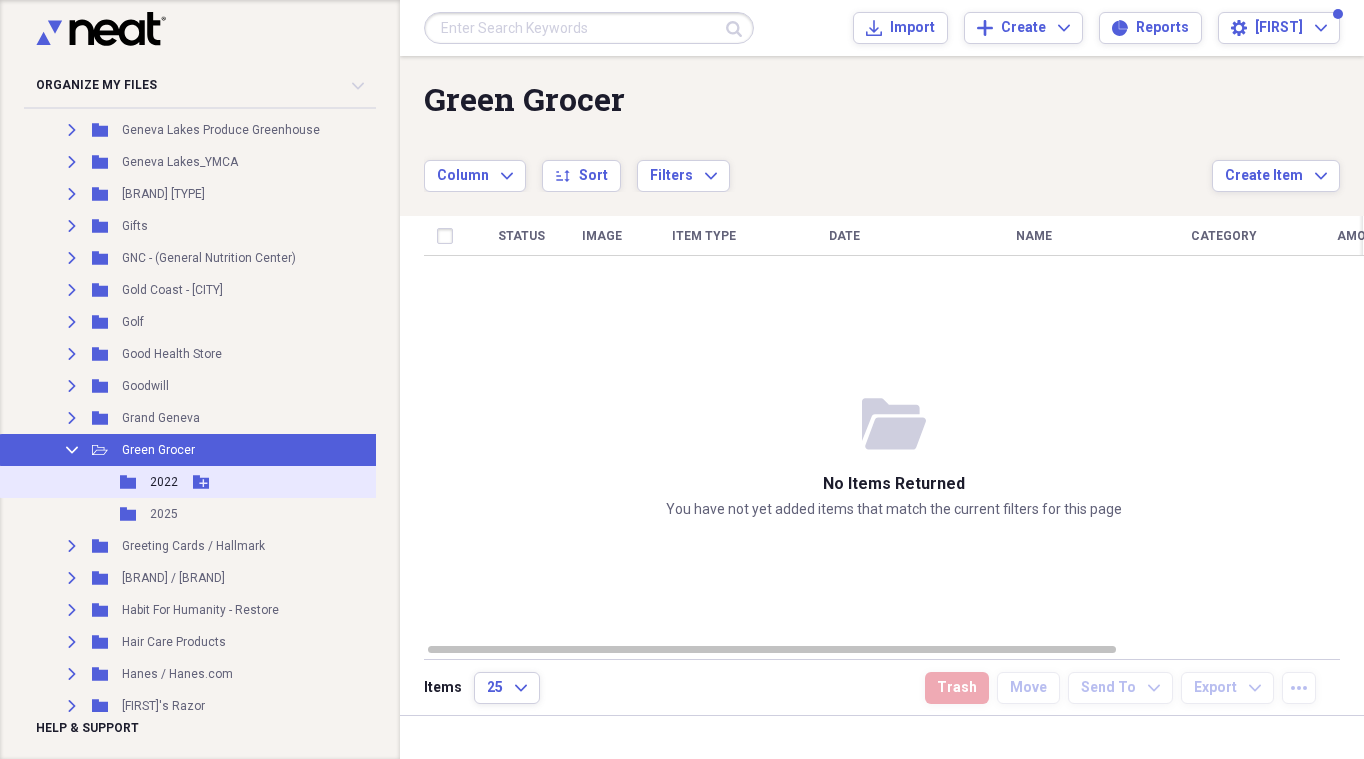 click on "2022" at bounding box center [164, 482] 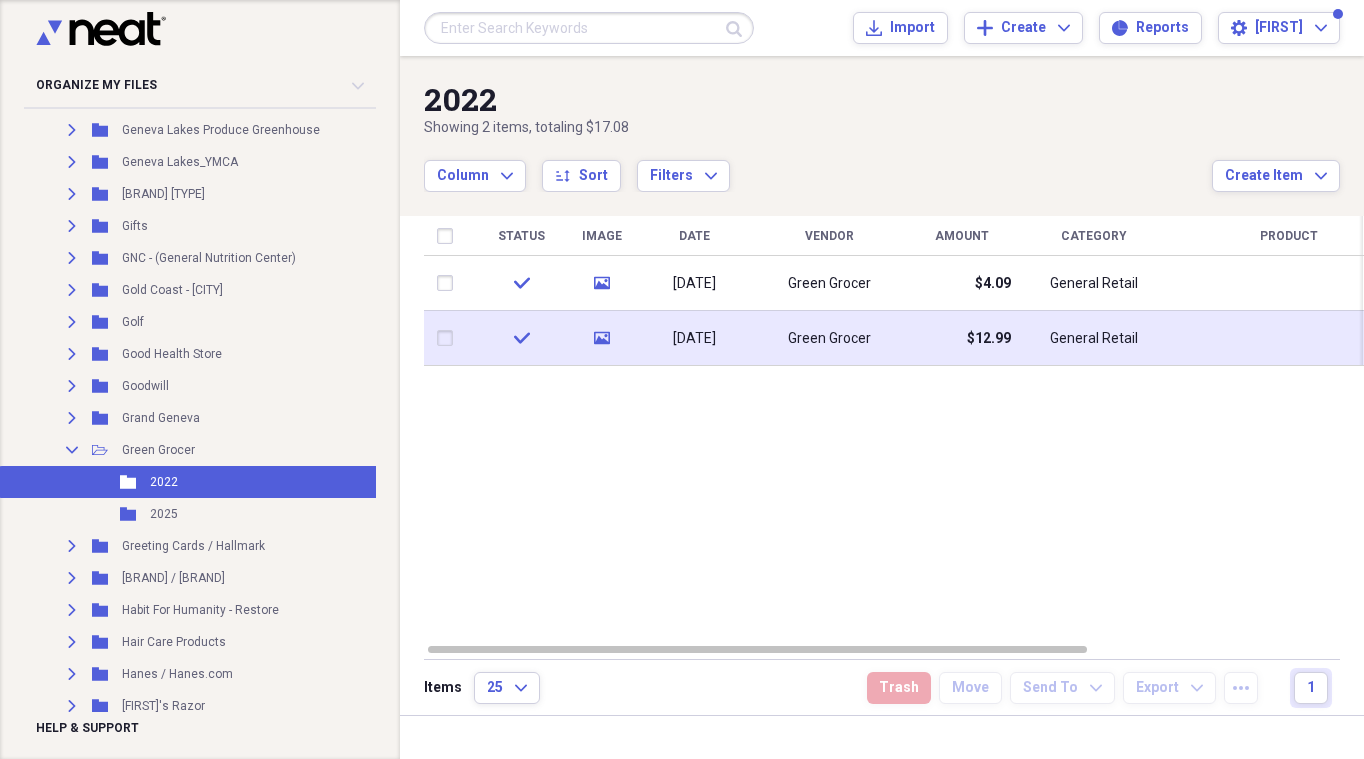 click on "Green Grocer" at bounding box center (829, 339) 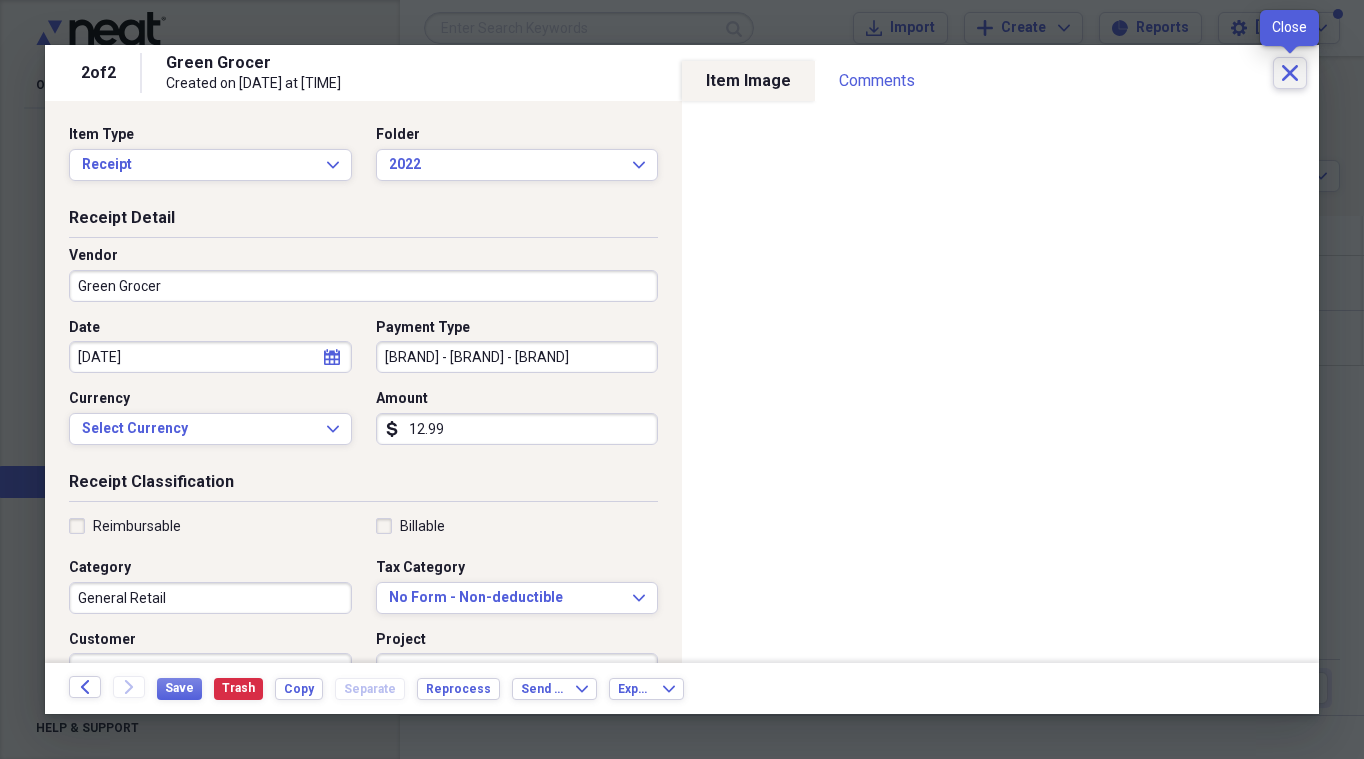 click on "Close" 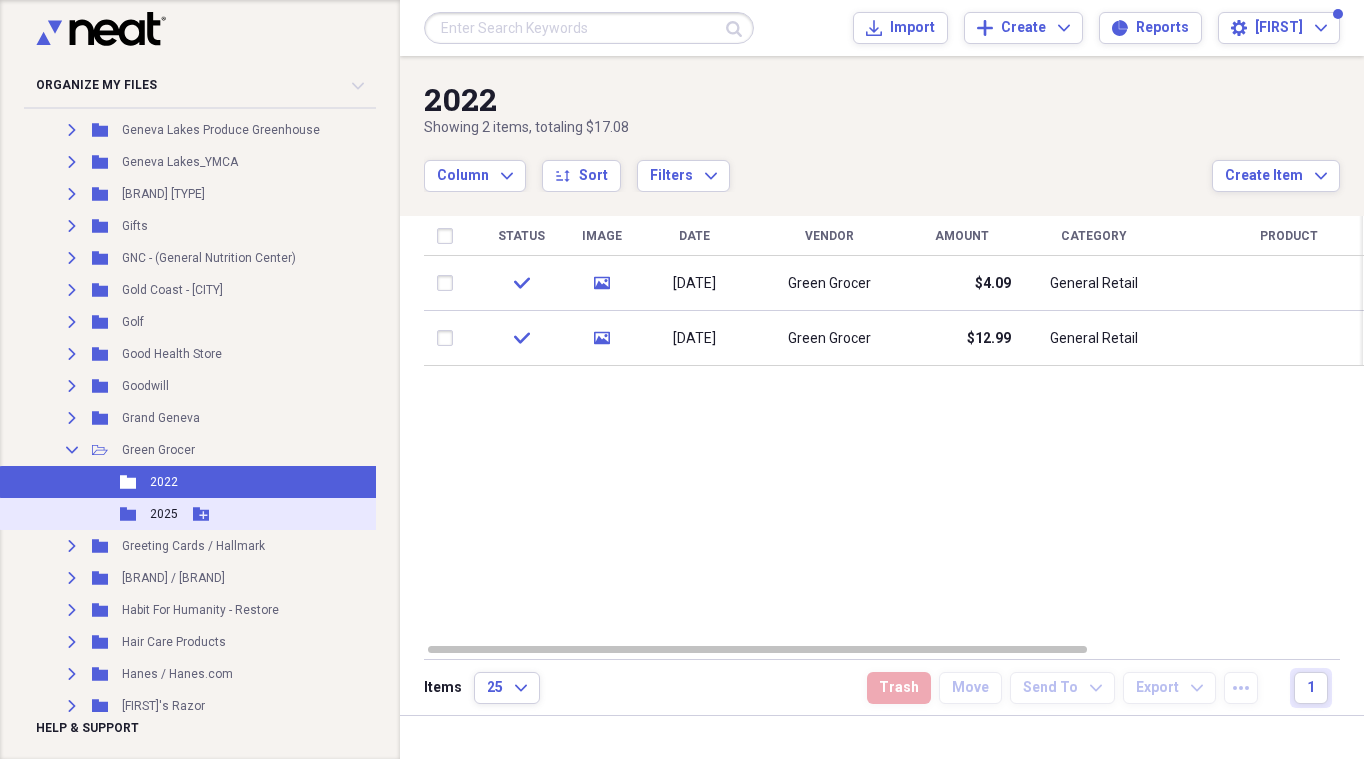 click on "Folder 2025 Add Folder" at bounding box center (222, 514) 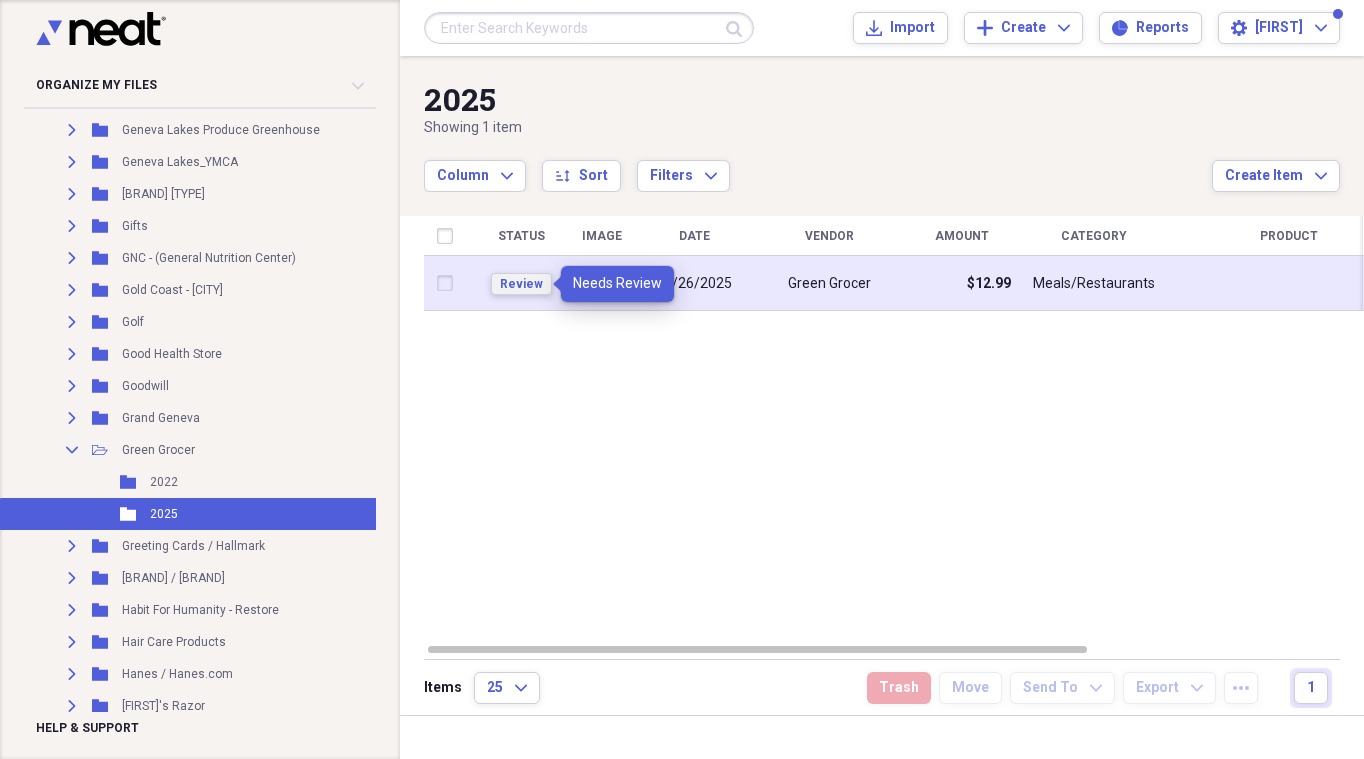drag, startPoint x: 532, startPoint y: 281, endPoint x: 537, endPoint y: 258, distance: 23.537205 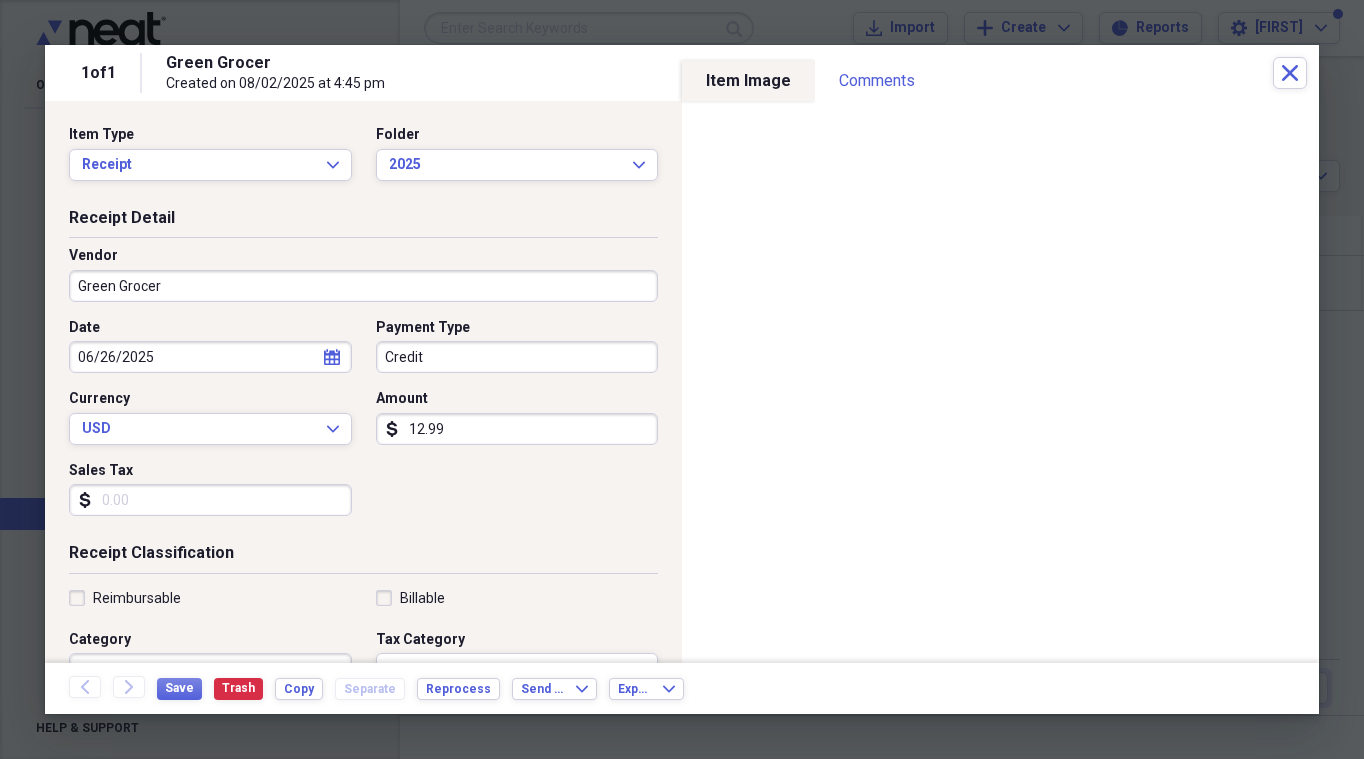 click on "Green Grocer" at bounding box center (363, 286) 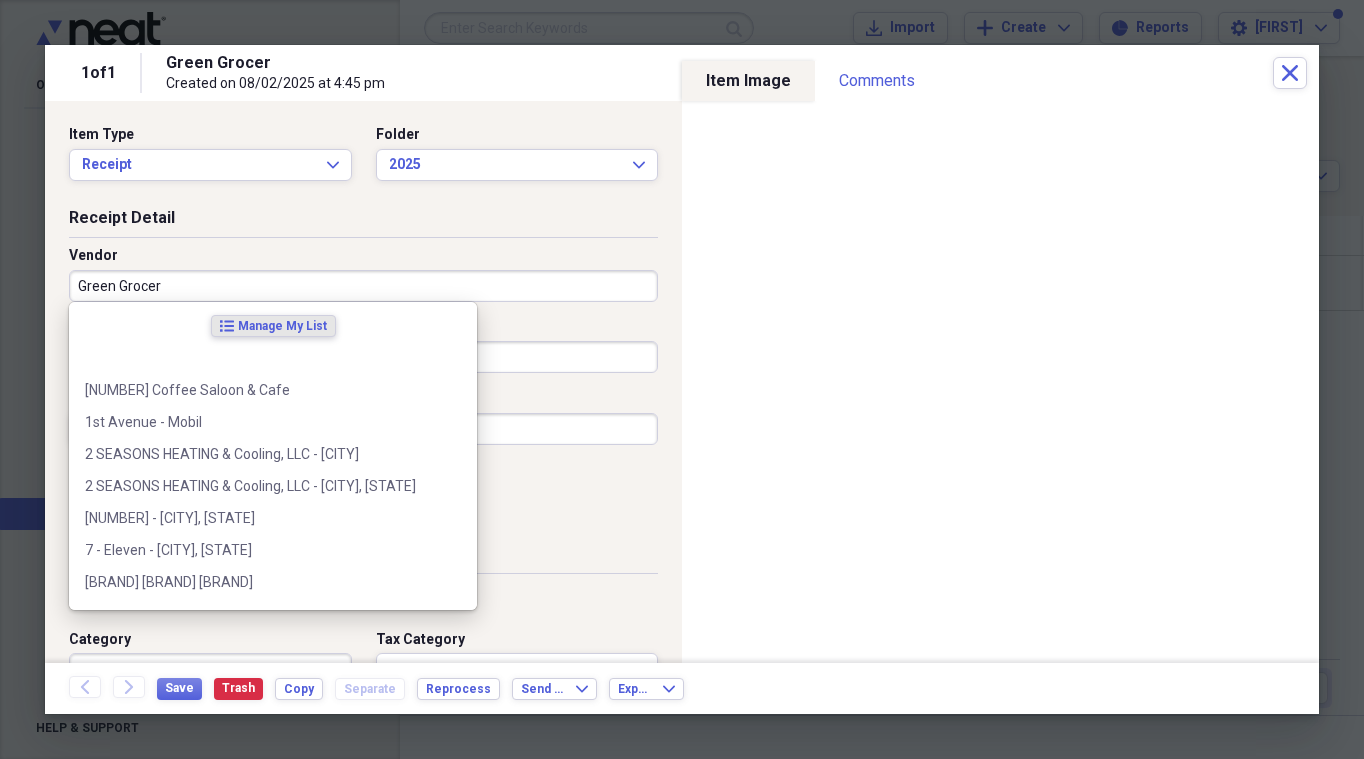 click on "Green Grocer" at bounding box center [363, 286] 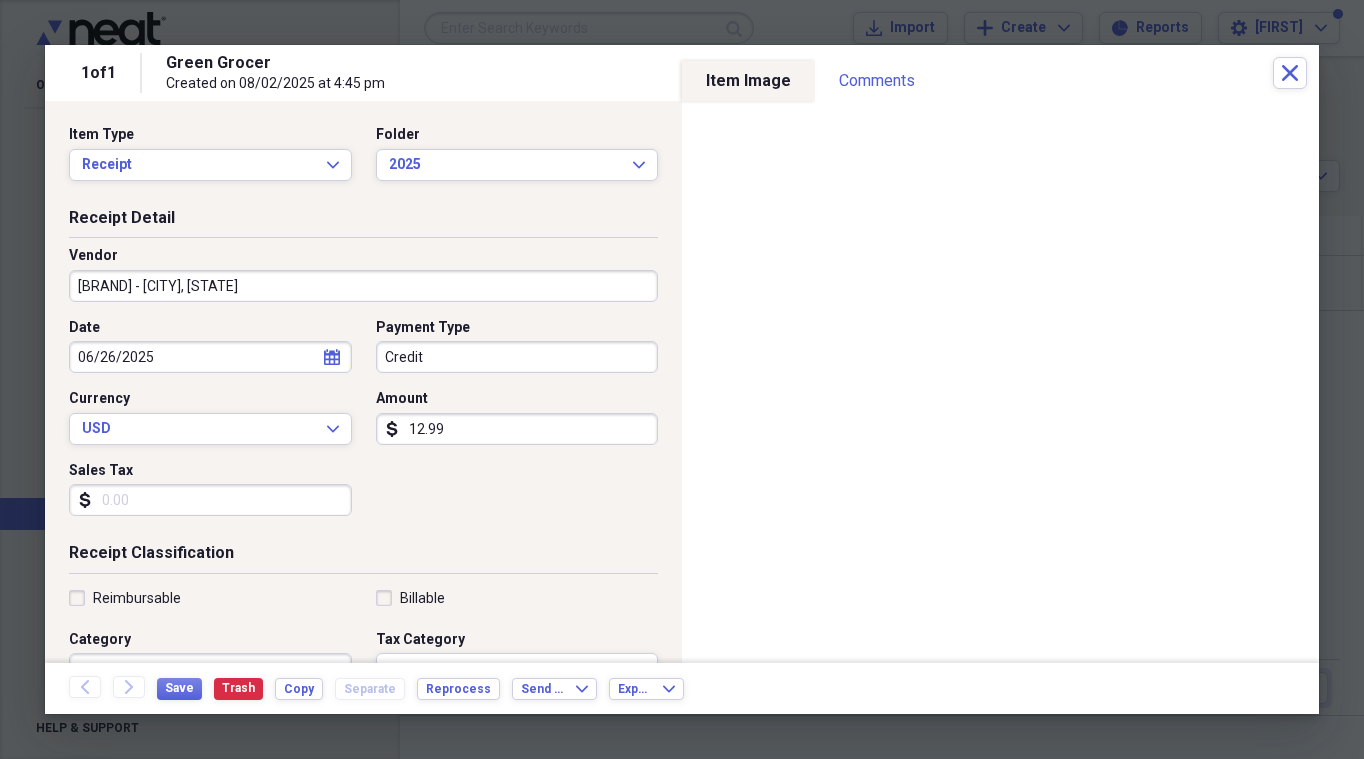 type on "[BRAND] - [CITY], [STATE]" 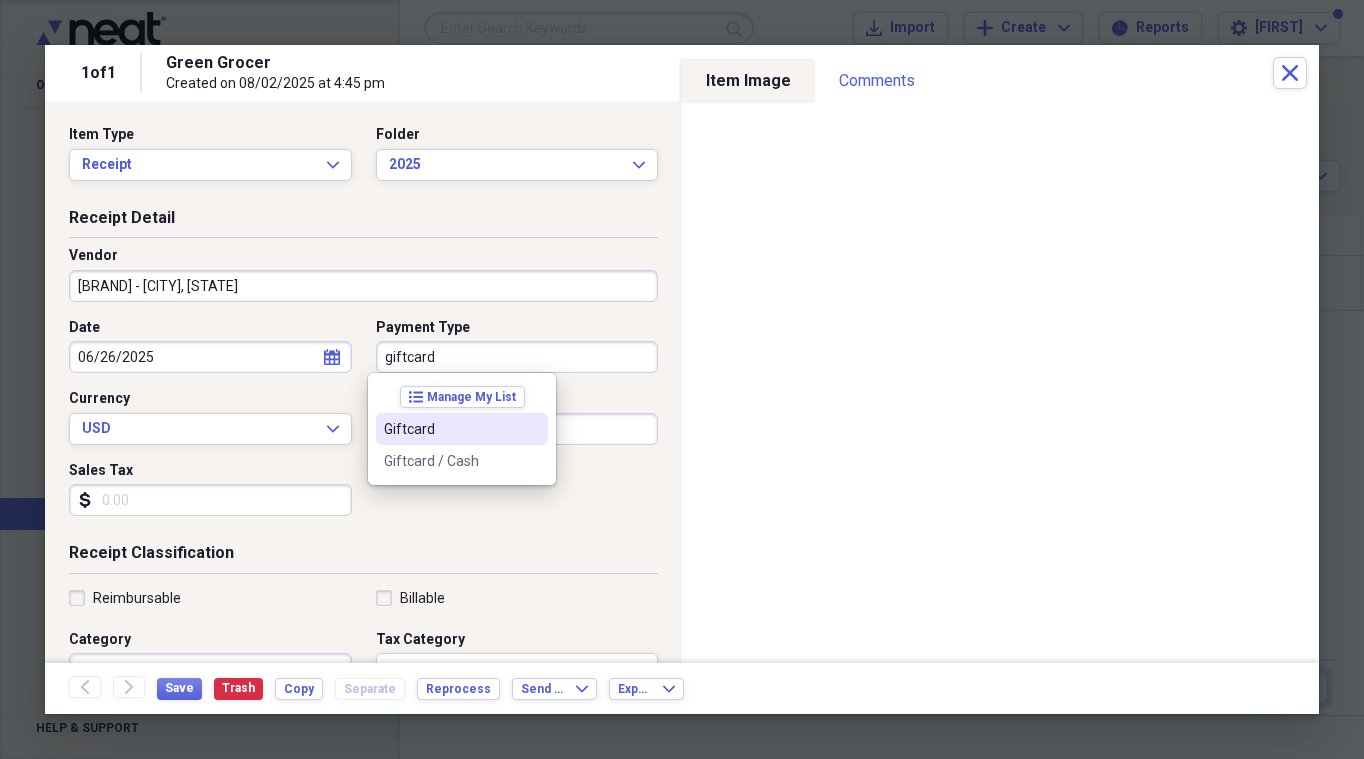 click on "Giftcard" at bounding box center [450, 429] 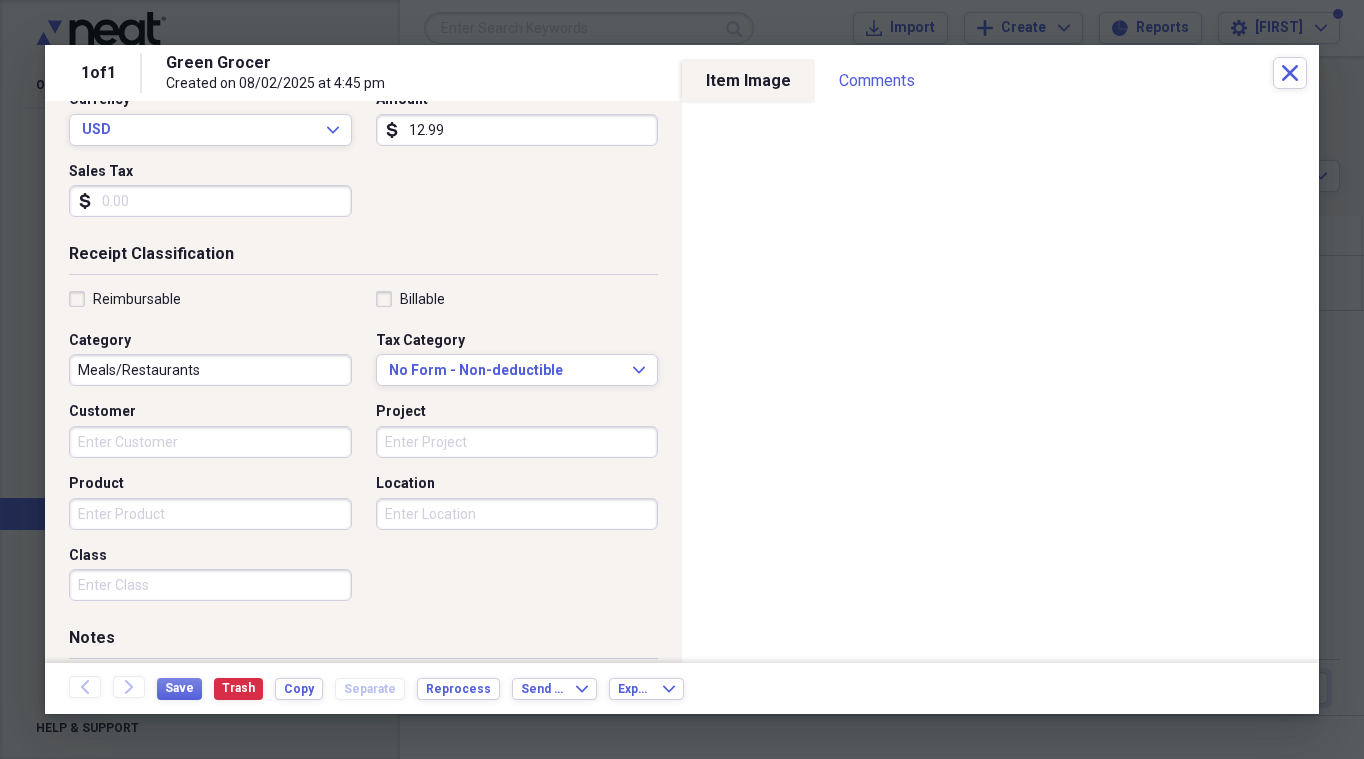 scroll, scrollTop: 300, scrollLeft: 0, axis: vertical 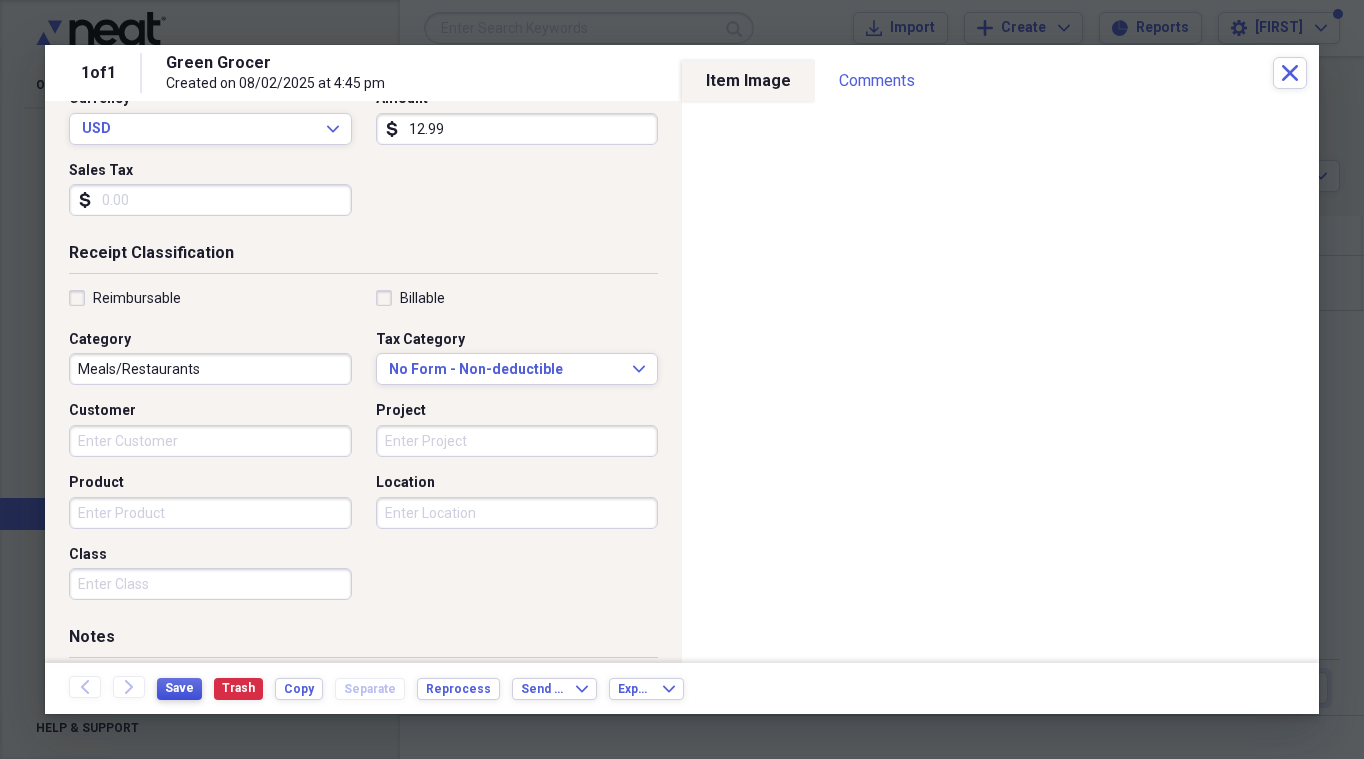 click on "Save" at bounding box center (179, 688) 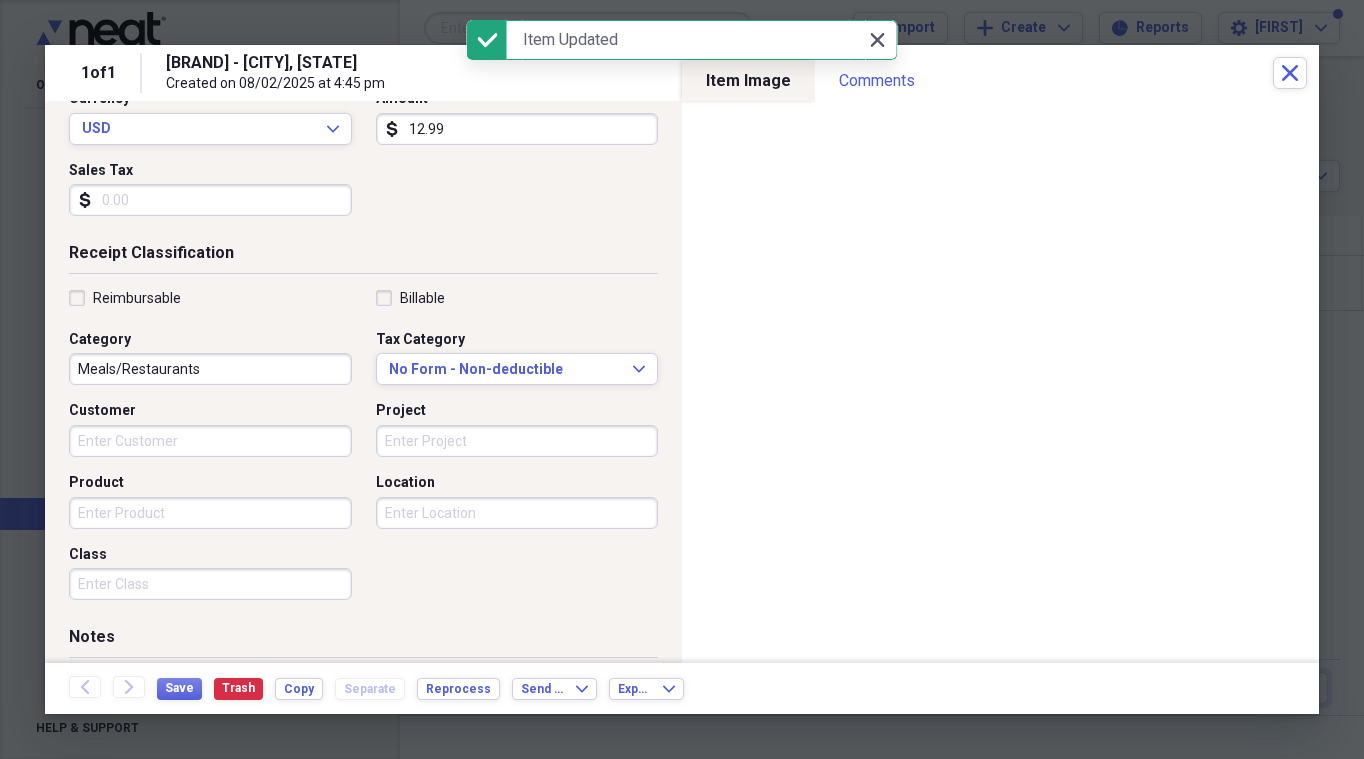 click 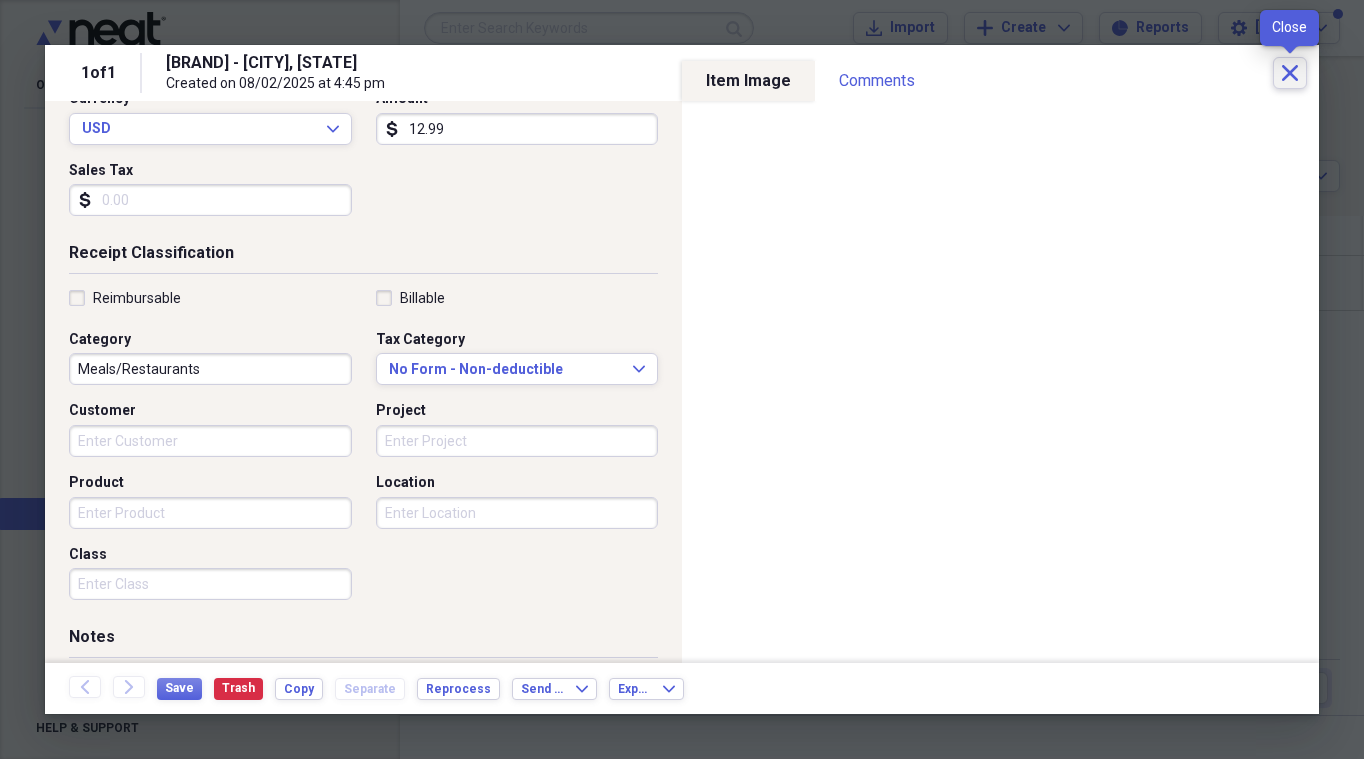 click on "Close" at bounding box center [1290, 73] 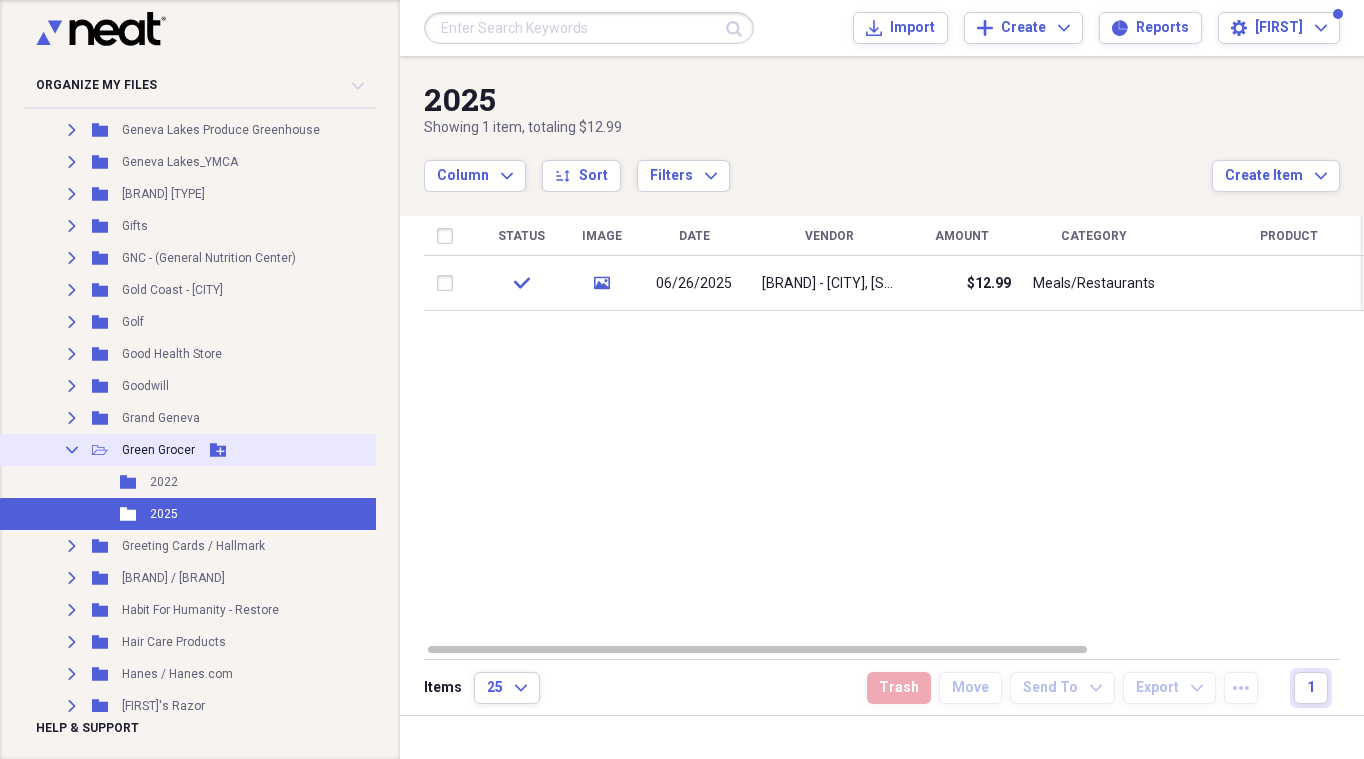 click on "Collapse" 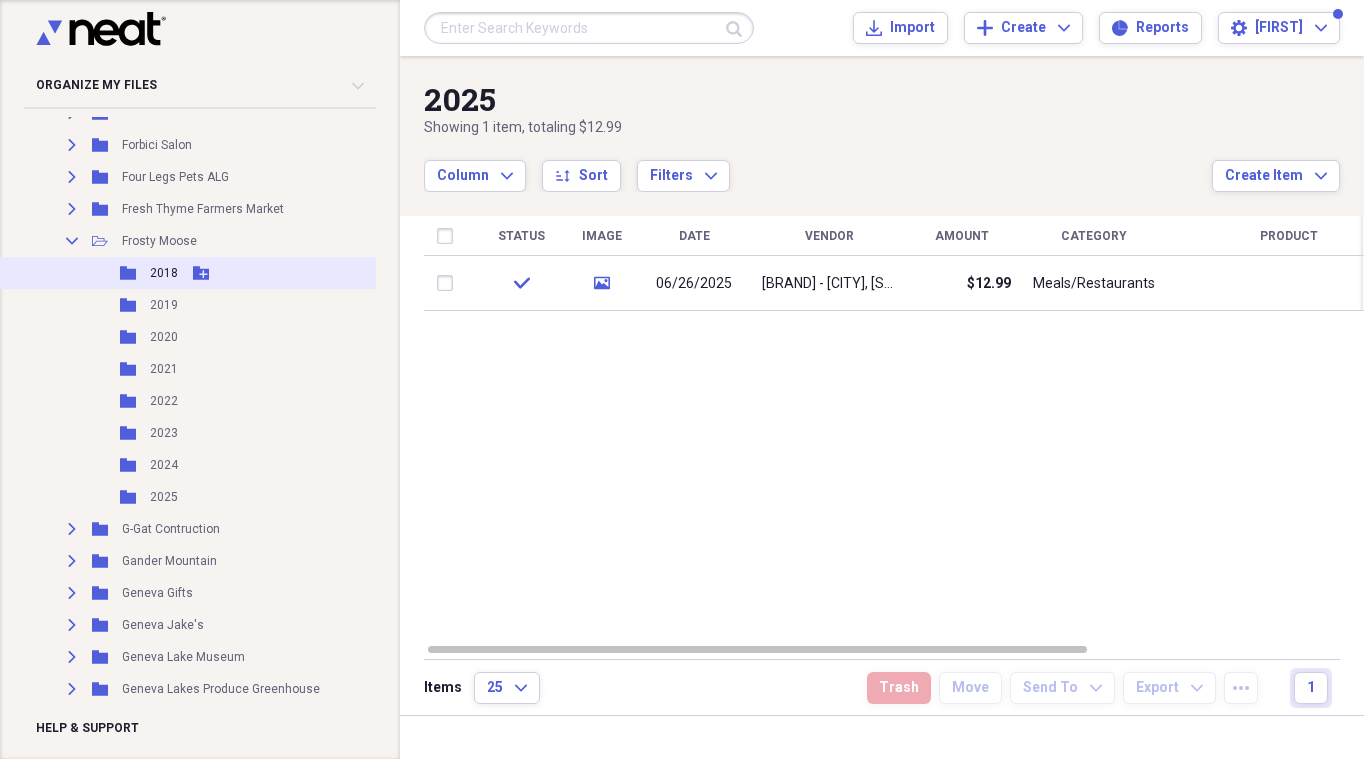 scroll, scrollTop: 4479, scrollLeft: 0, axis: vertical 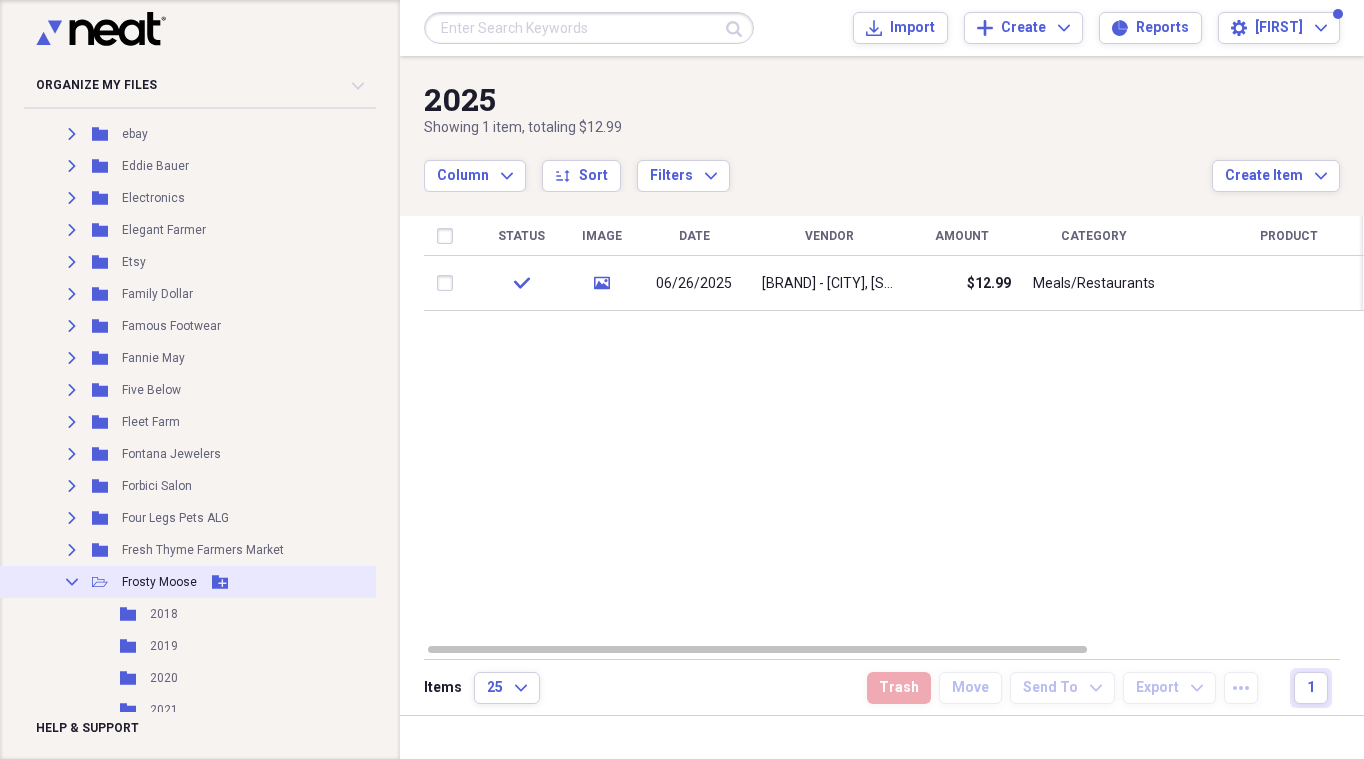 click on "Collapse" 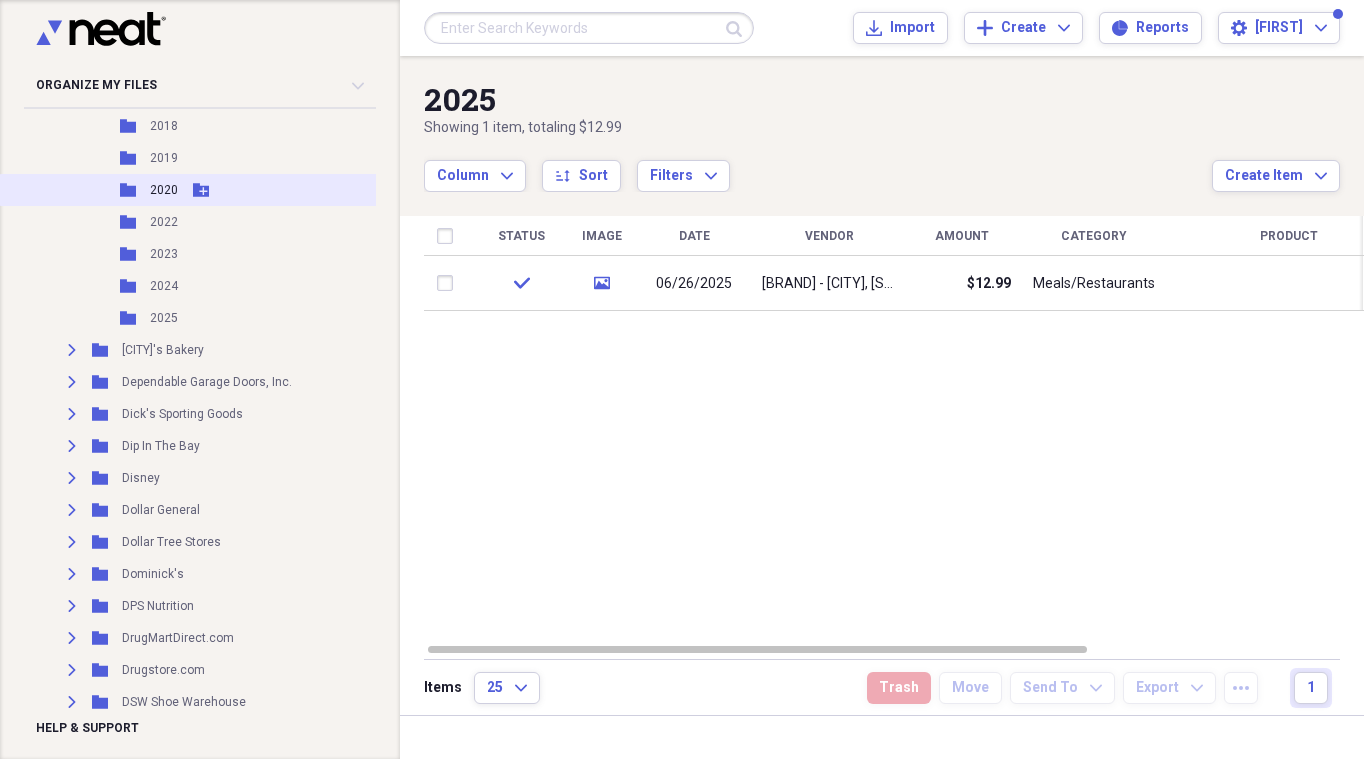 scroll, scrollTop: 3579, scrollLeft: 0, axis: vertical 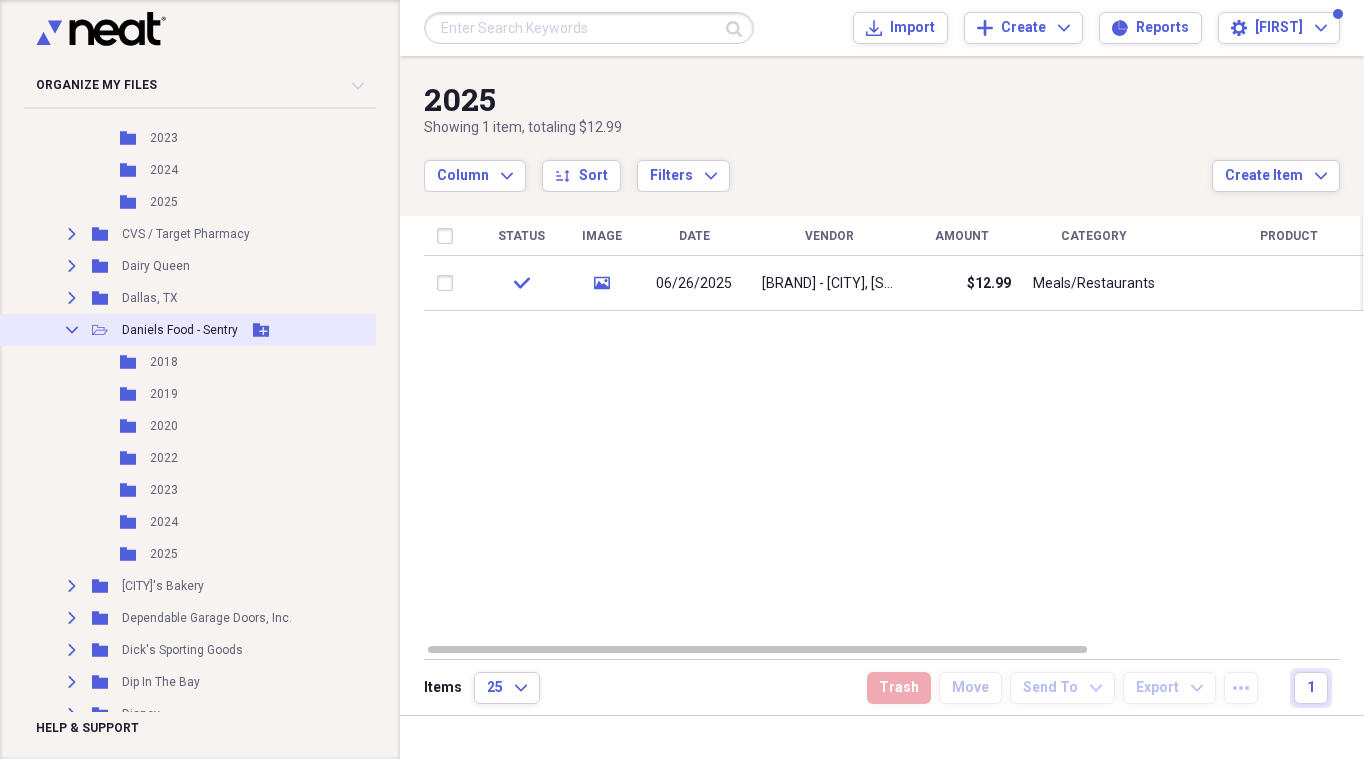 click on "Collapse" 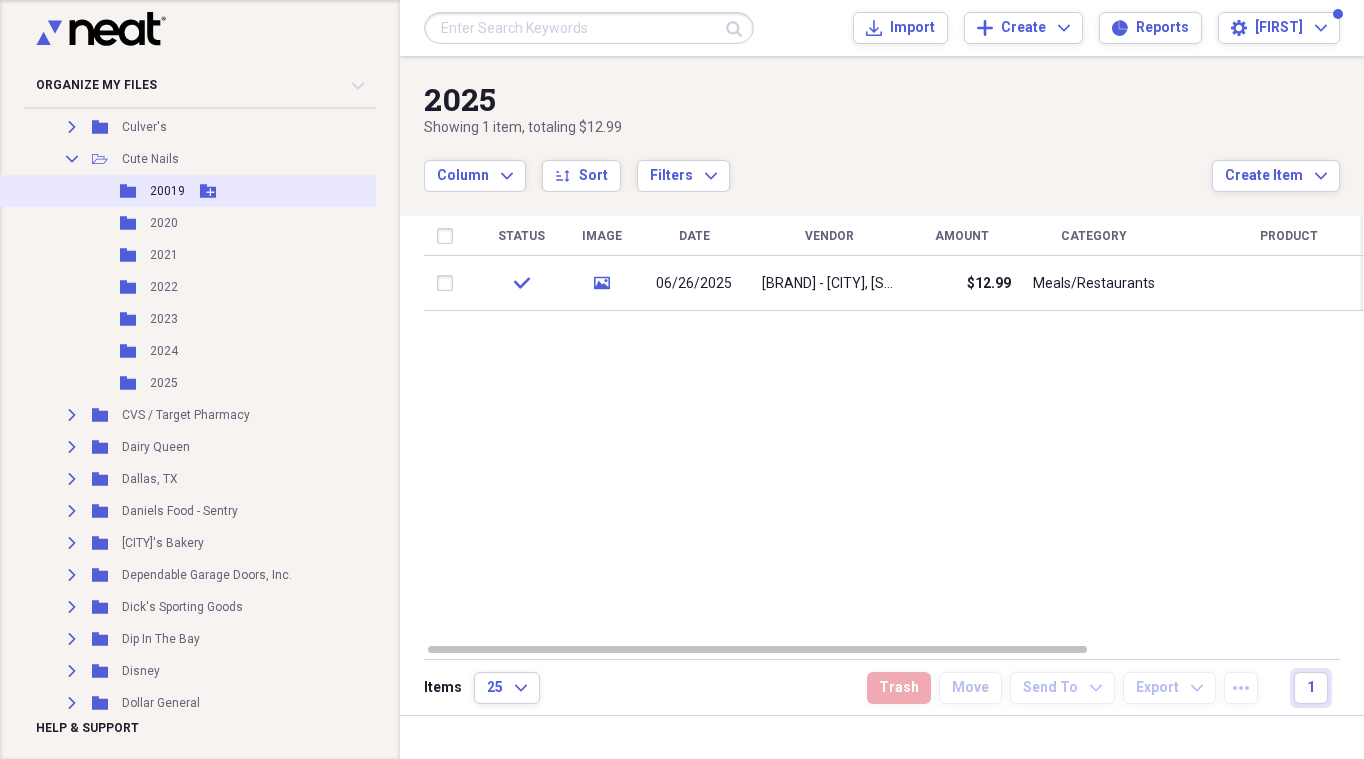 scroll, scrollTop: 3179, scrollLeft: 0, axis: vertical 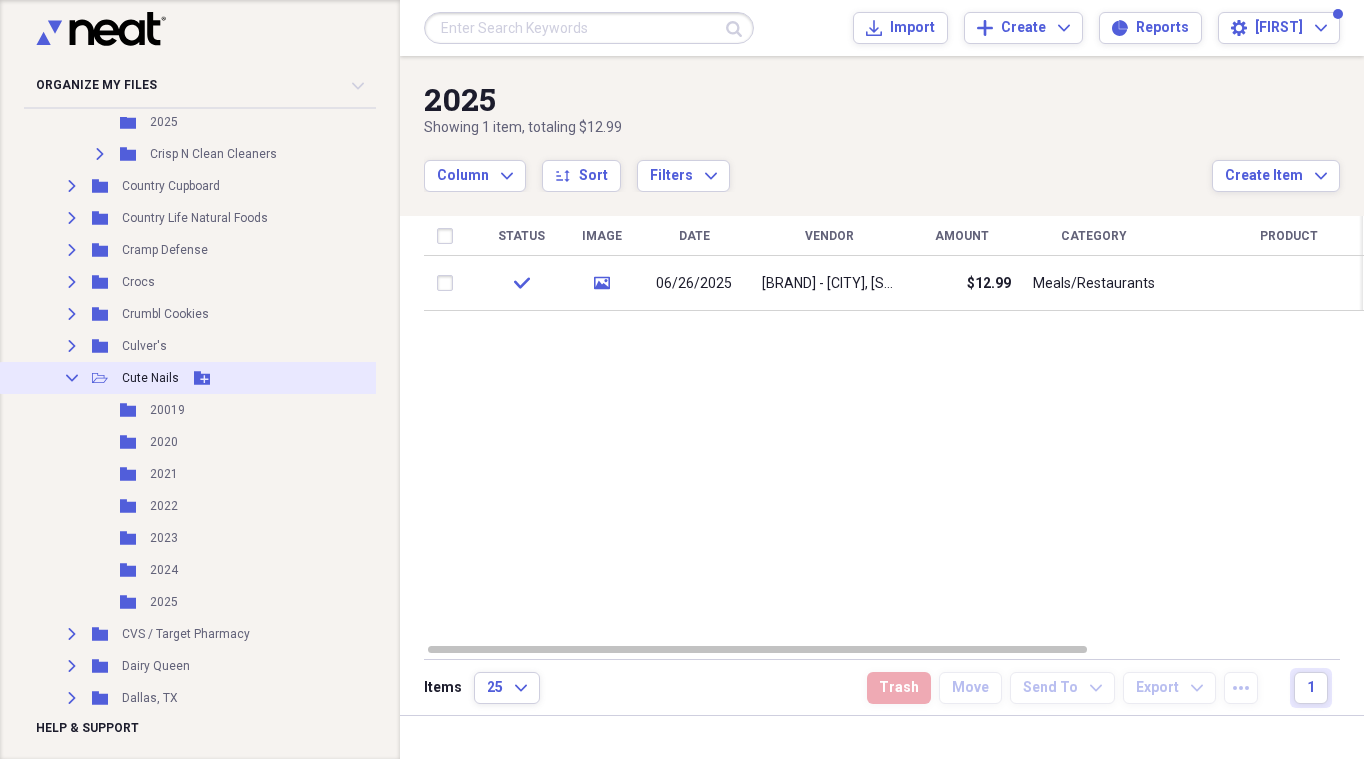 click on "Collapse" 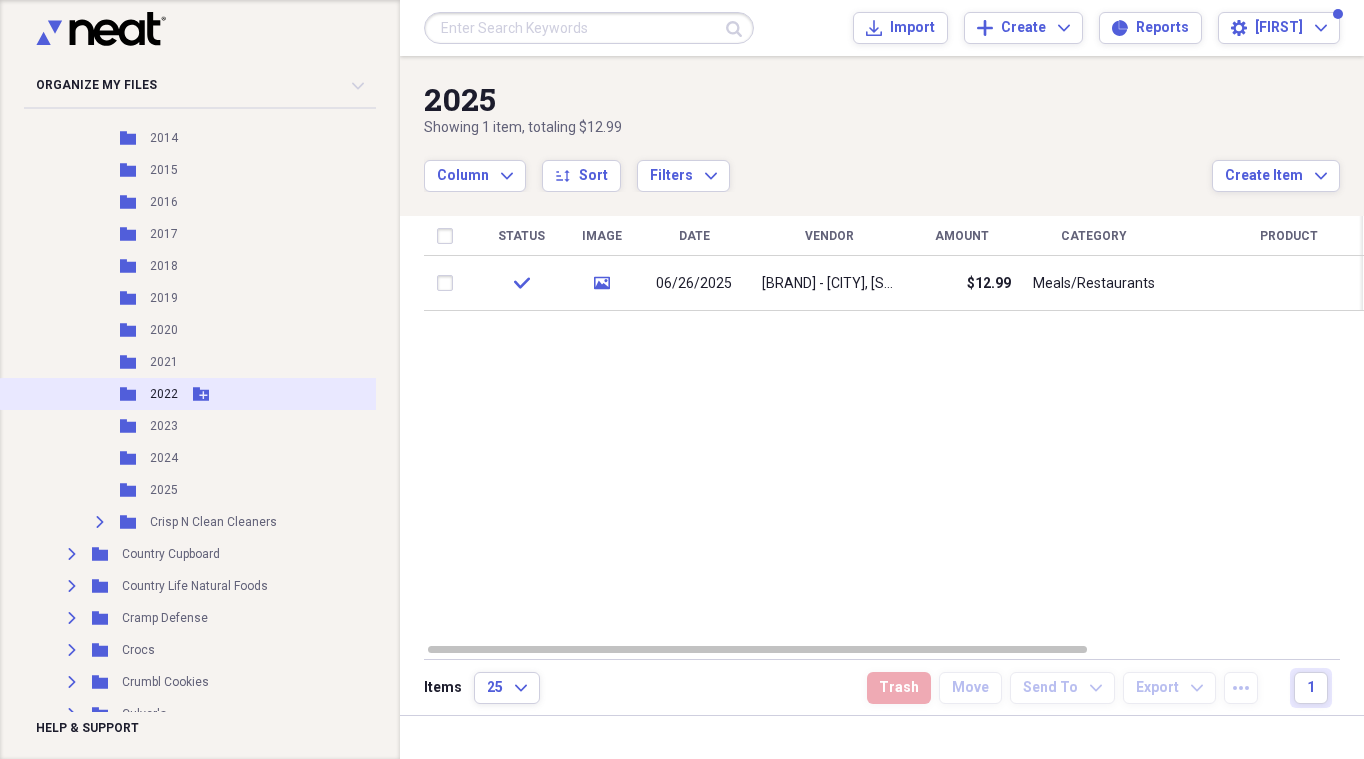 scroll, scrollTop: 2679, scrollLeft: 0, axis: vertical 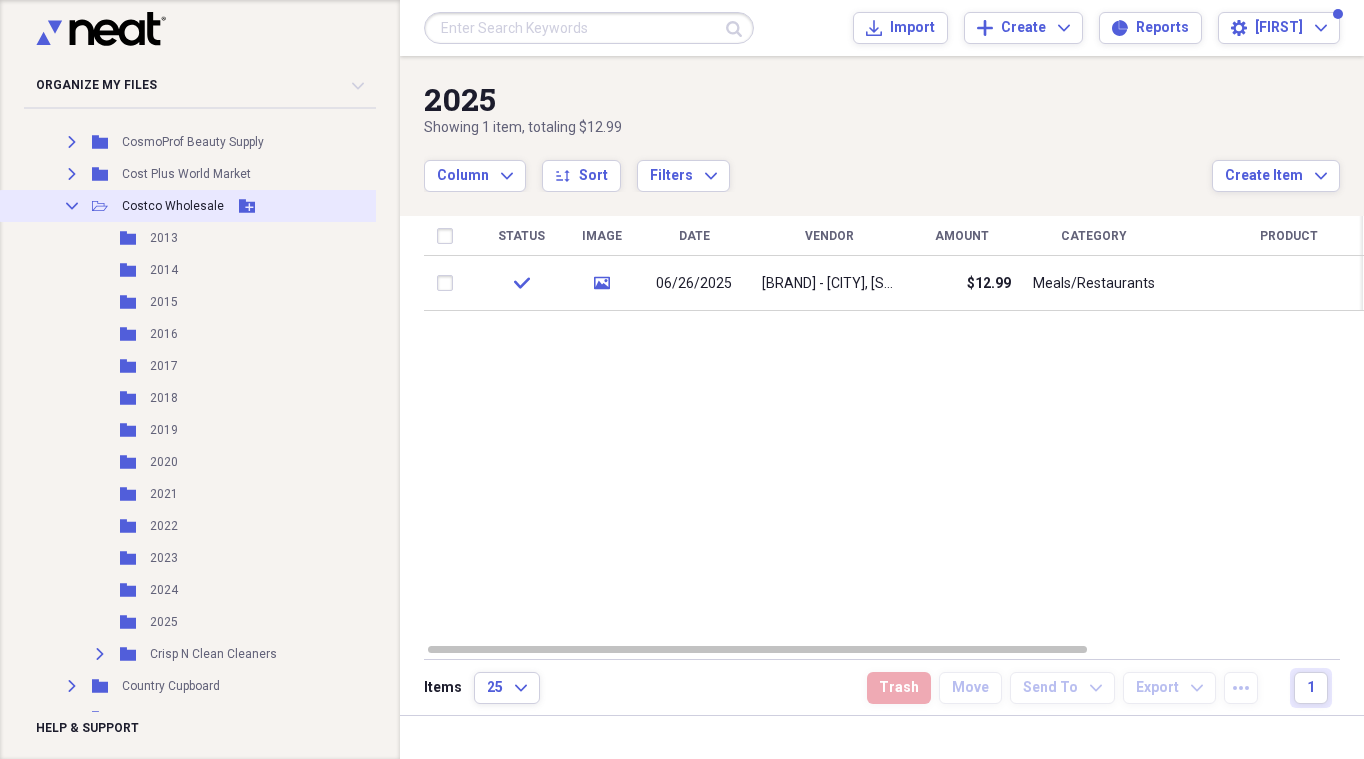 click on "Collapse" 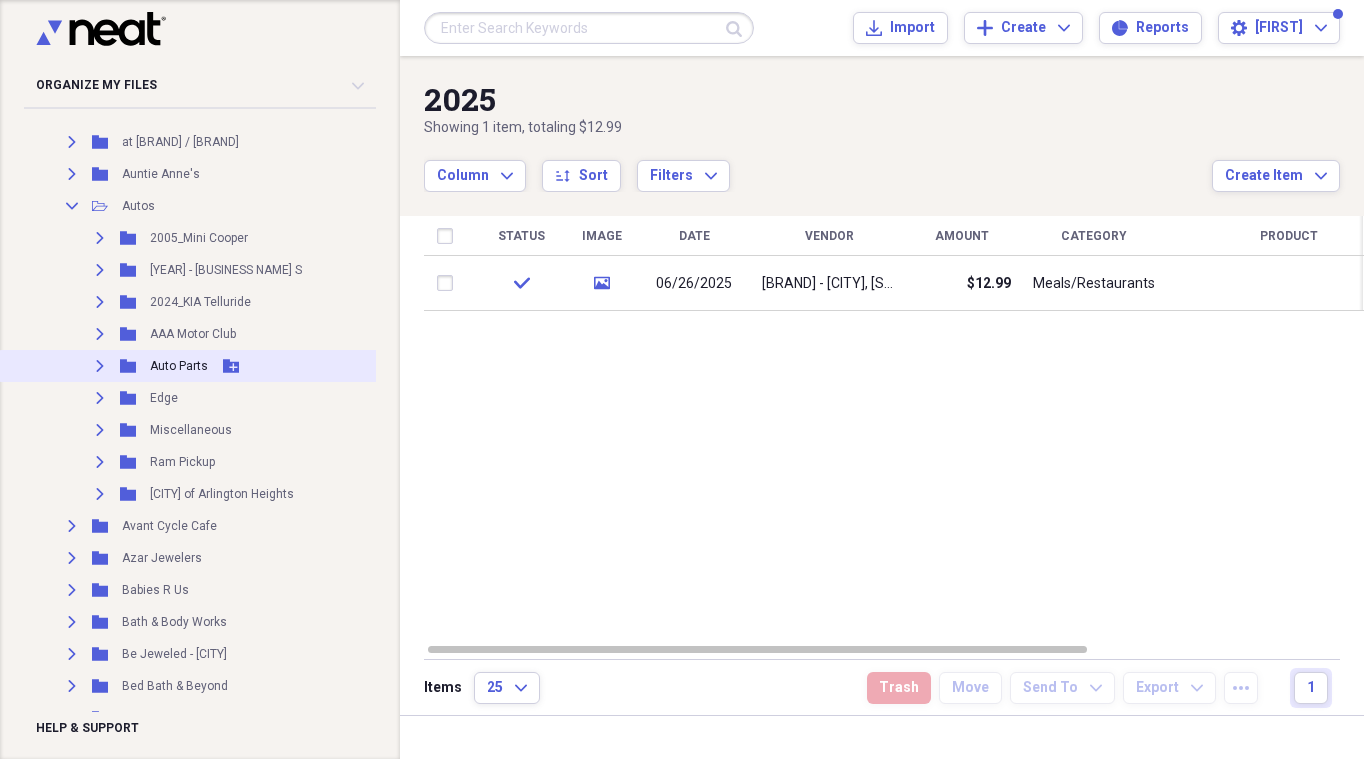 scroll, scrollTop: 979, scrollLeft: 0, axis: vertical 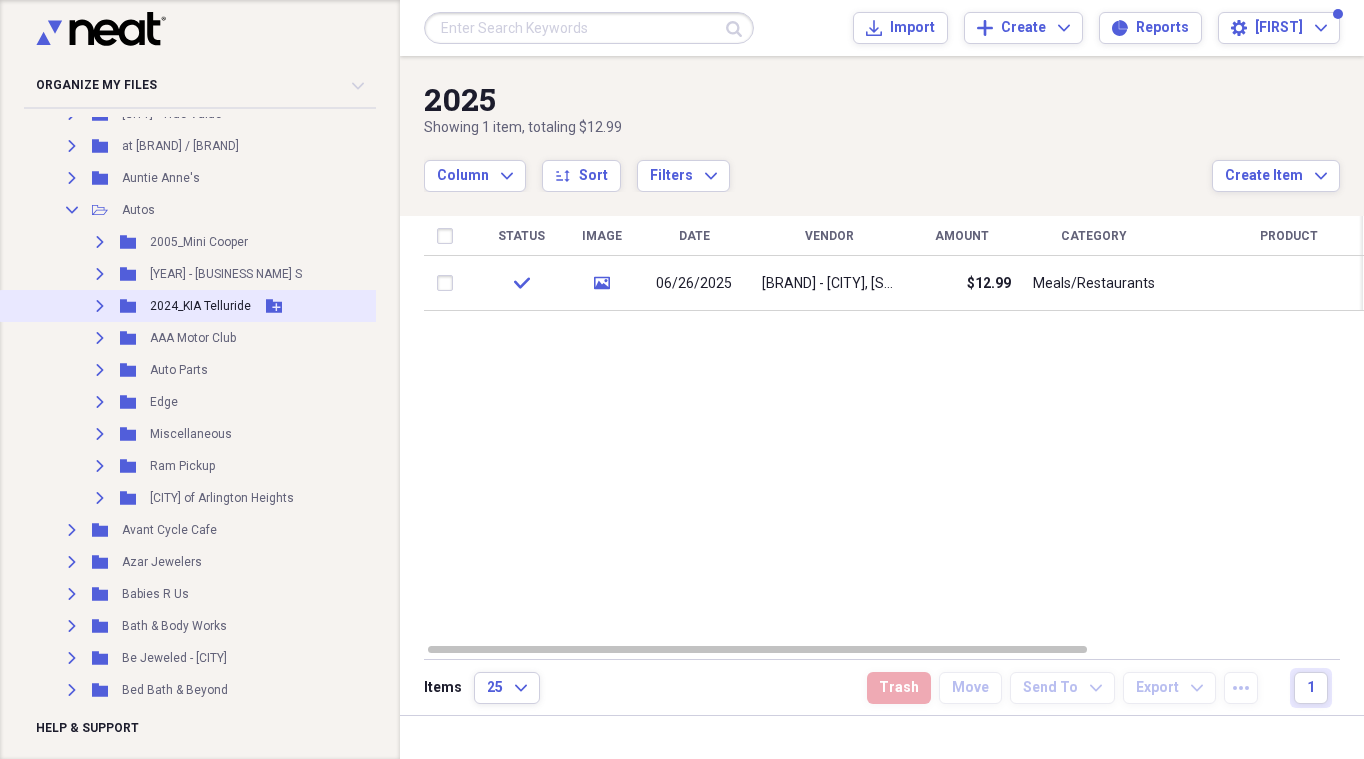 click on "2024_KIA Telluride" at bounding box center (200, 306) 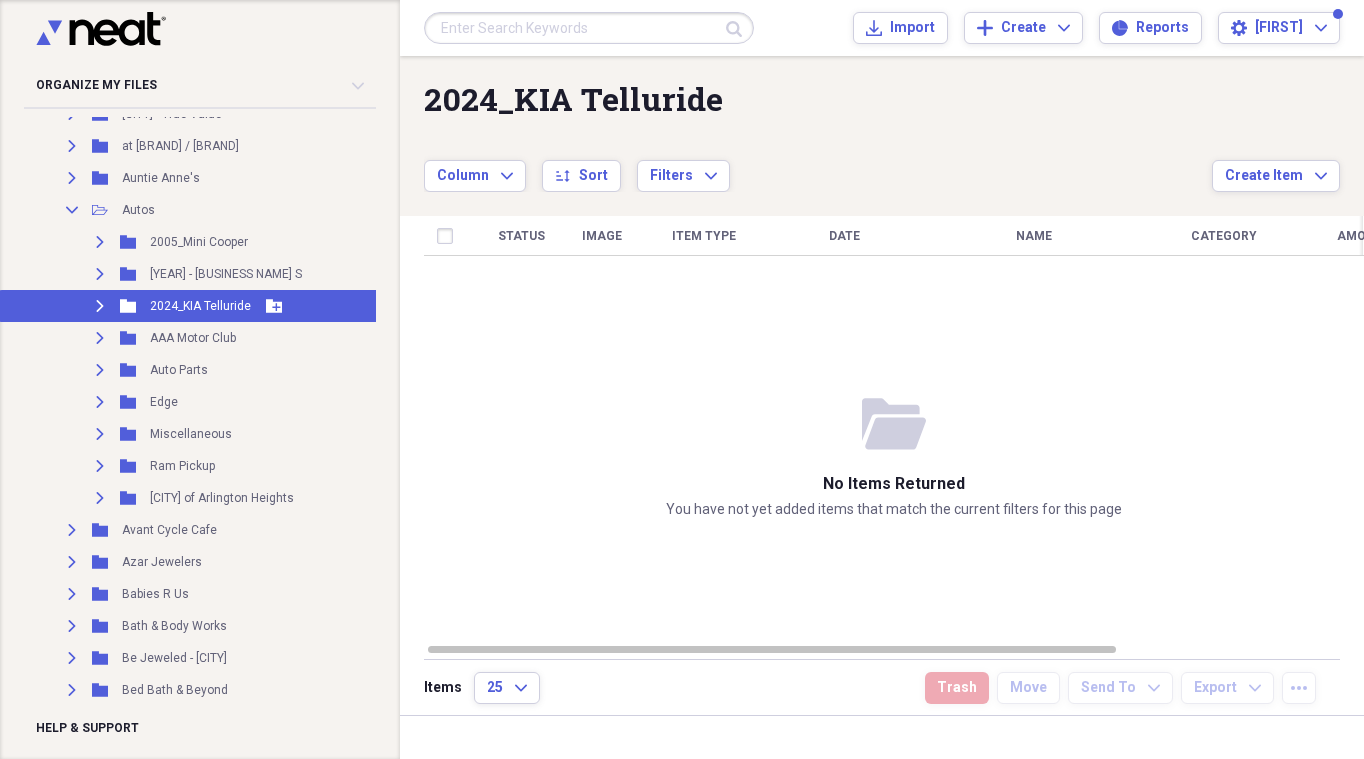 click 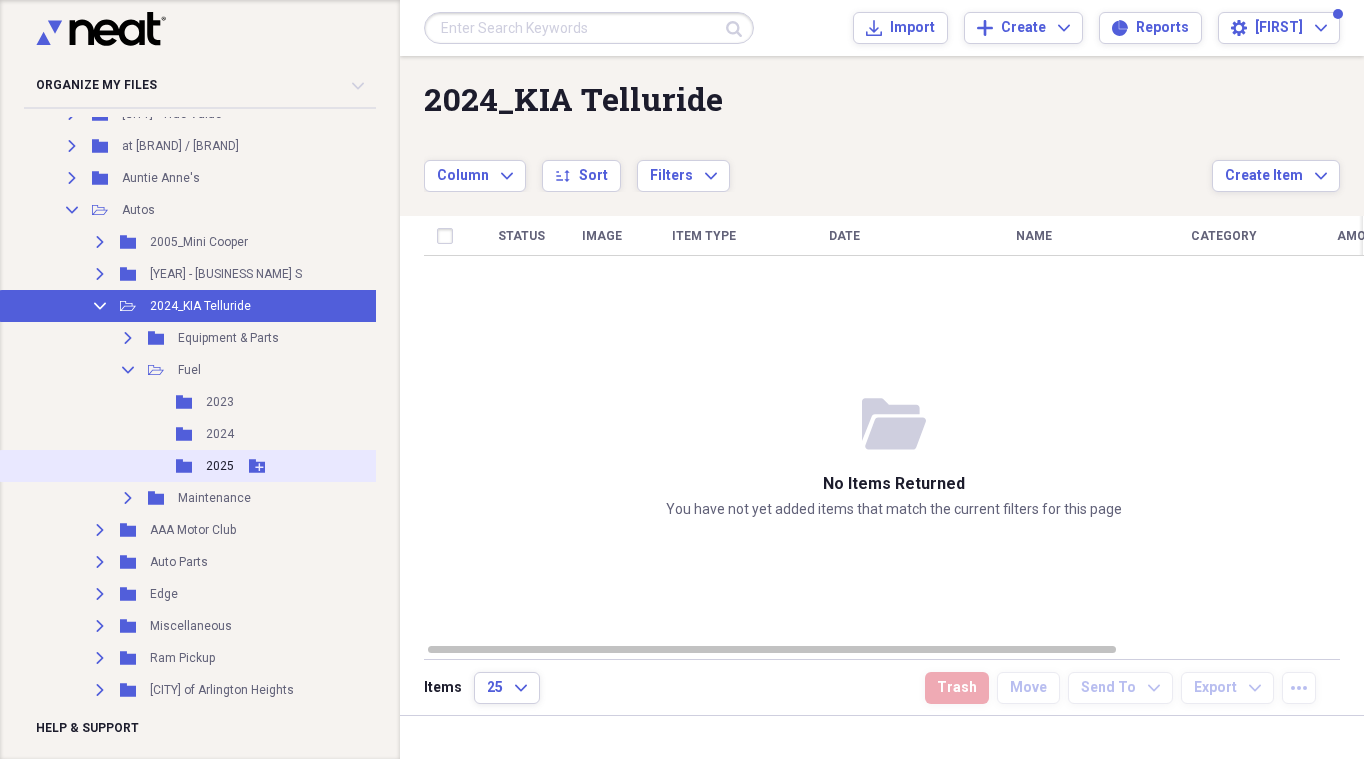 click on "Folder 2025 Add Folder" at bounding box center (222, 466) 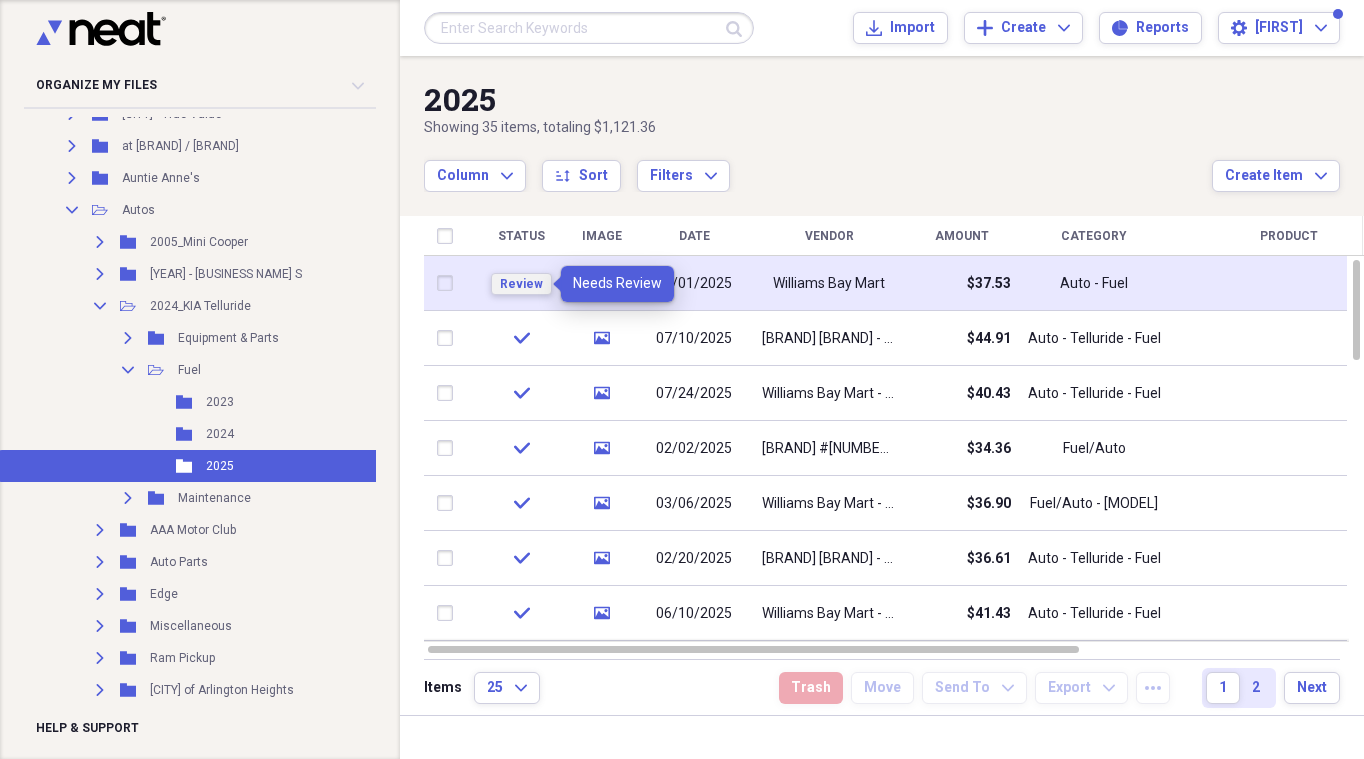 click on "Review" at bounding box center (521, 284) 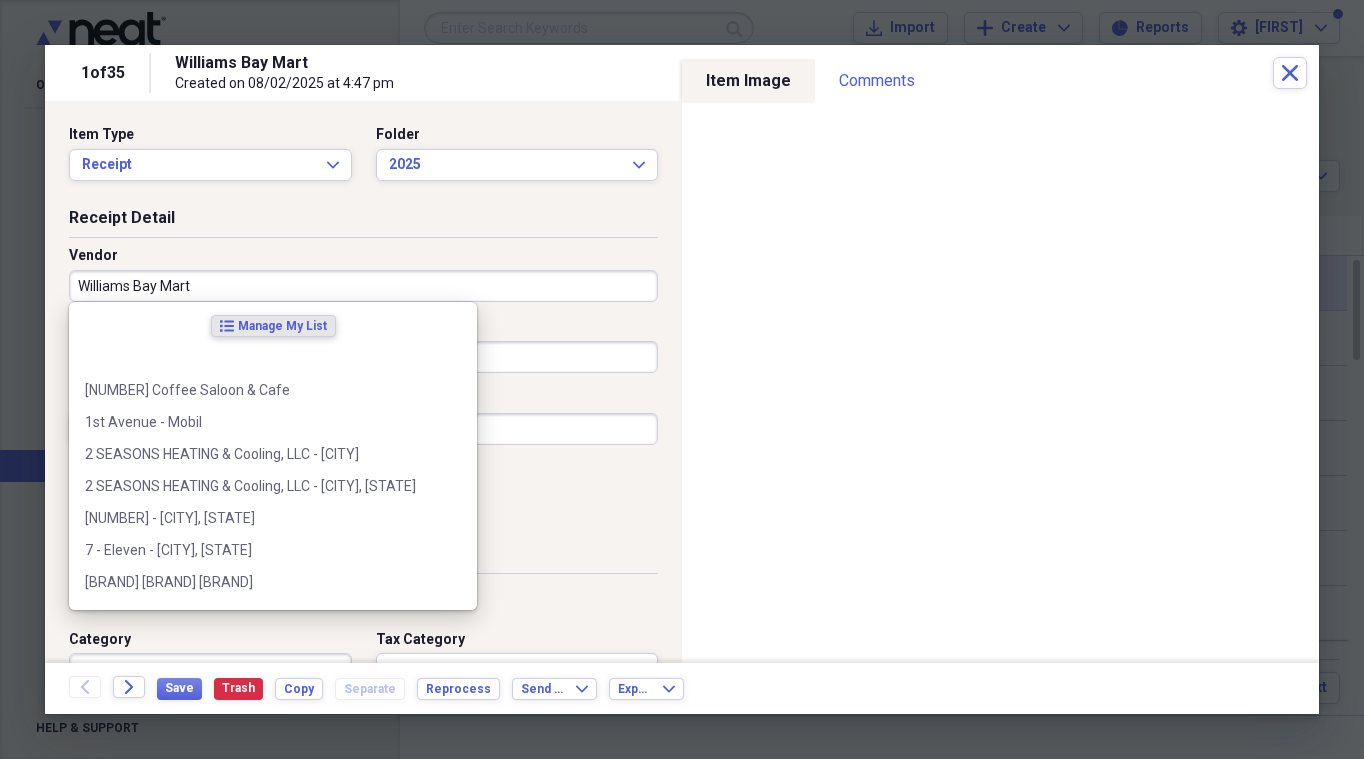 click on "Williams Bay Mart" at bounding box center [363, 286] 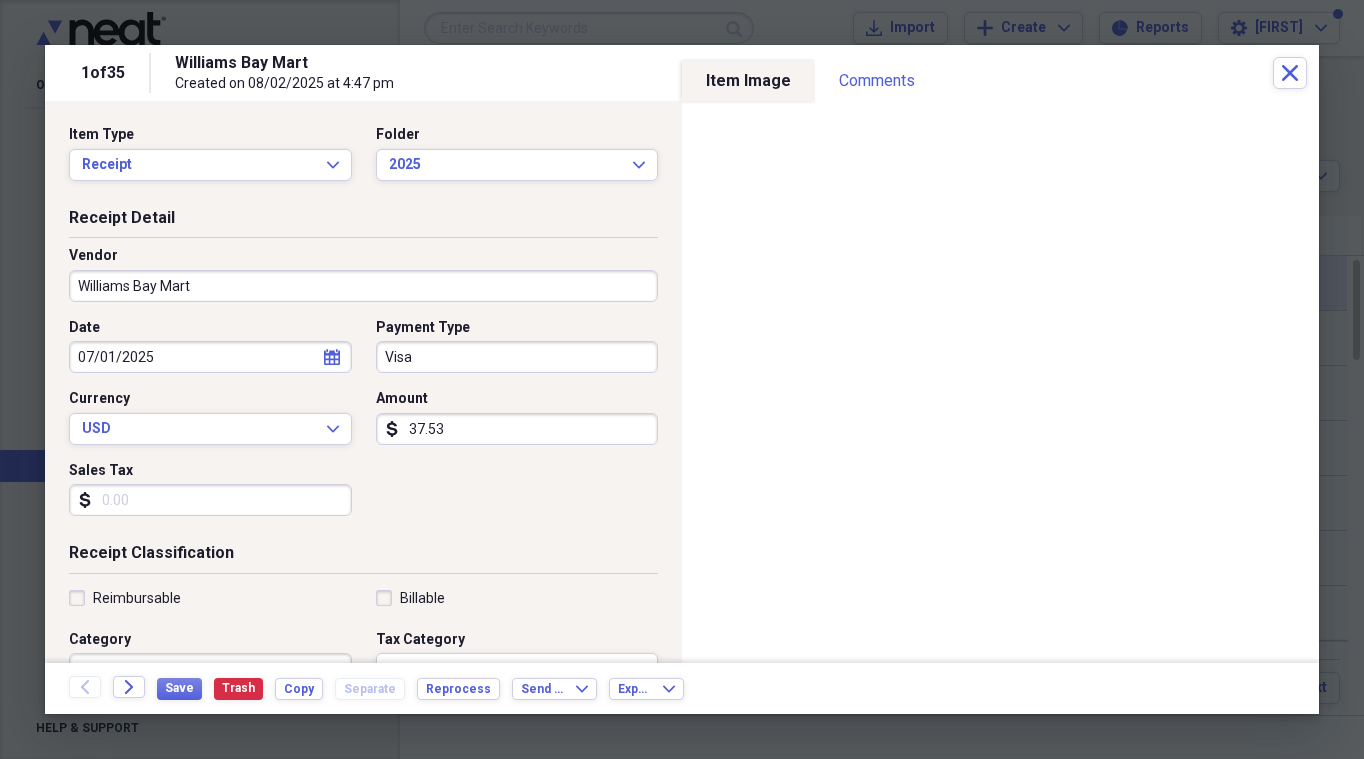 drag, startPoint x: 169, startPoint y: 318, endPoint x: 648, endPoint y: 310, distance: 479.0668 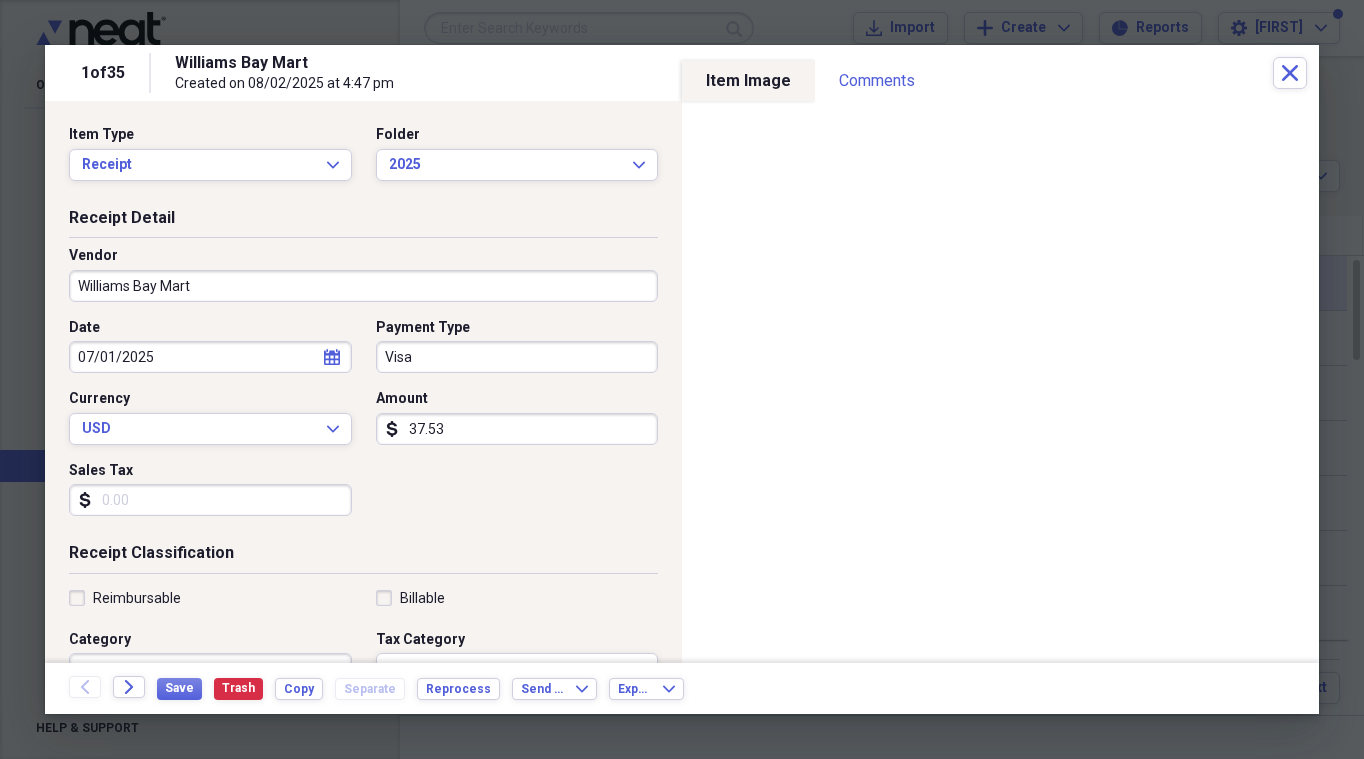 click on "Williams Bay Mart" at bounding box center (363, 286) 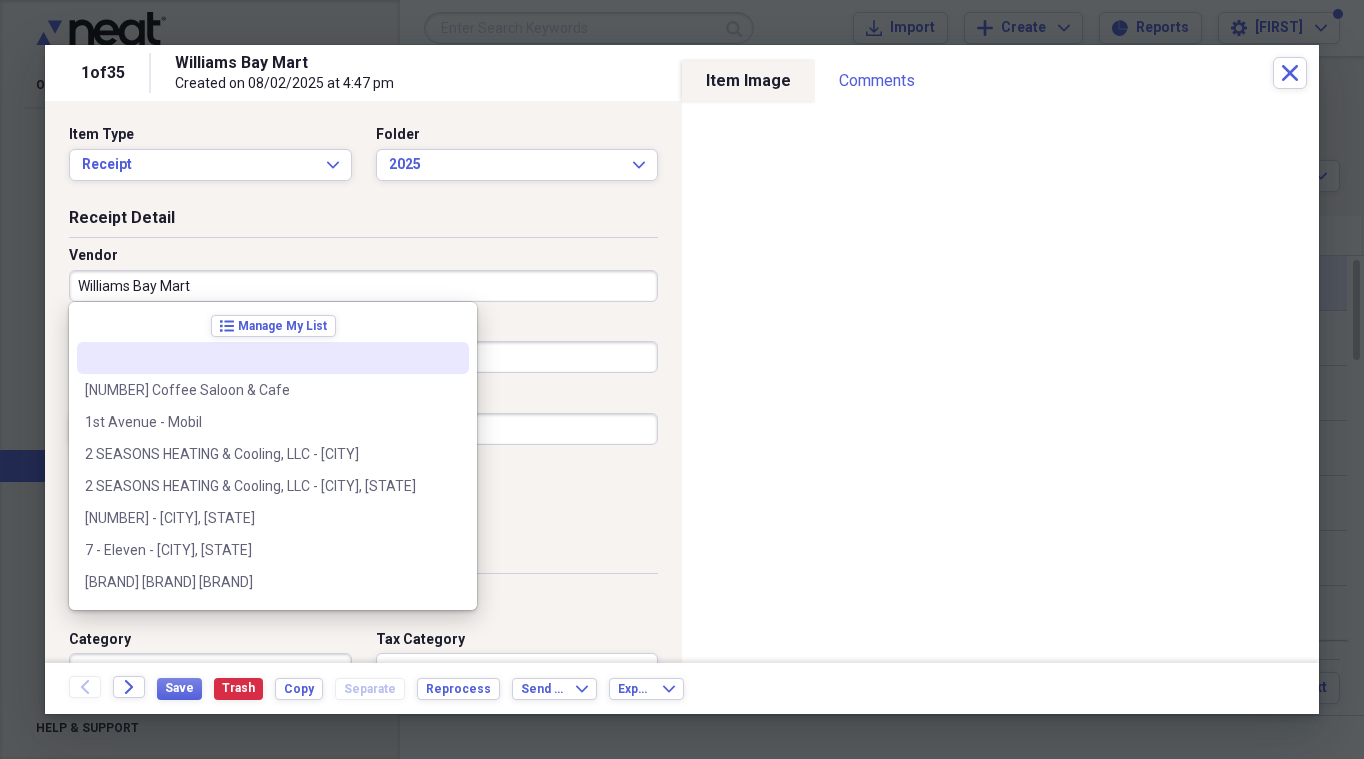 click on "Williams Bay Mart" at bounding box center (363, 286) 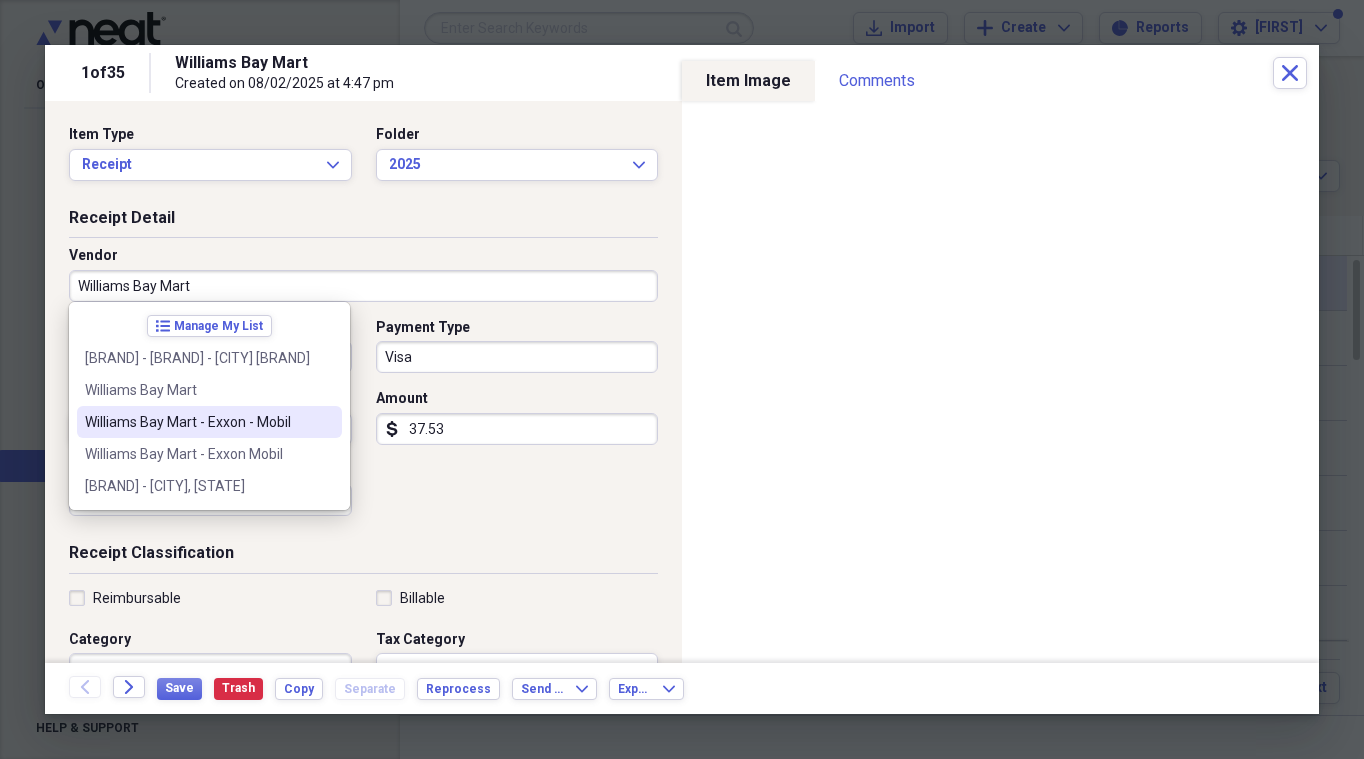 click on "Williams Bay Mart - Exxon - Mobil" at bounding box center (197, 422) 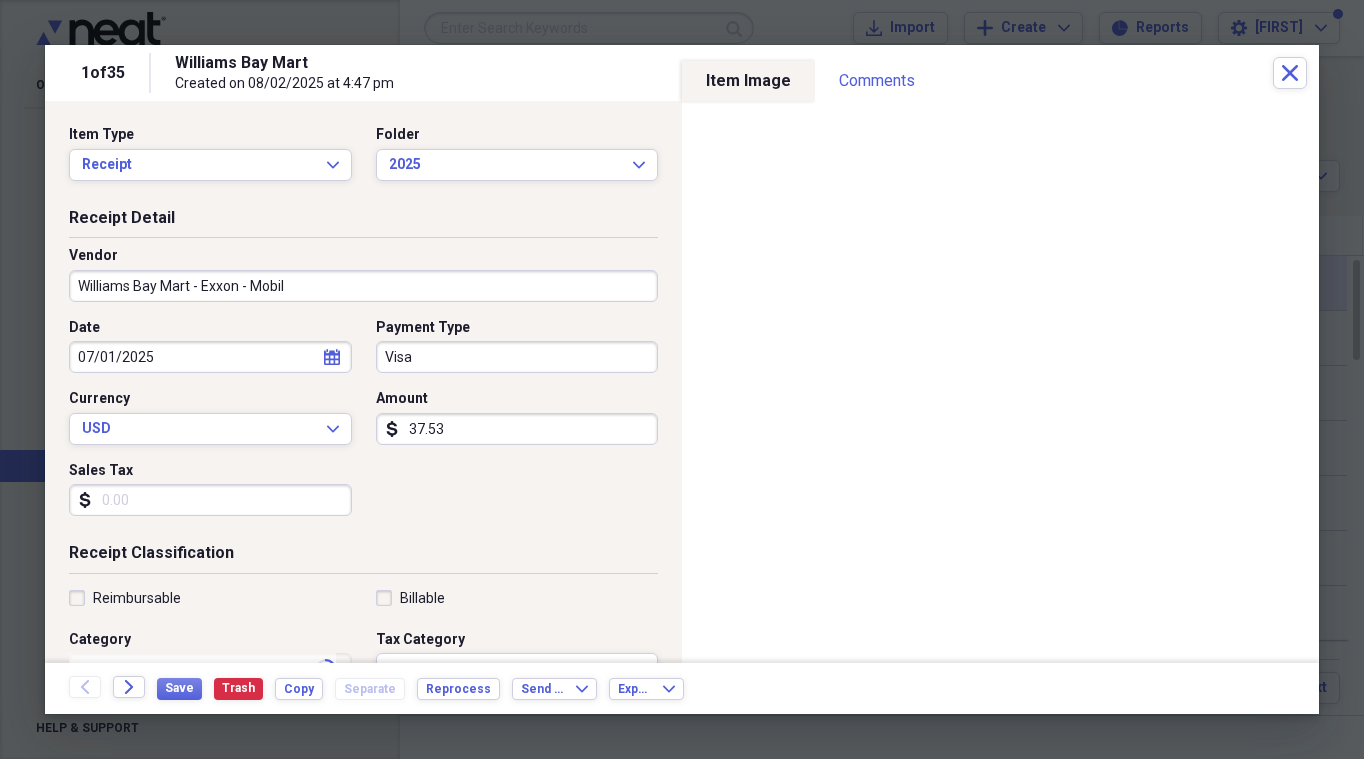 type on "Auto - Telluride - Fuel" 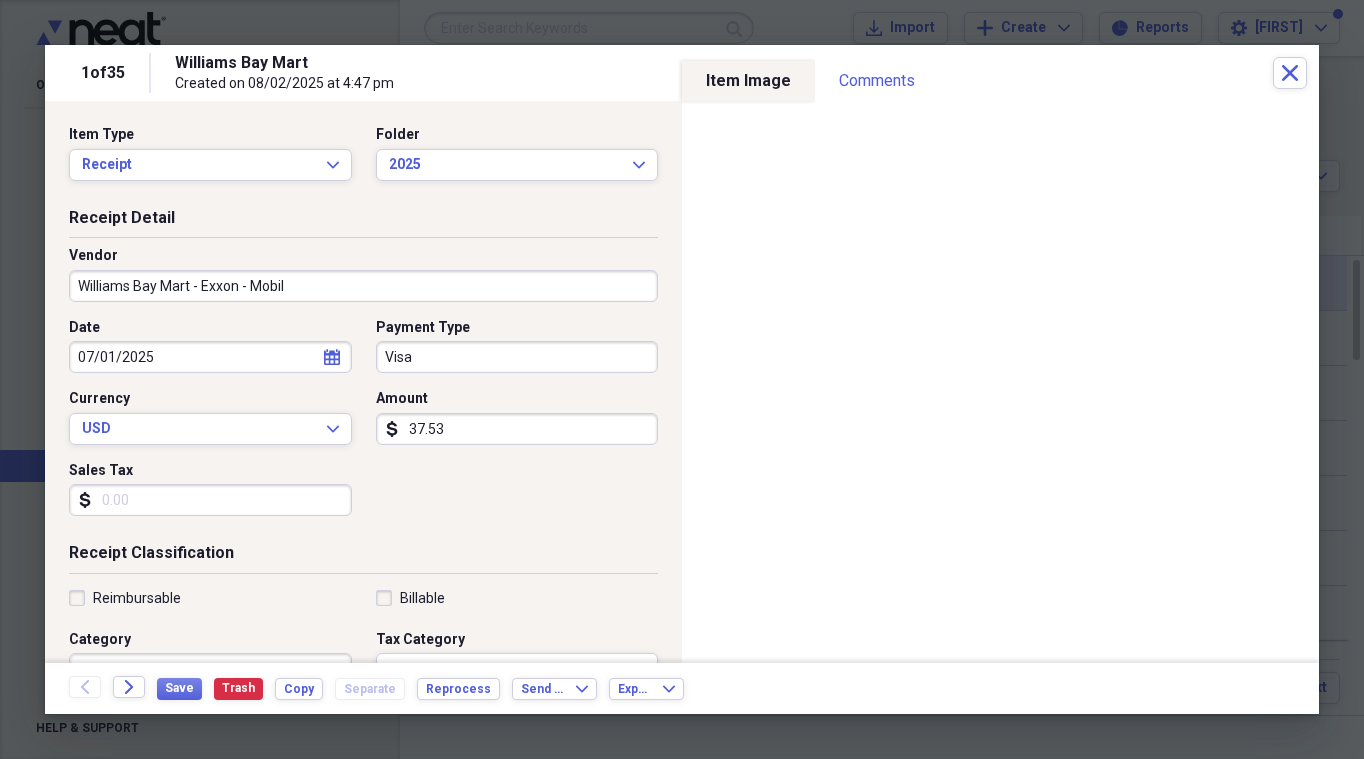 click on "Visa" at bounding box center (517, 357) 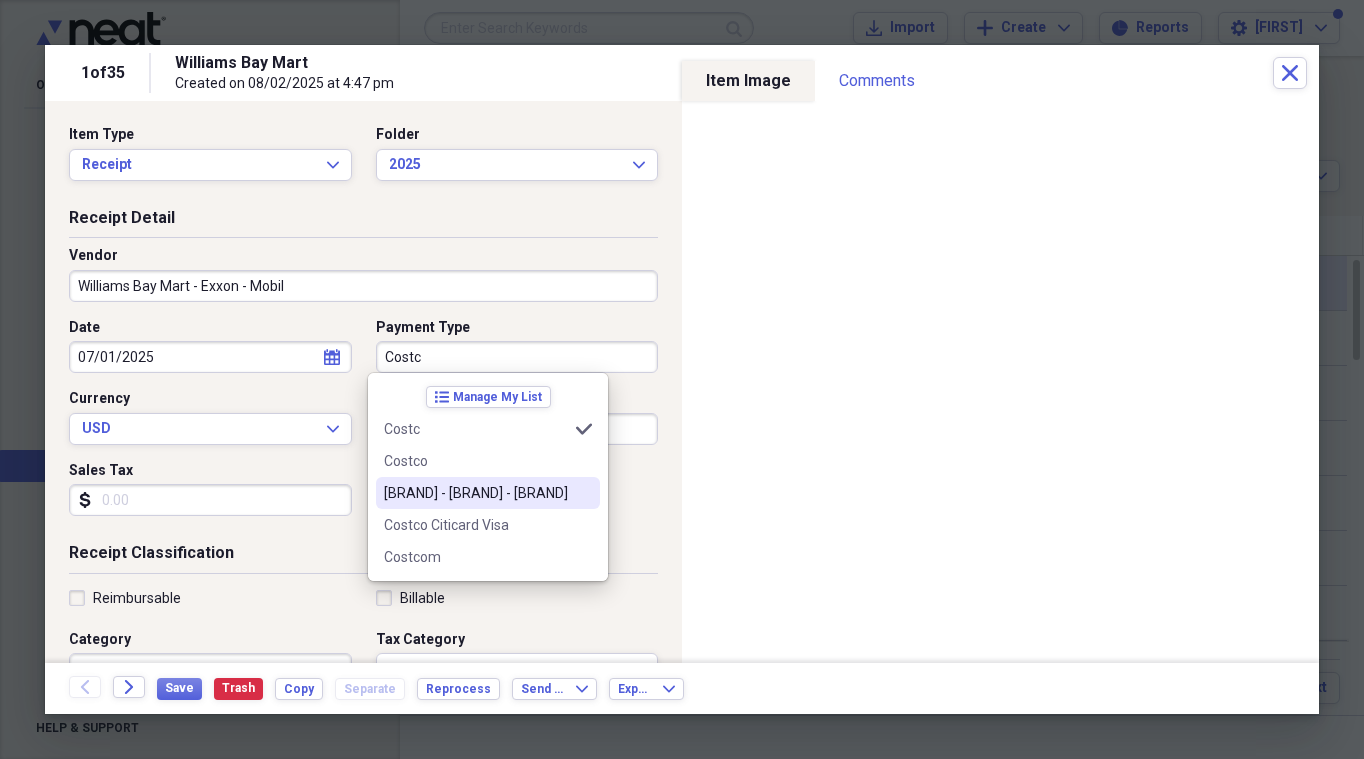 click on "[BRAND] - [BRAND] - [BRAND]" at bounding box center (488, 493) 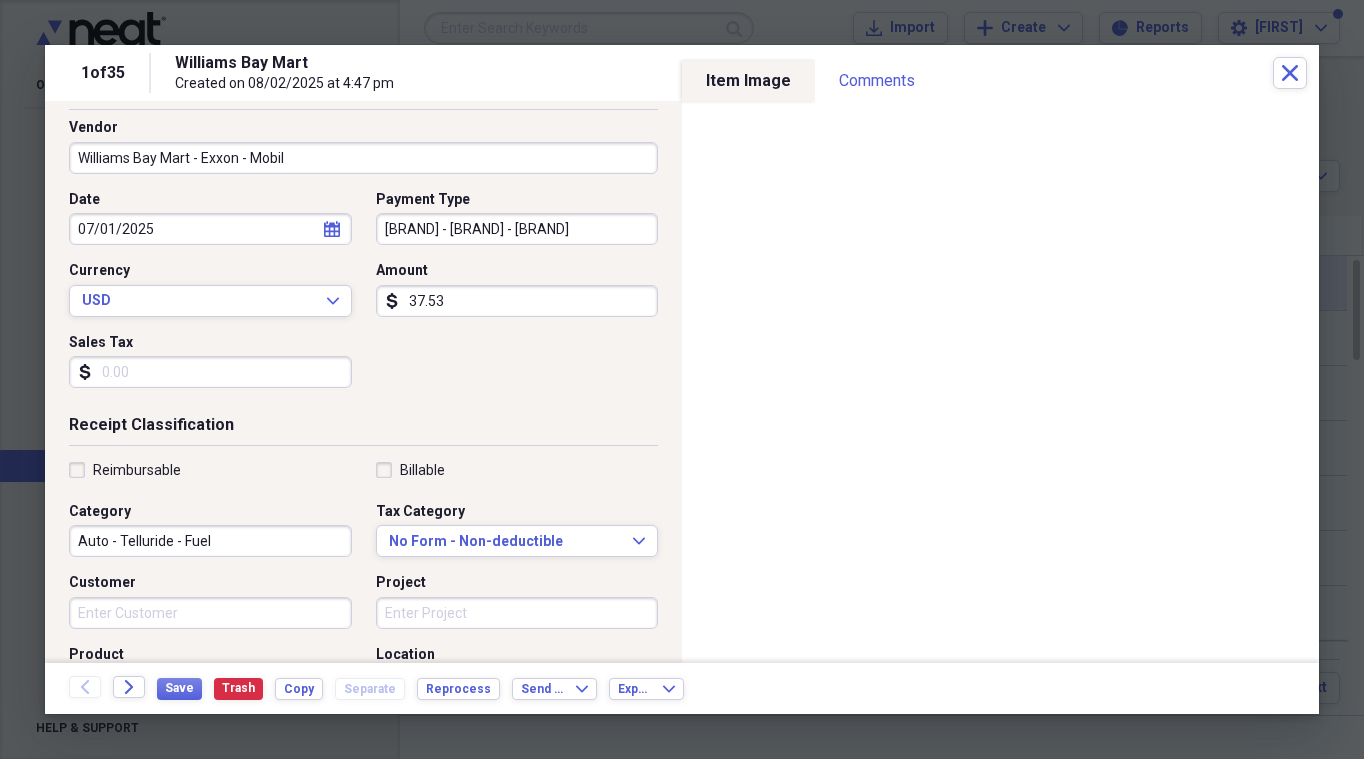 scroll, scrollTop: 200, scrollLeft: 0, axis: vertical 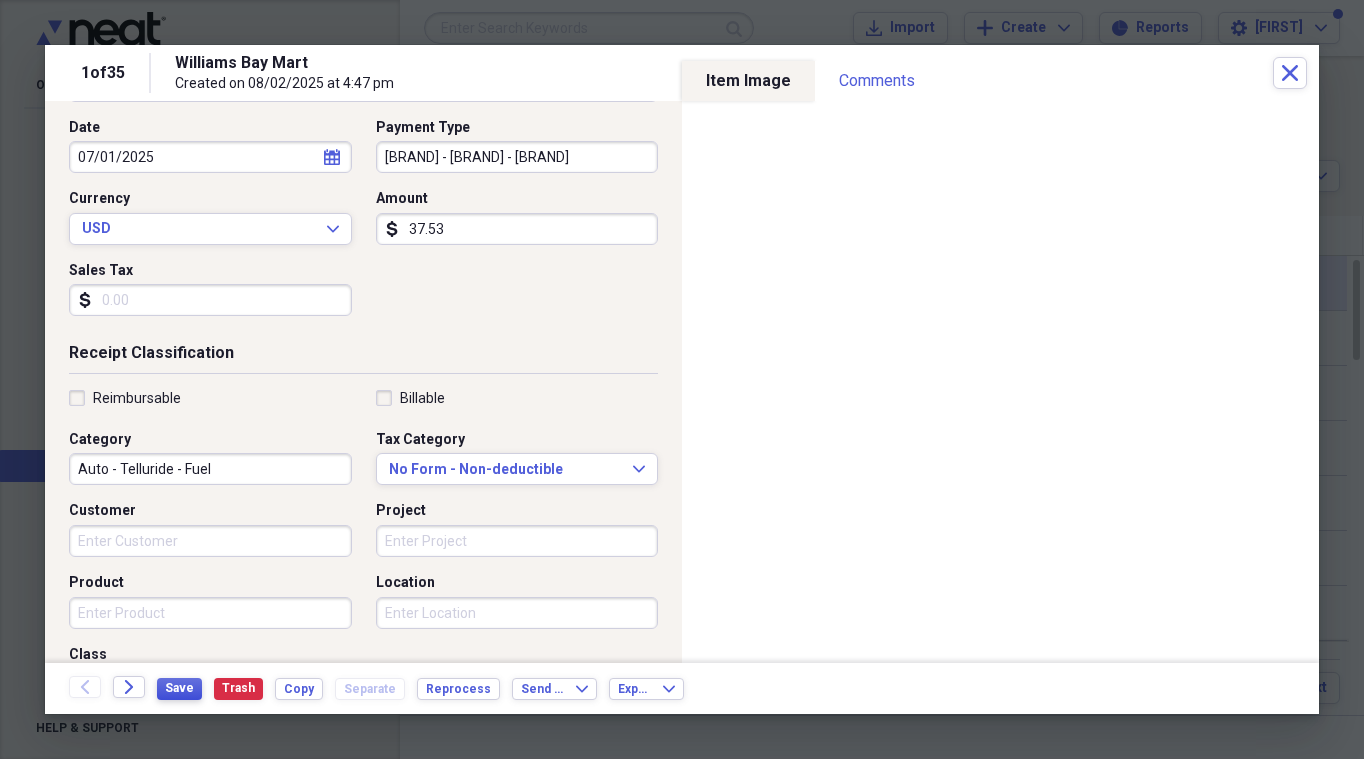 click on "Save" at bounding box center (179, 688) 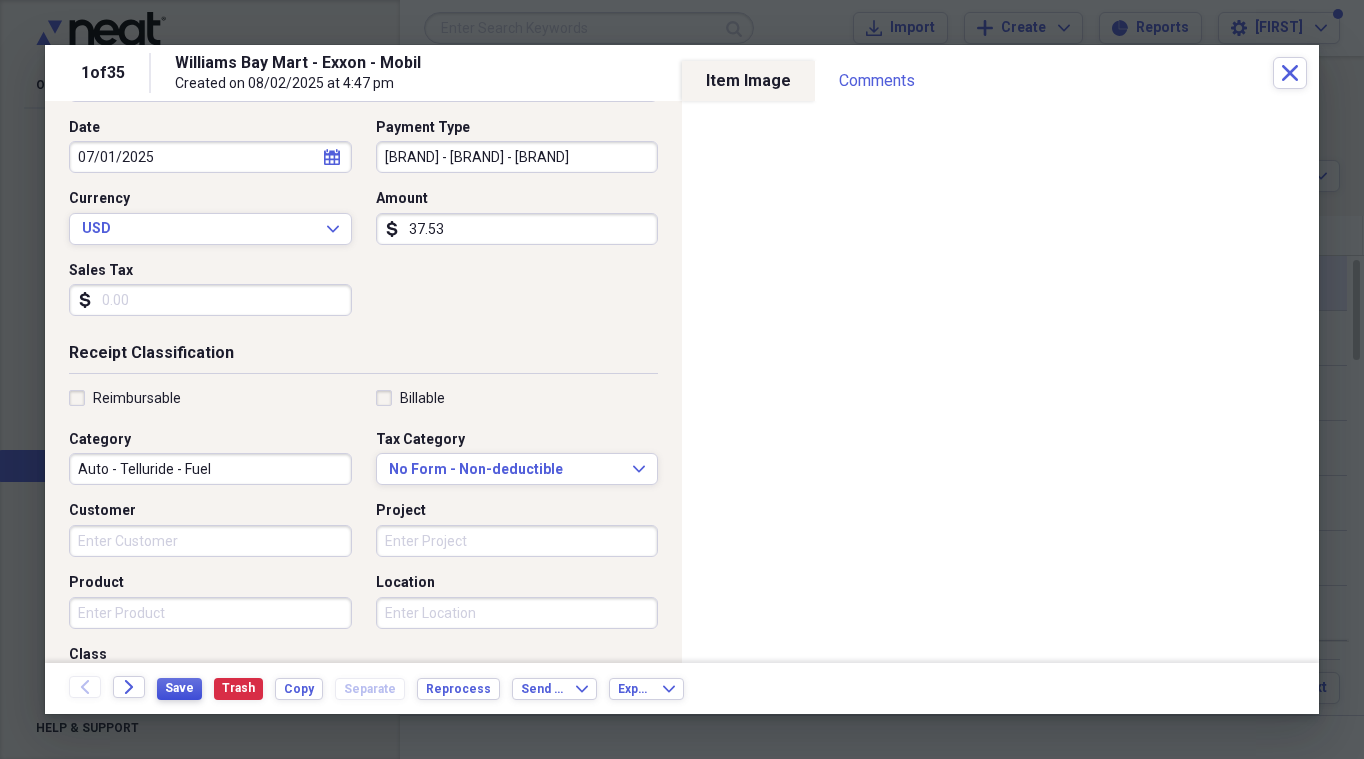 click on "Save" at bounding box center [179, 688] 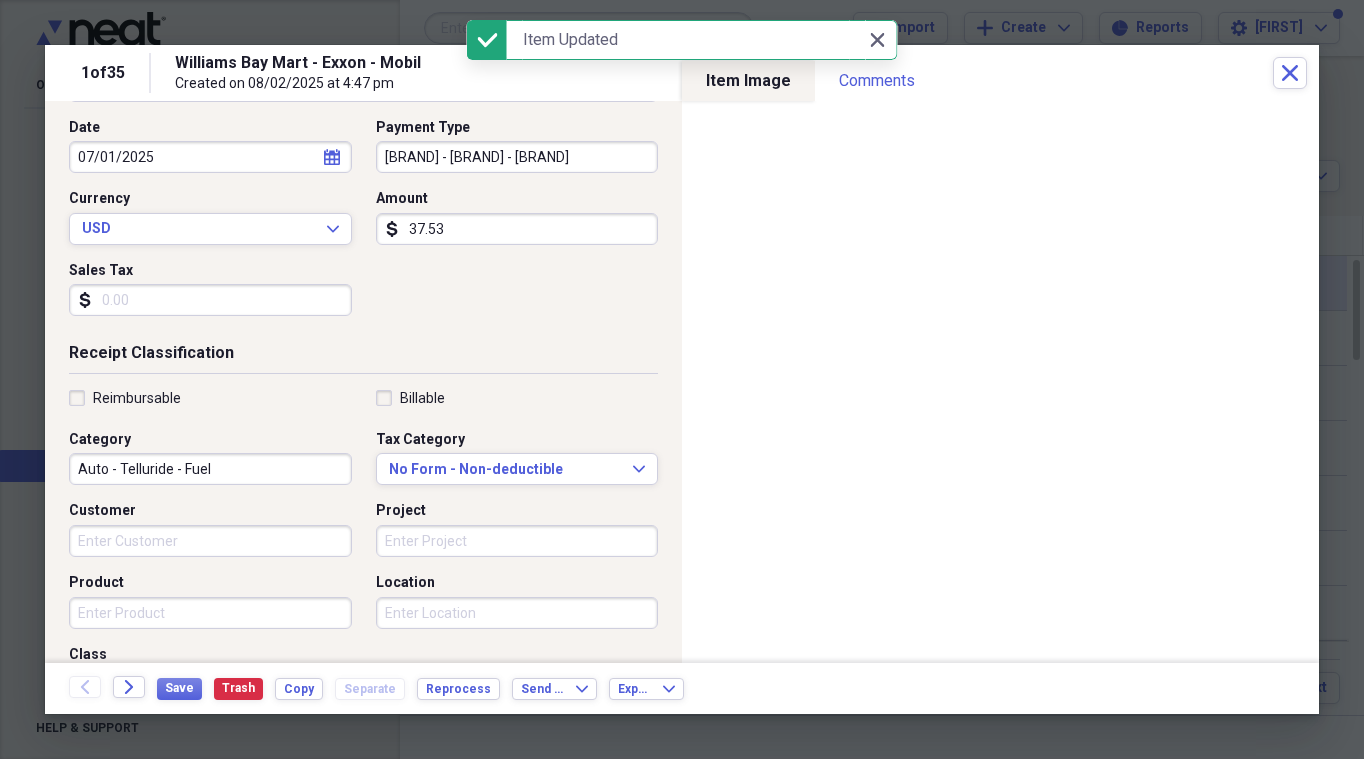 drag, startPoint x: 877, startPoint y: 39, endPoint x: 919, endPoint y: 52, distance: 43.965897 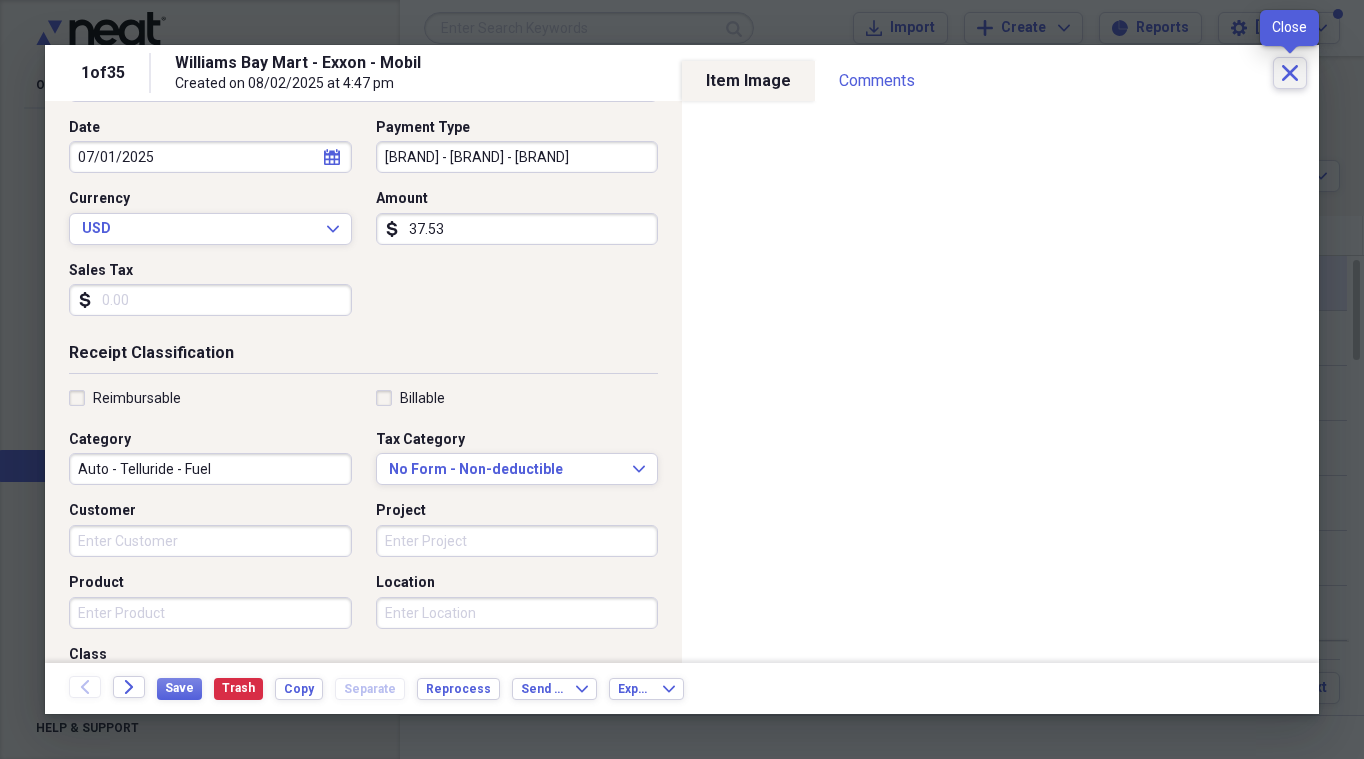 click on "Close" at bounding box center [1290, 73] 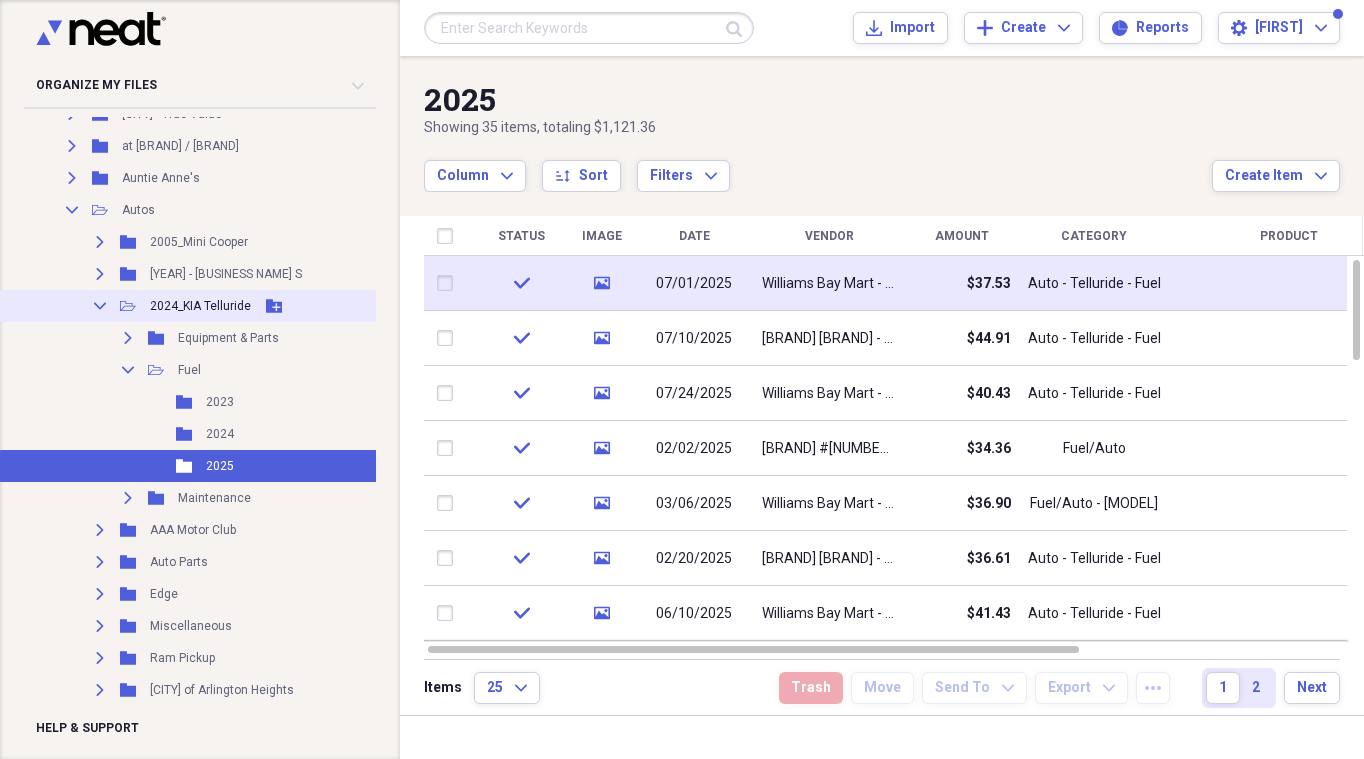 click on "Collapse" 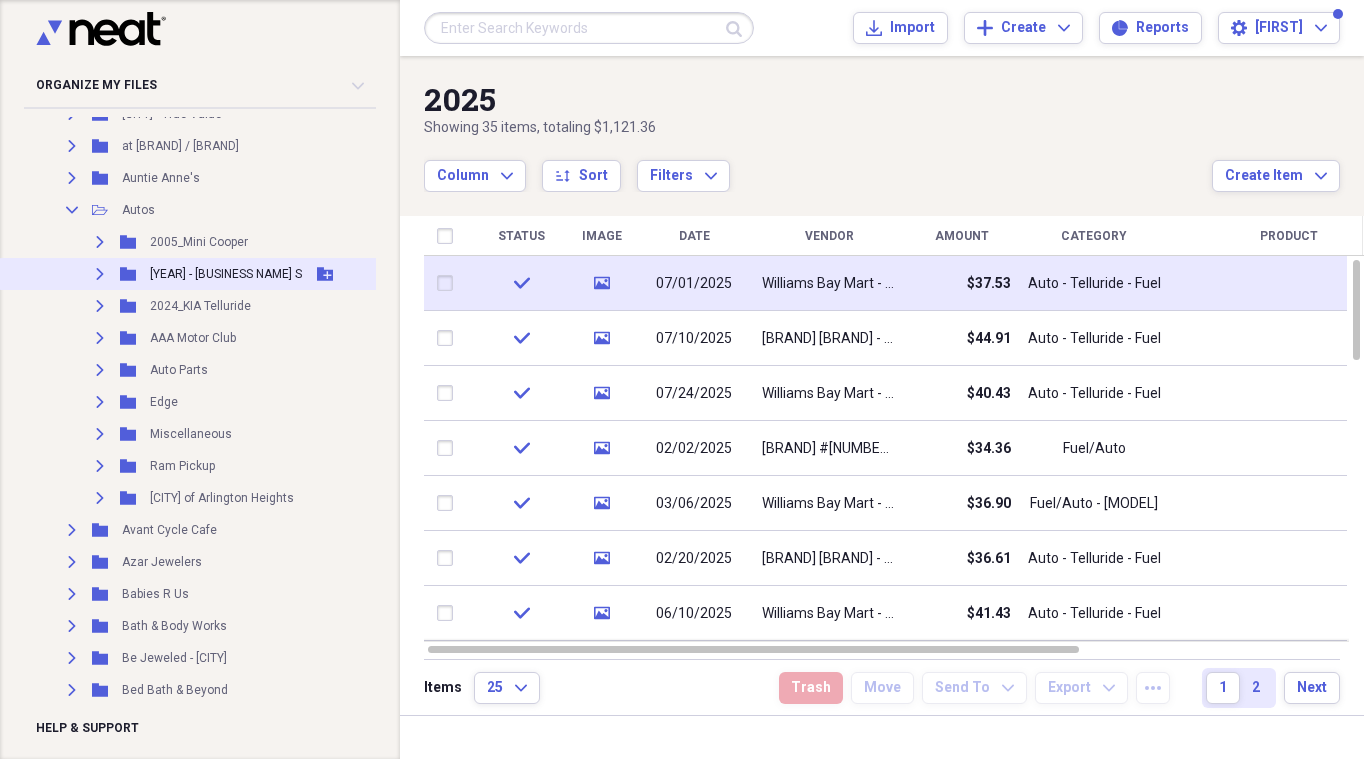 click on "Expand" 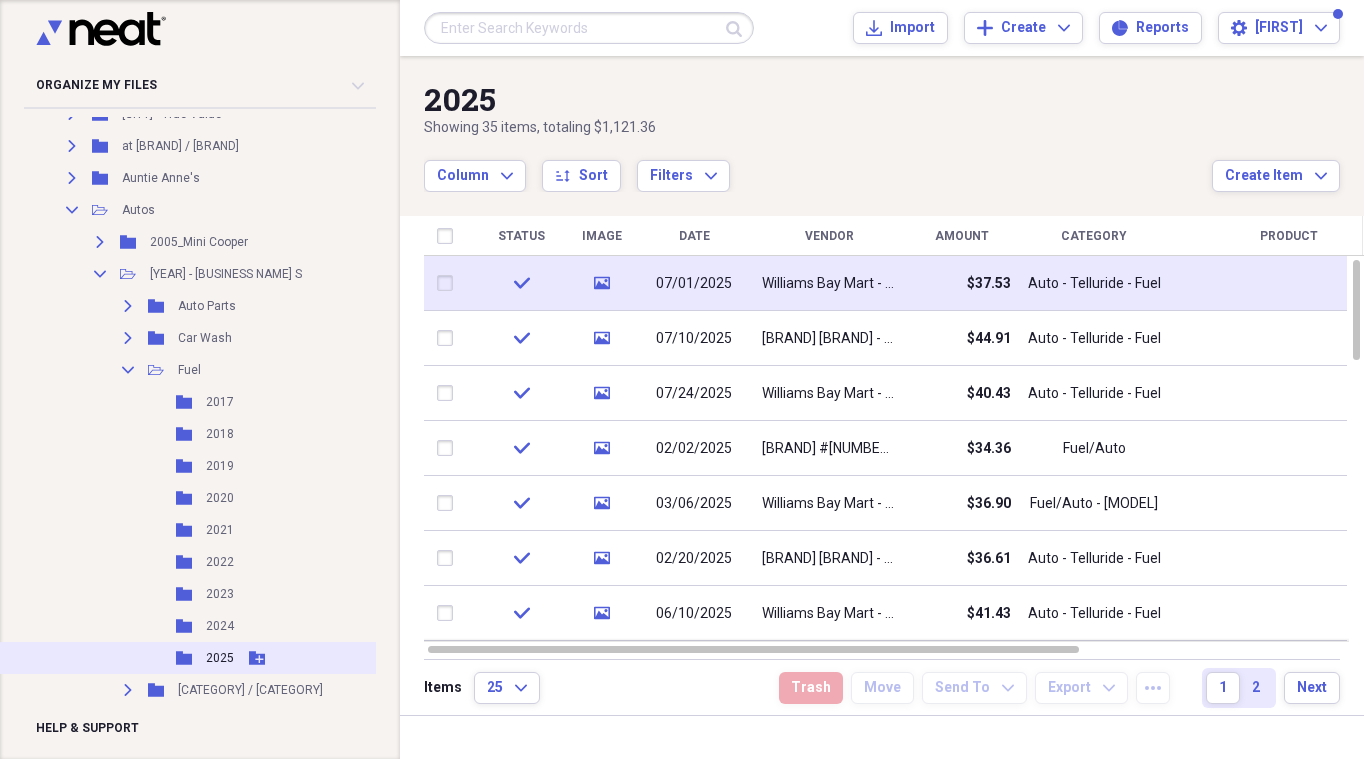 click on "Folder 2025 Add Folder" at bounding box center (222, 658) 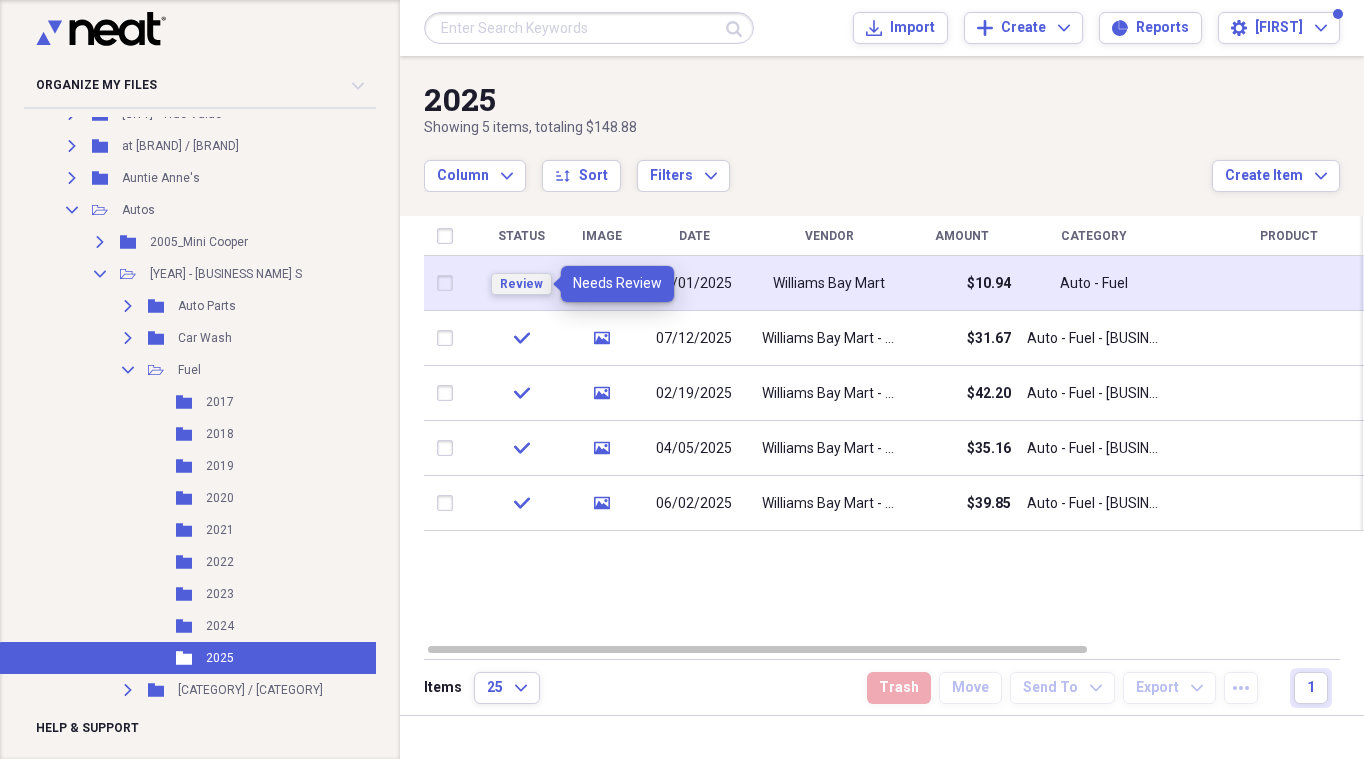 drag, startPoint x: 536, startPoint y: 284, endPoint x: 781, endPoint y: 397, distance: 269.80362 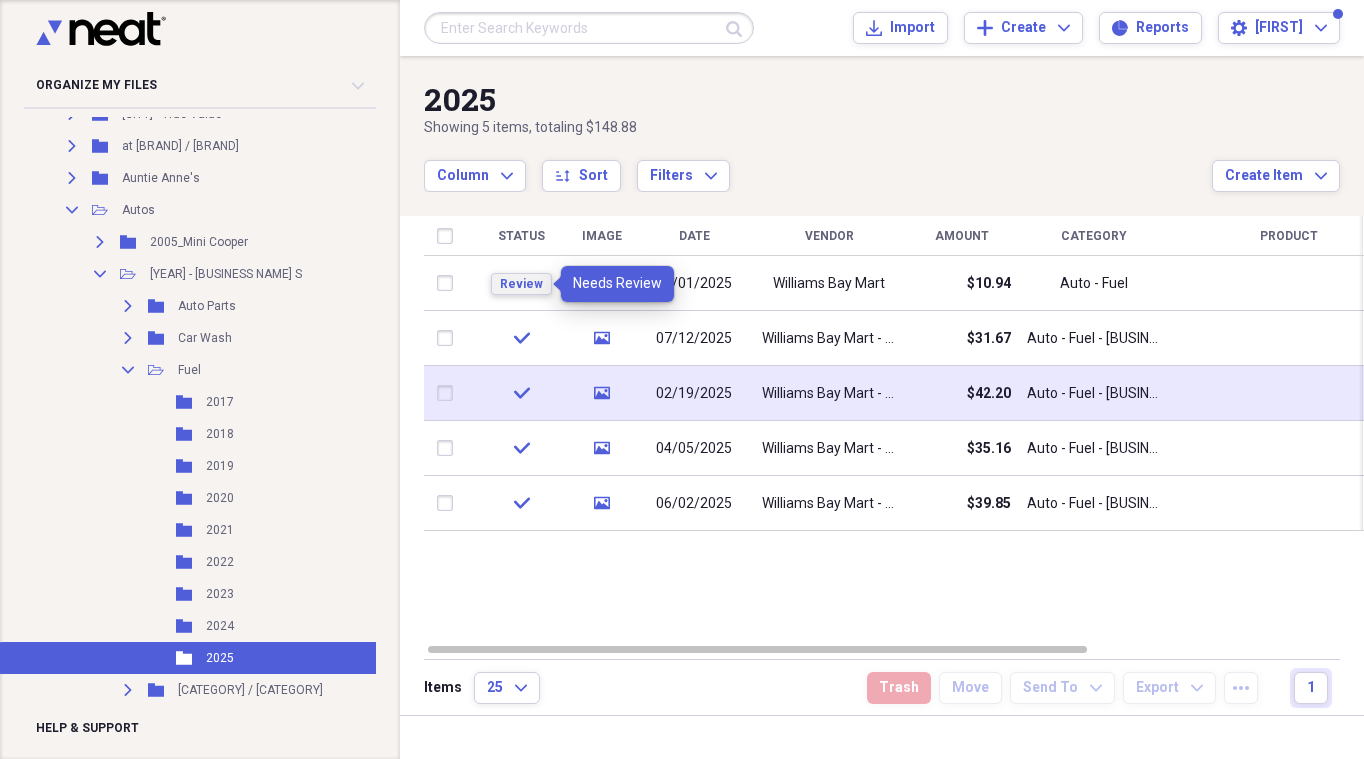click on "Review" at bounding box center (521, 284) 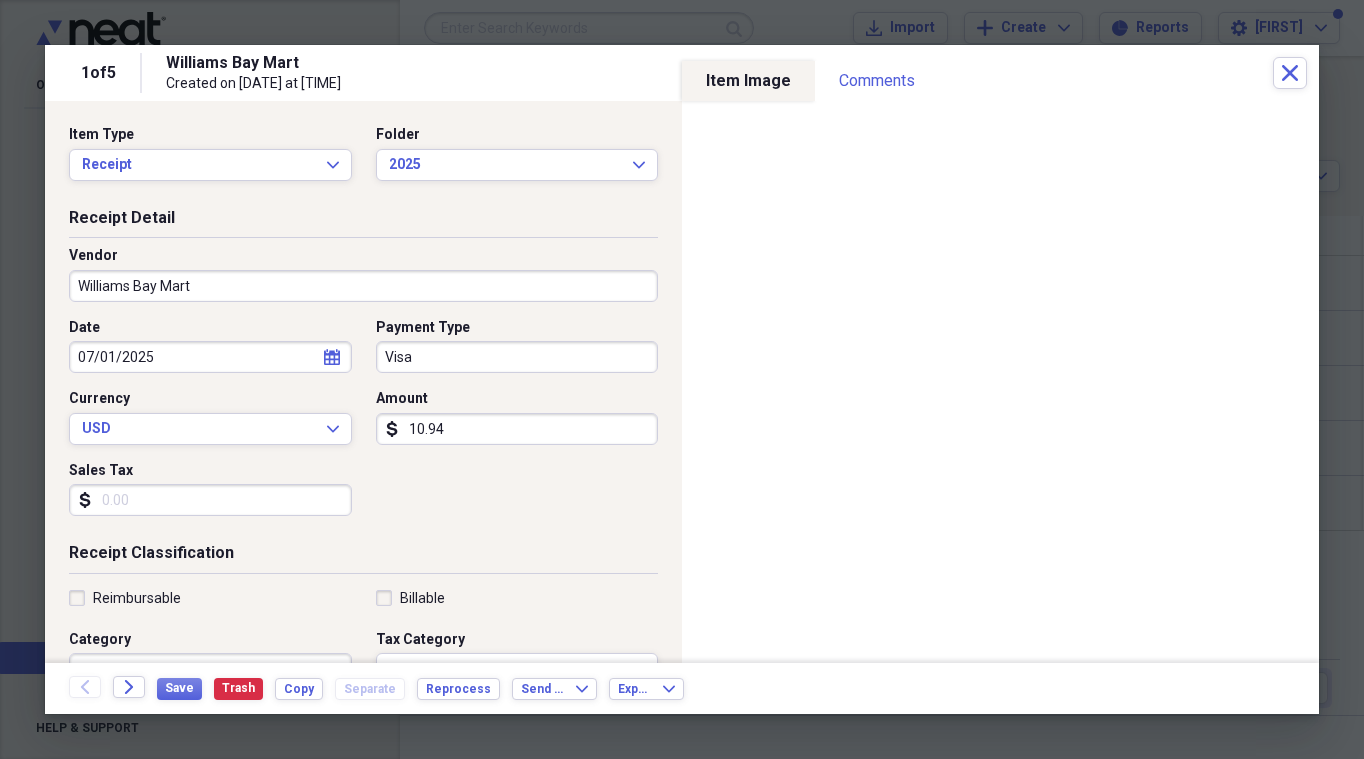 click on "Williams Bay Mart" at bounding box center (363, 286) 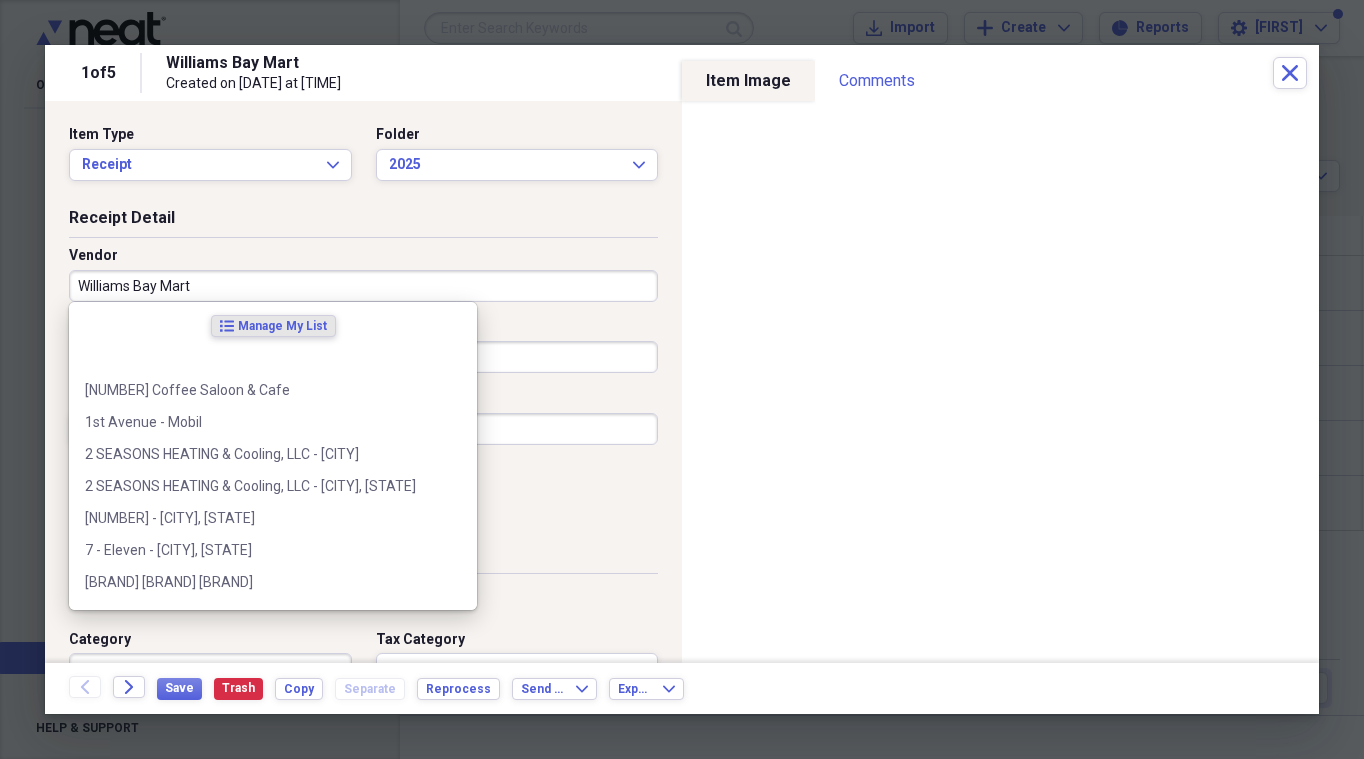 click on "Williams Bay Mart" at bounding box center (363, 286) 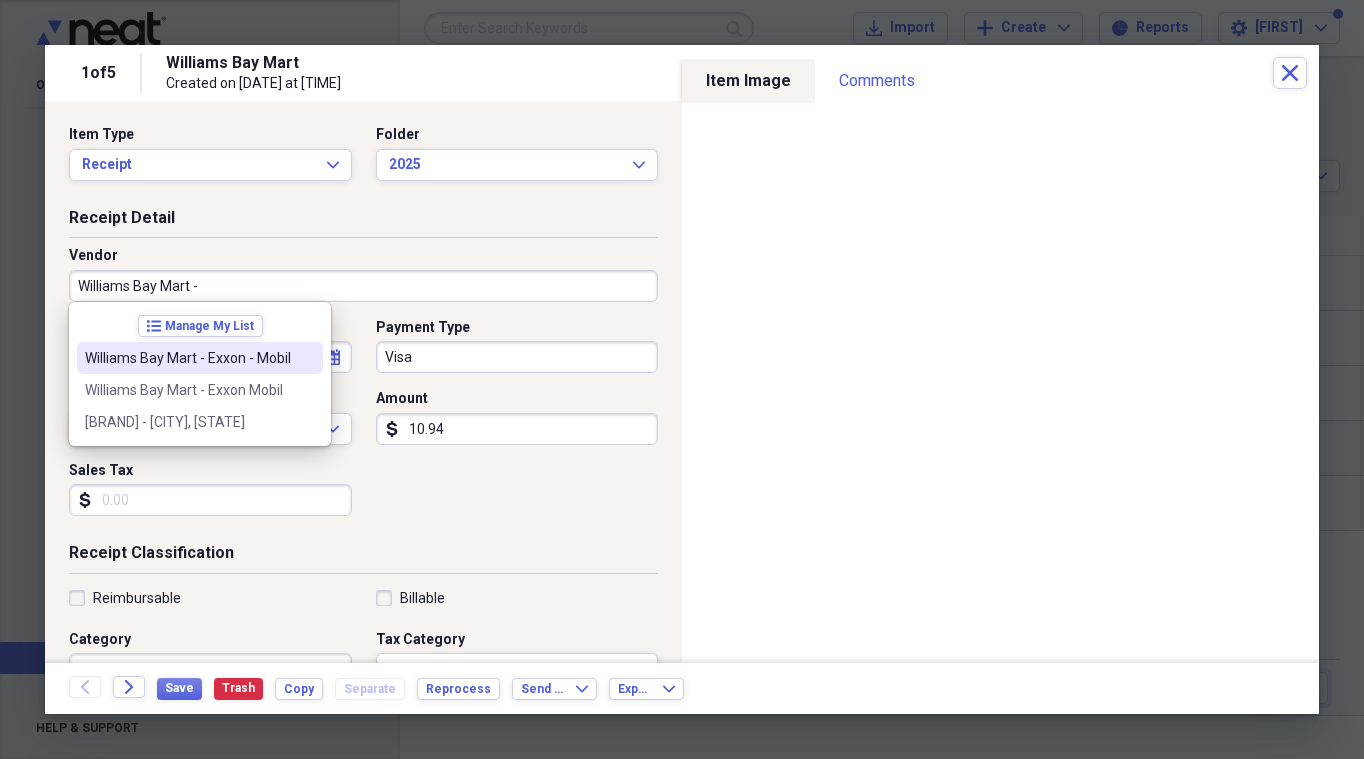 click on "Williams Bay Mart - Exxon - Mobil" at bounding box center (188, 358) 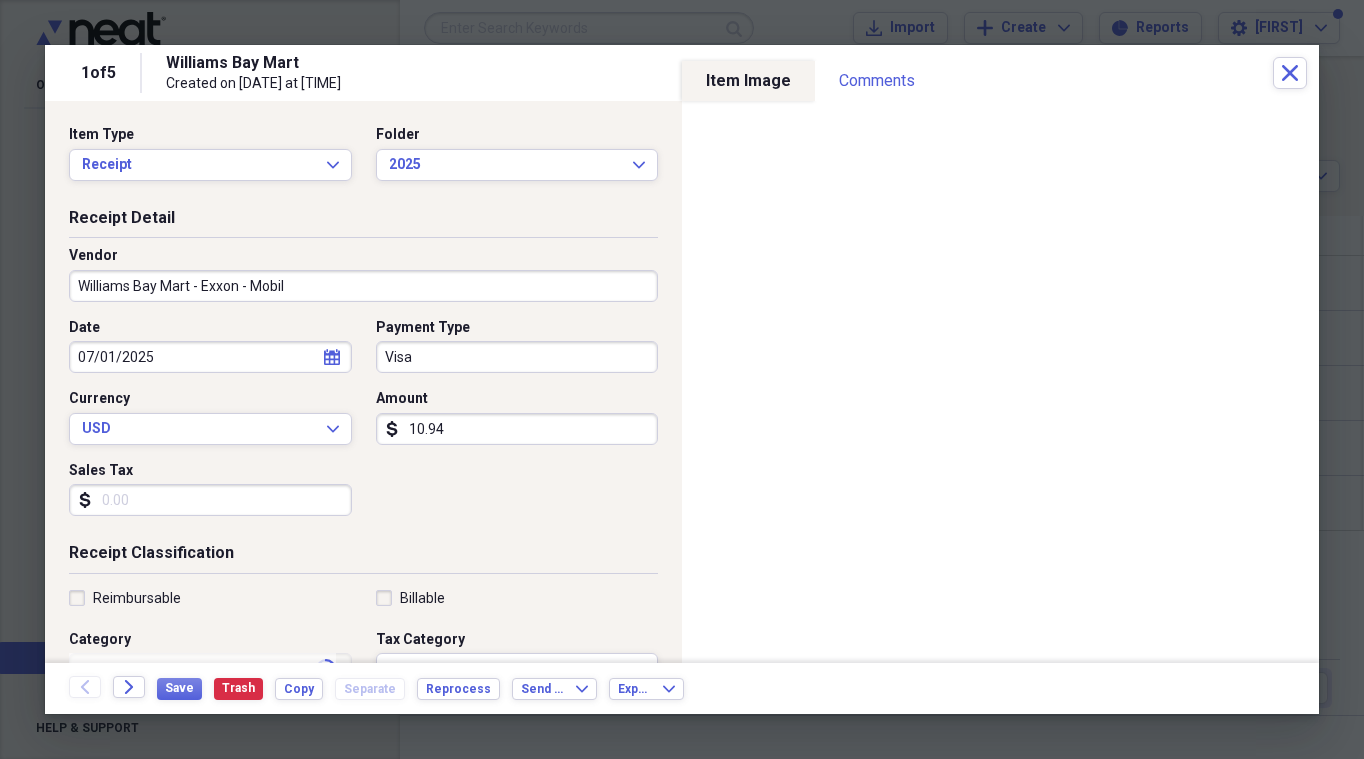 type on "Auto - Telluride - Fuel" 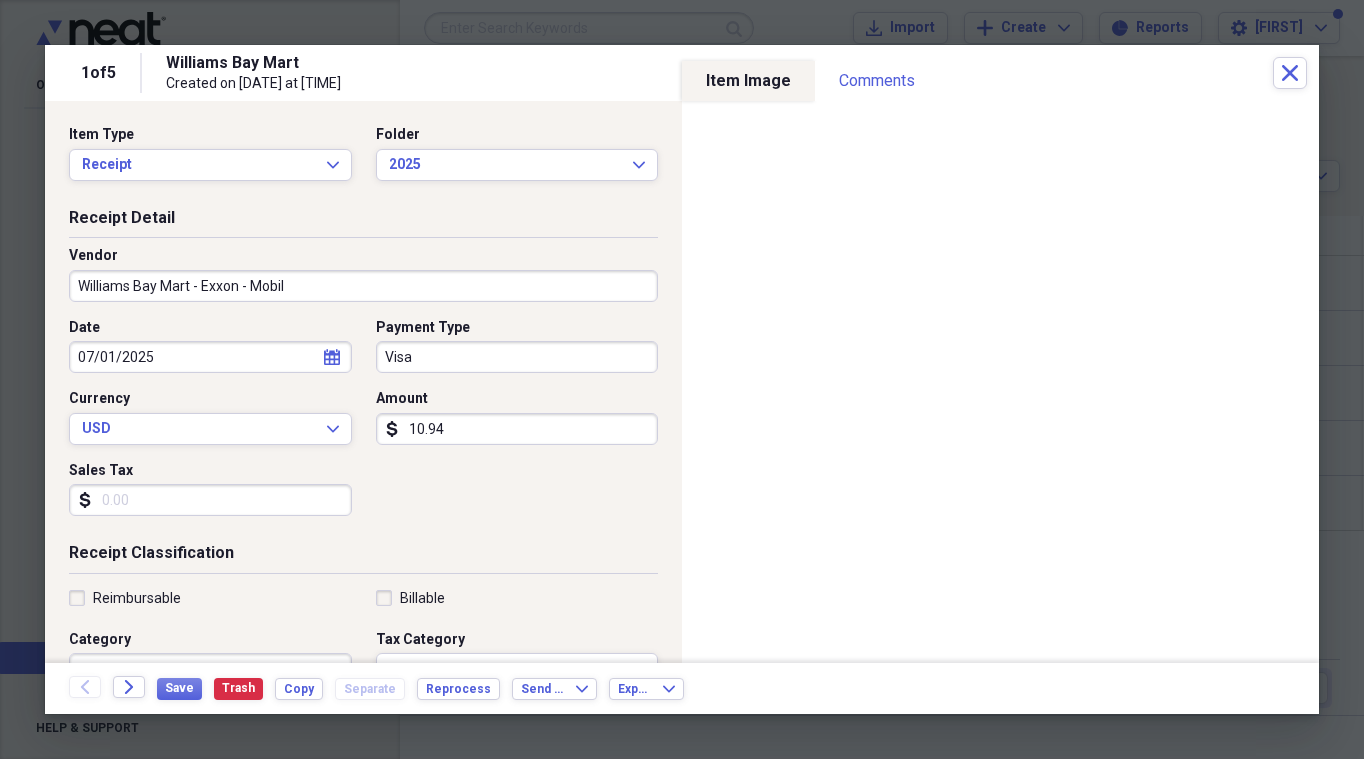 click on "Visa" at bounding box center (517, 357) 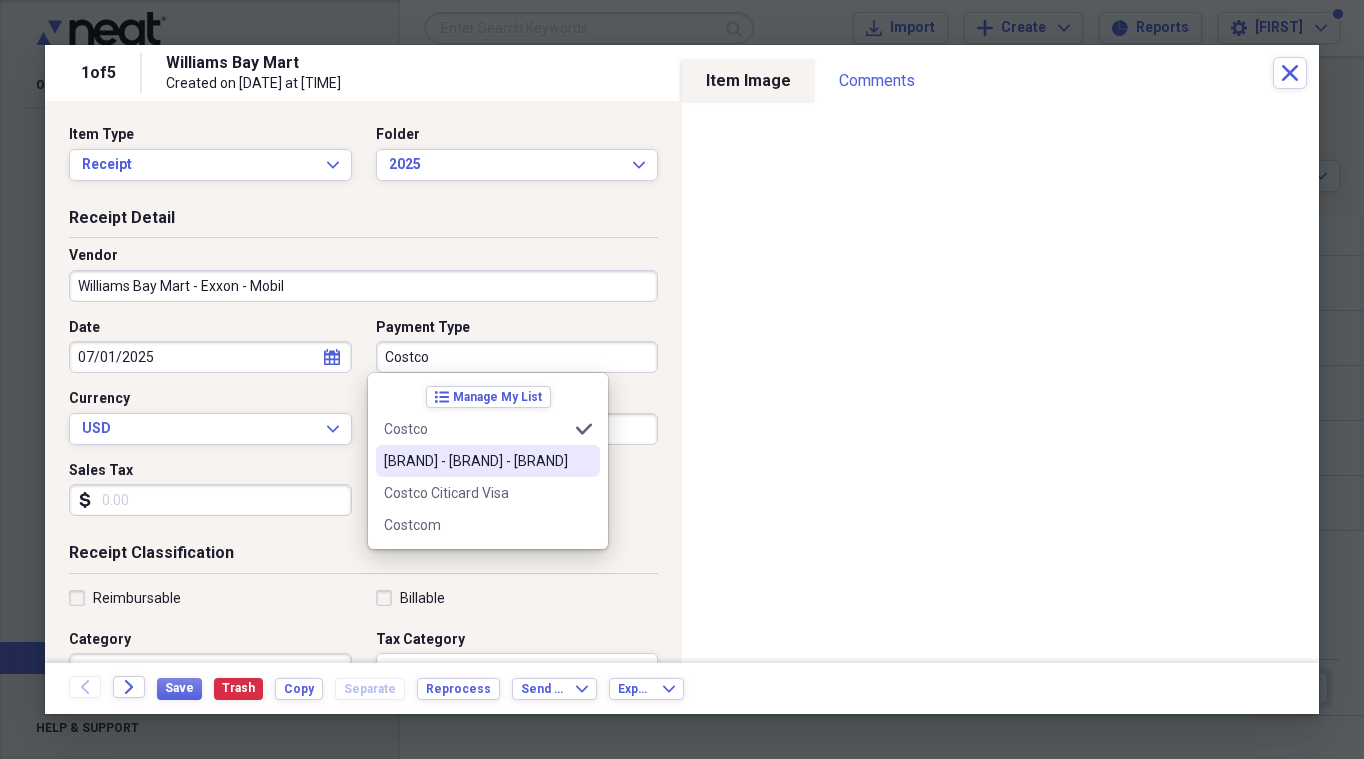 click on "[BRAND] - [BRAND] - [BRAND]" at bounding box center [476, 461] 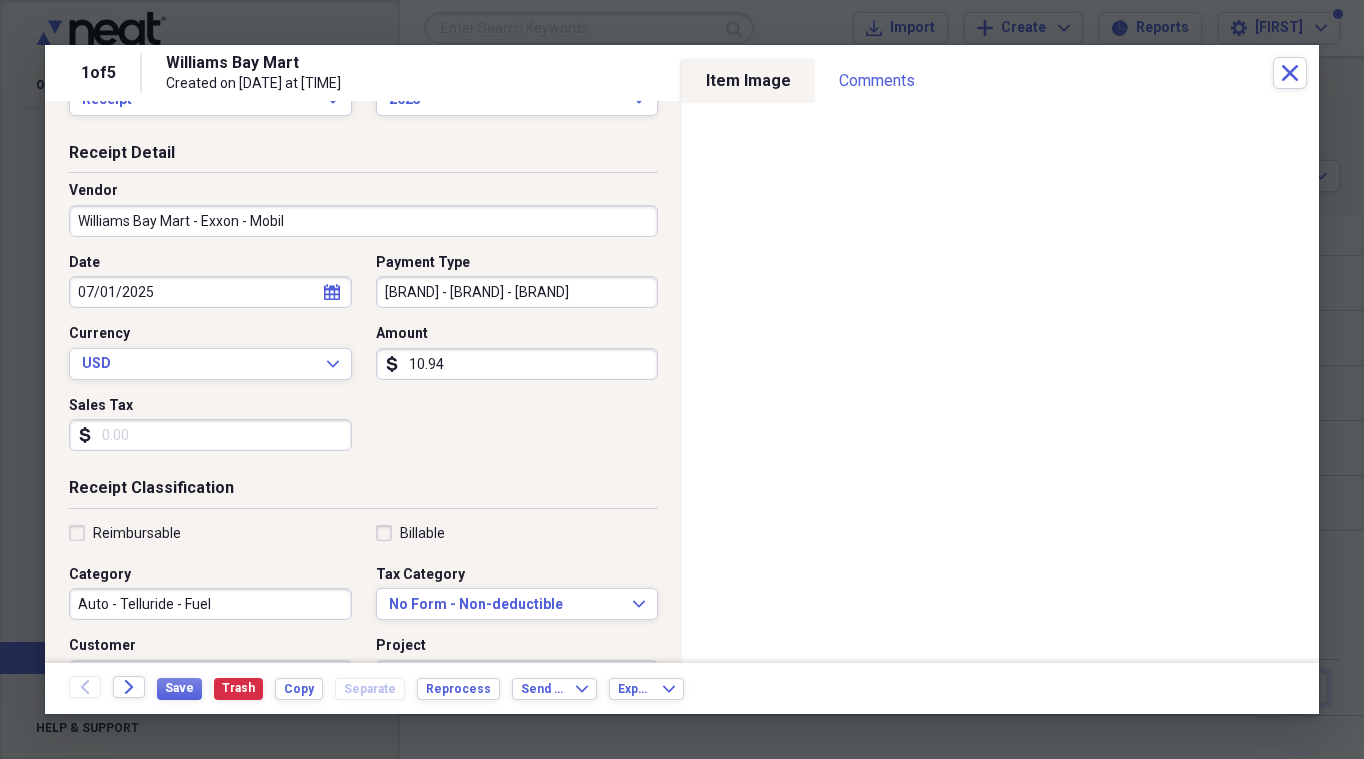 scroll, scrollTop: 100, scrollLeft: 0, axis: vertical 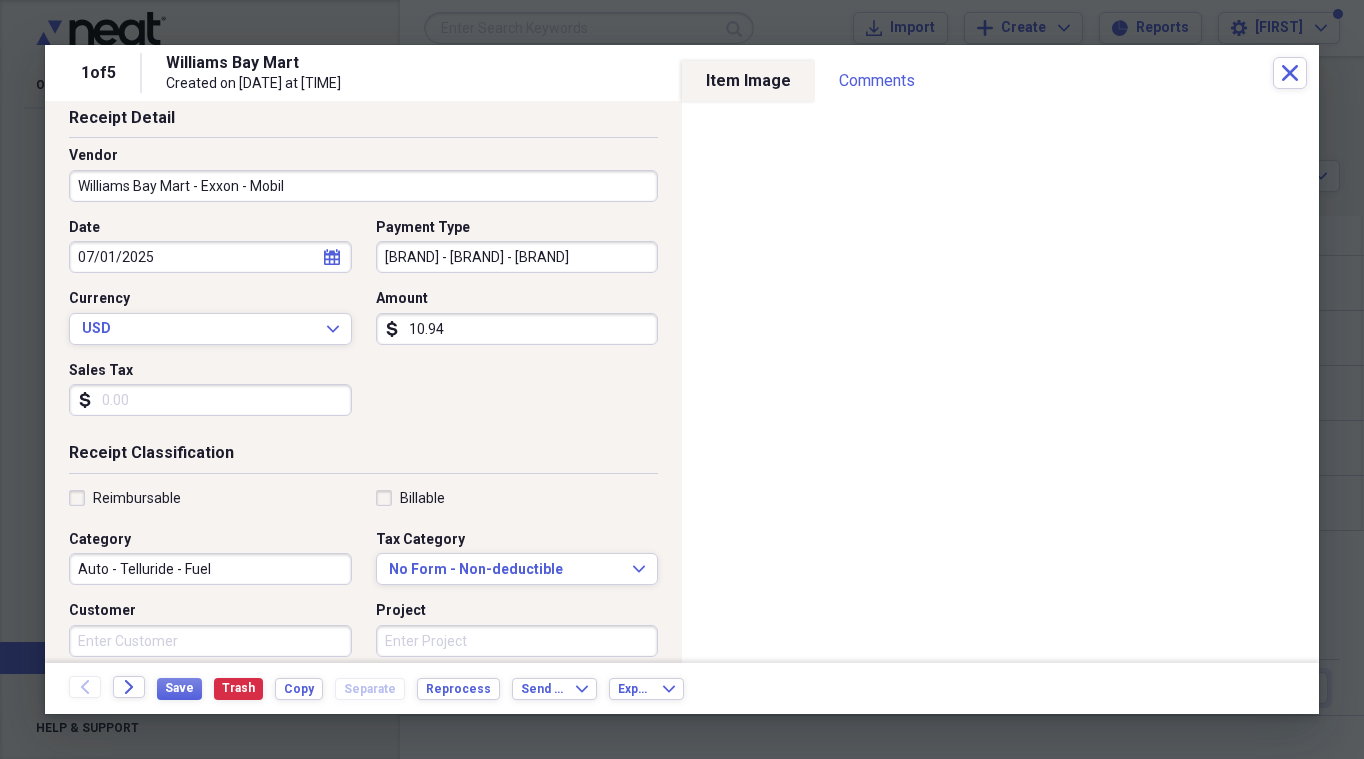 click on "Auto - Telluride - Fuel" at bounding box center [210, 569] 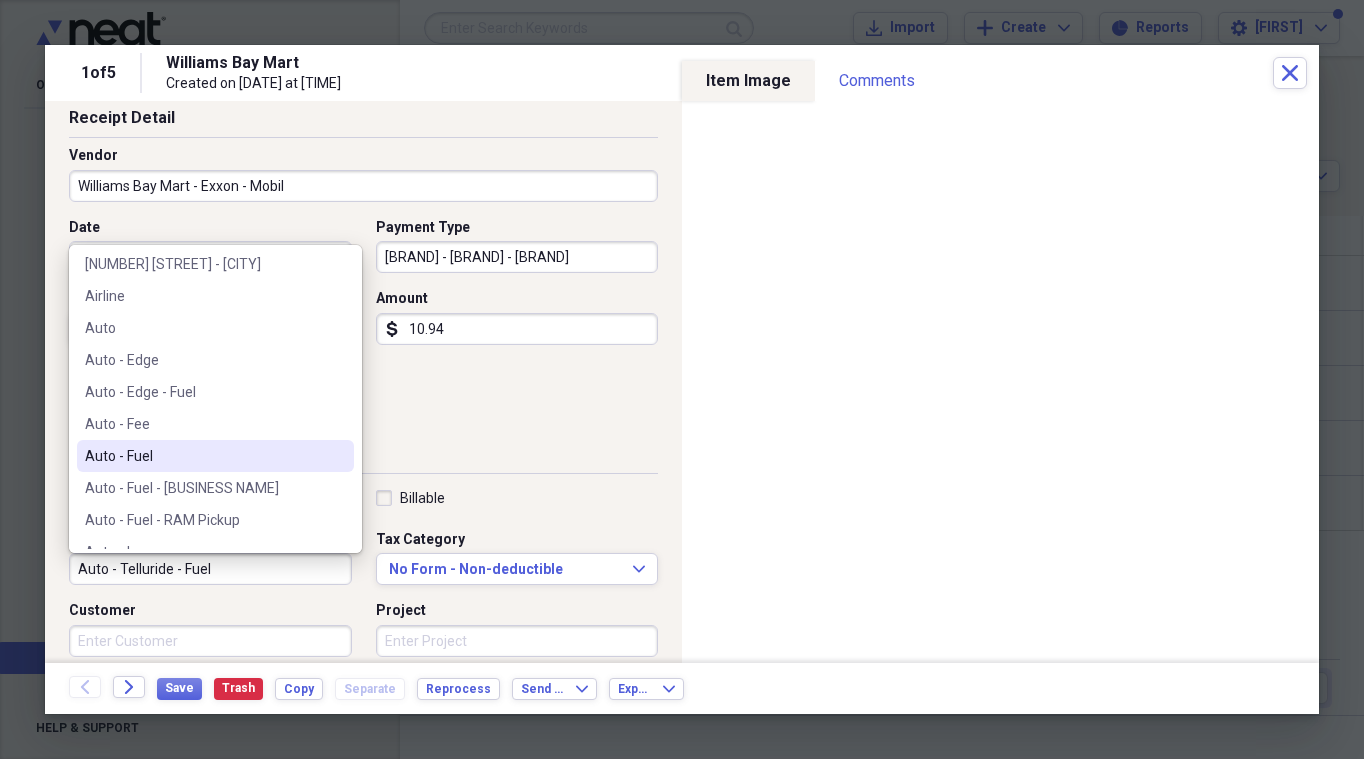 scroll, scrollTop: 200, scrollLeft: 0, axis: vertical 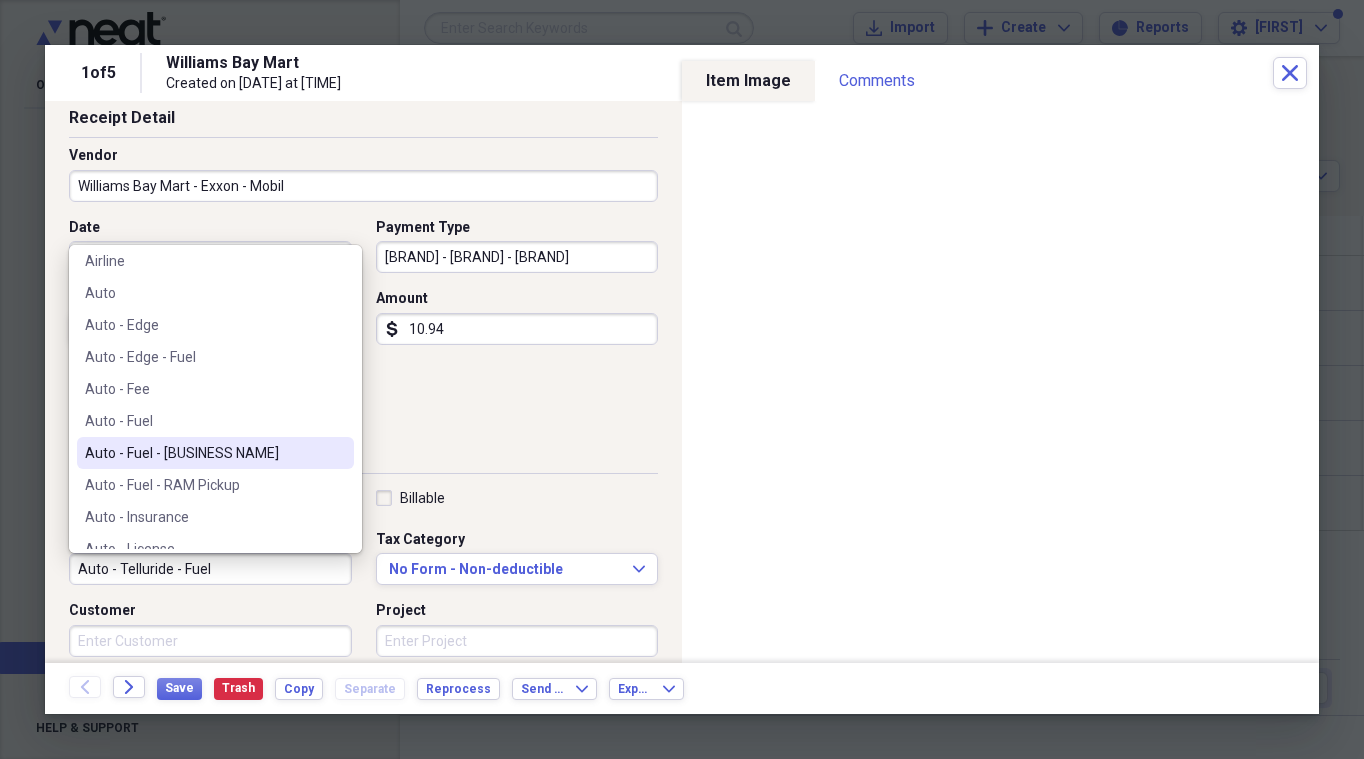 click on "Auto - Fuel - [BUSINESS NAME]" at bounding box center [203, 453] 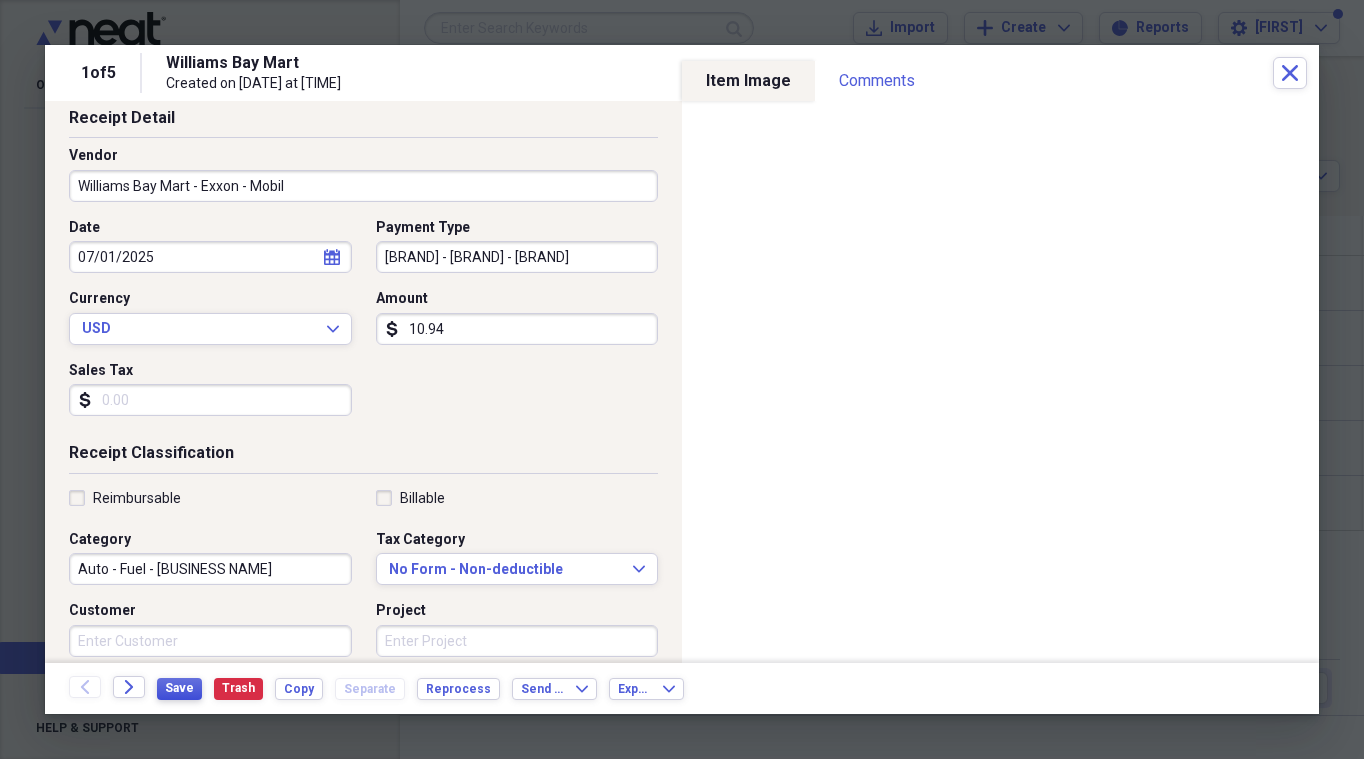 click on "Save" at bounding box center (179, 688) 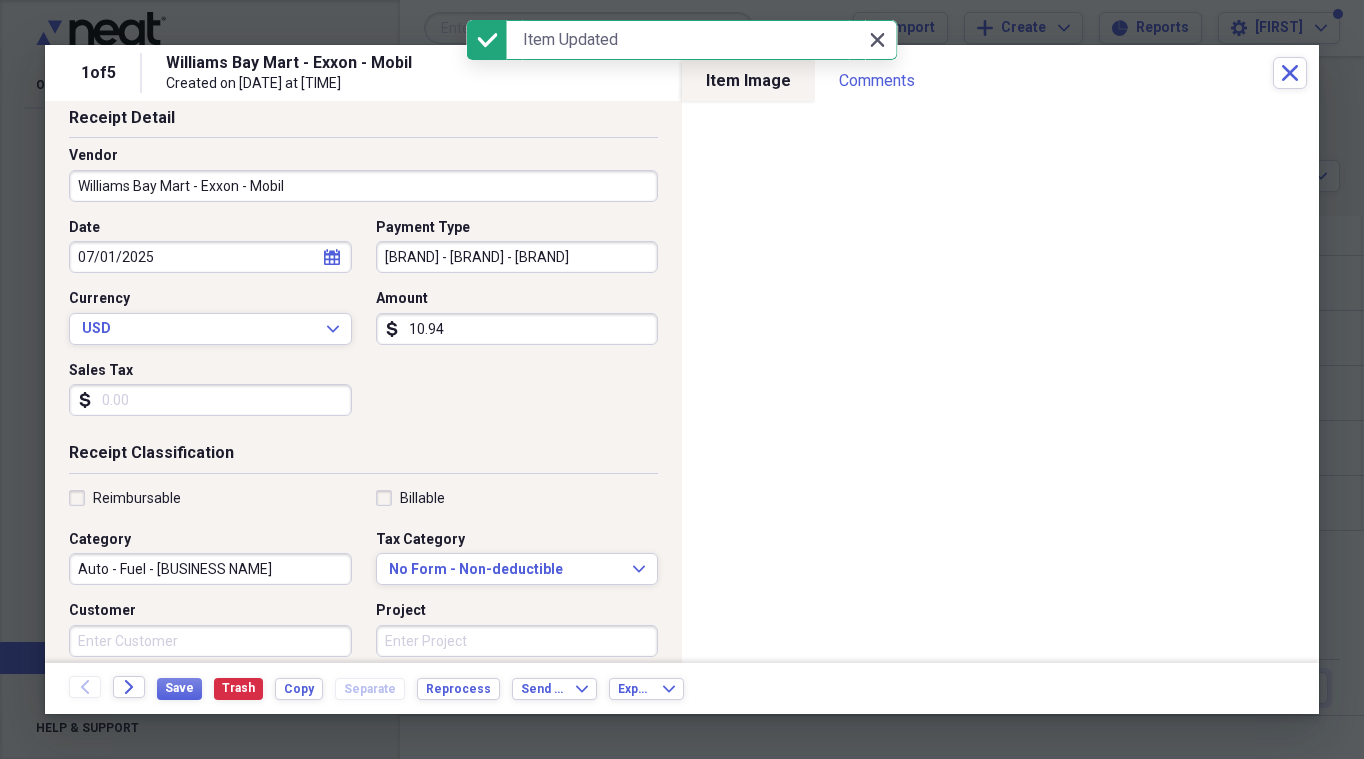 click 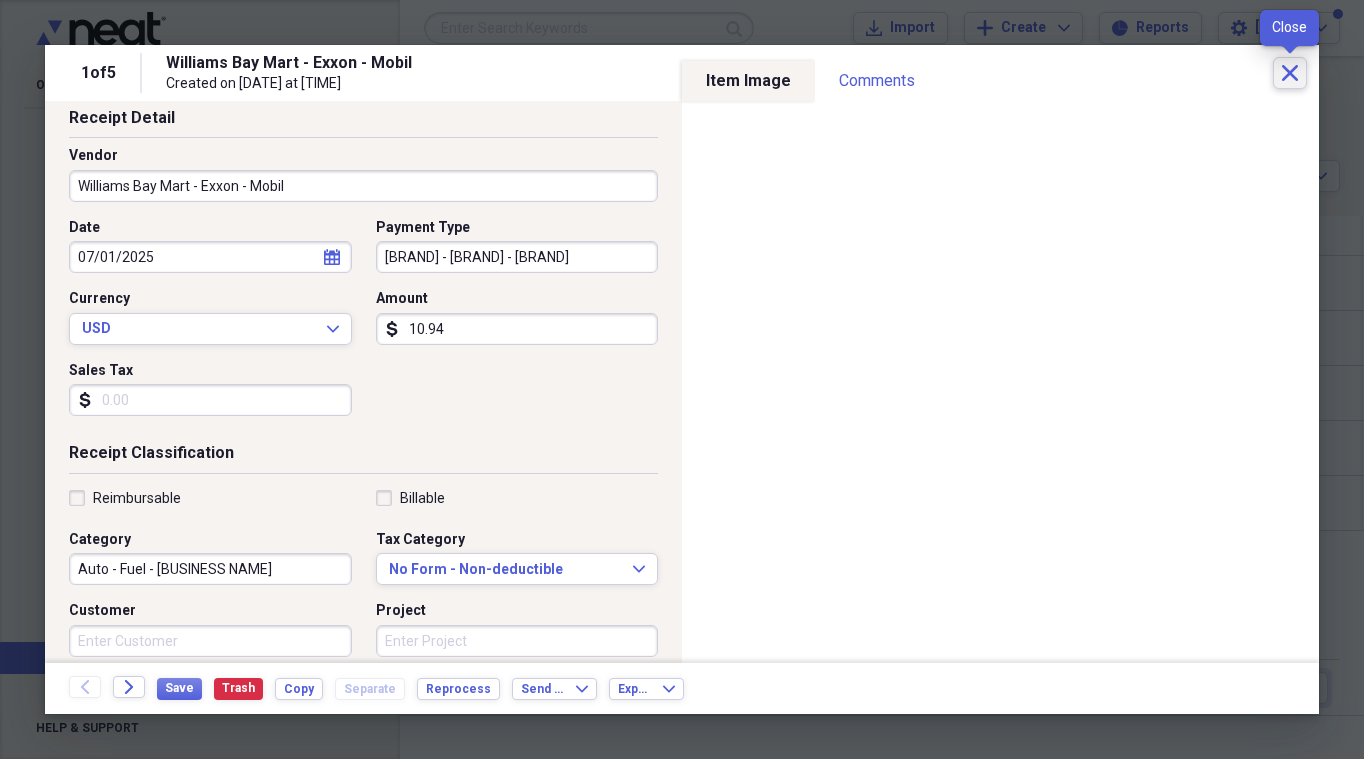 click on "Close" 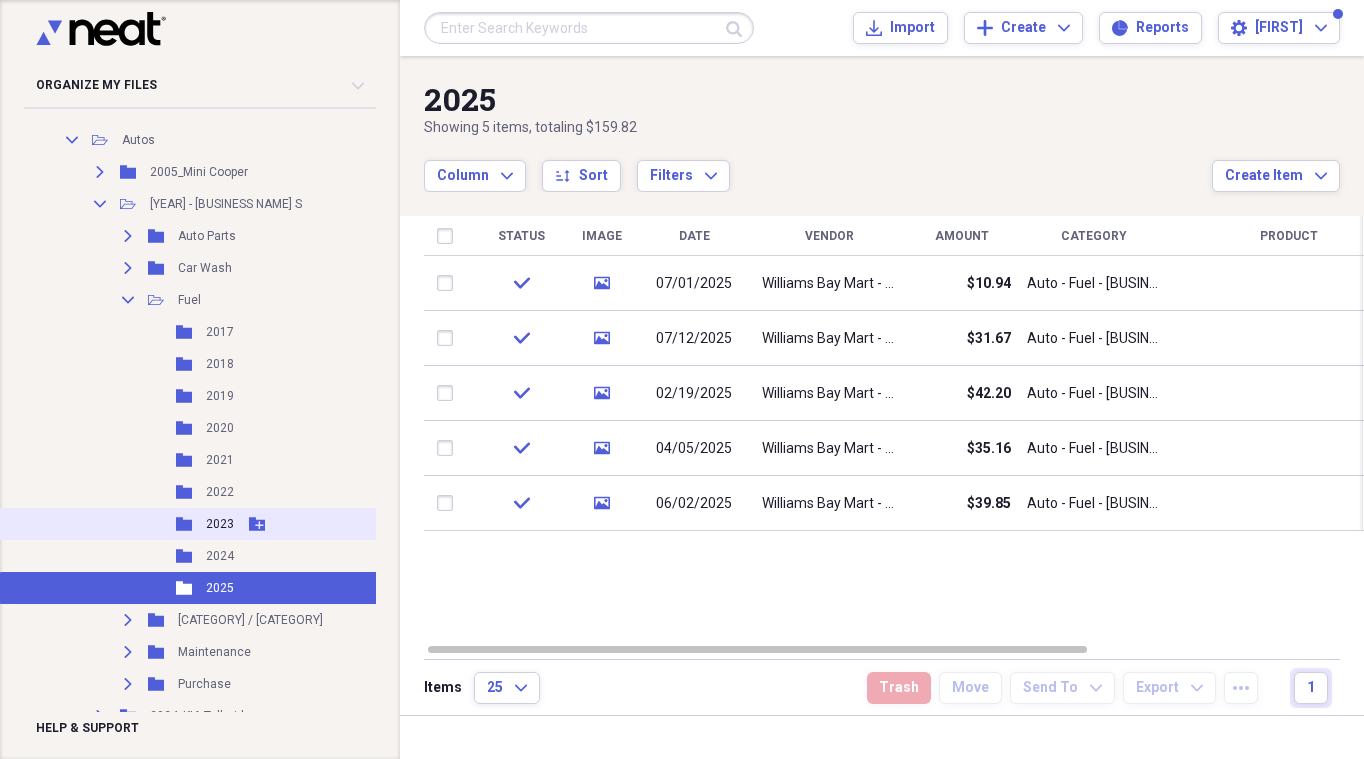 scroll, scrollTop: 1079, scrollLeft: 0, axis: vertical 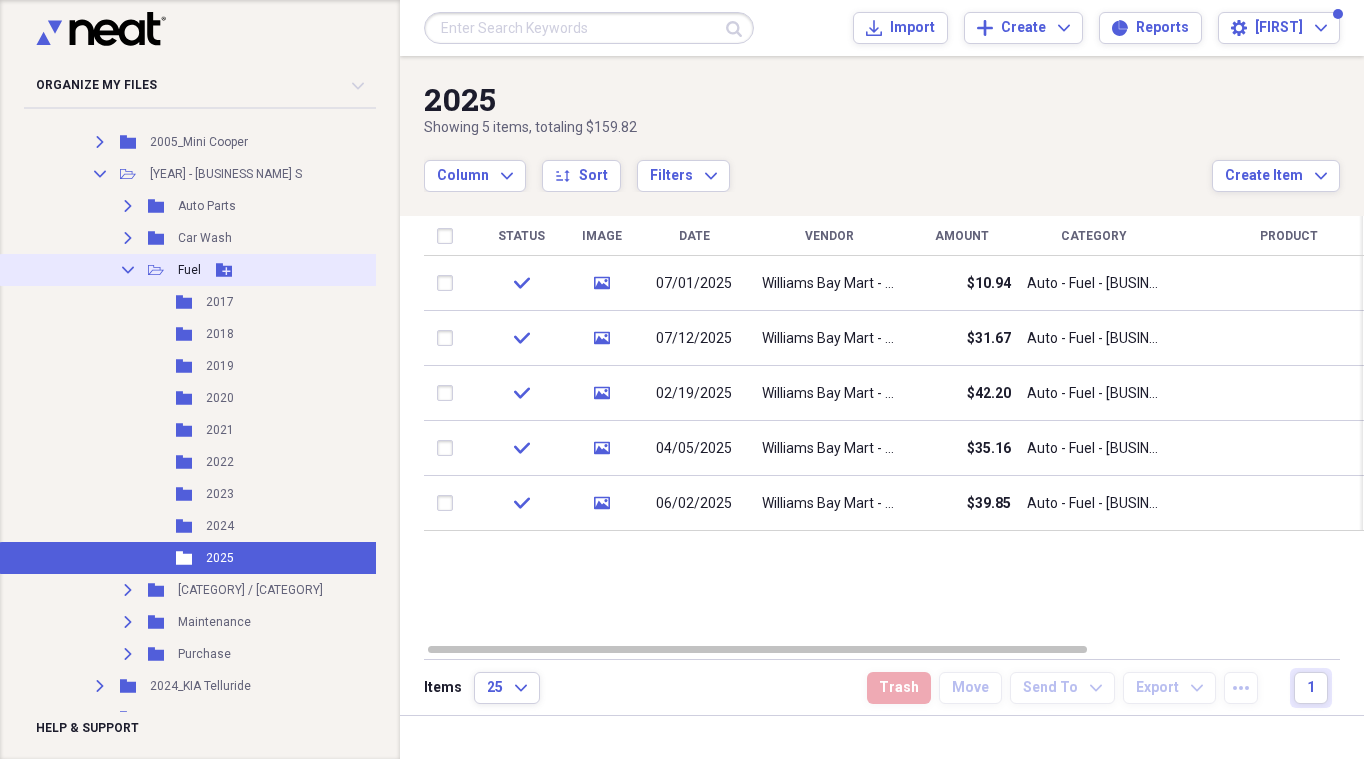 click on "Collapse" 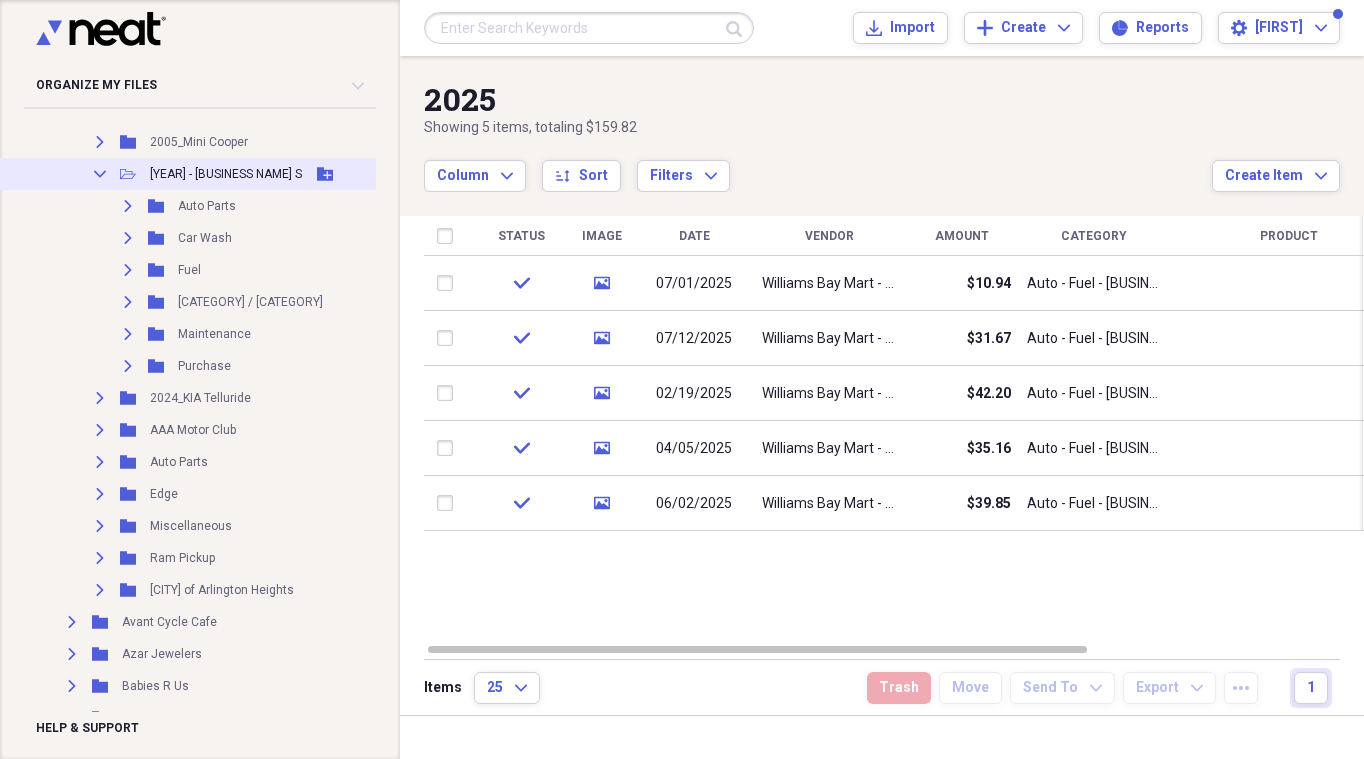 click on "Collapse" 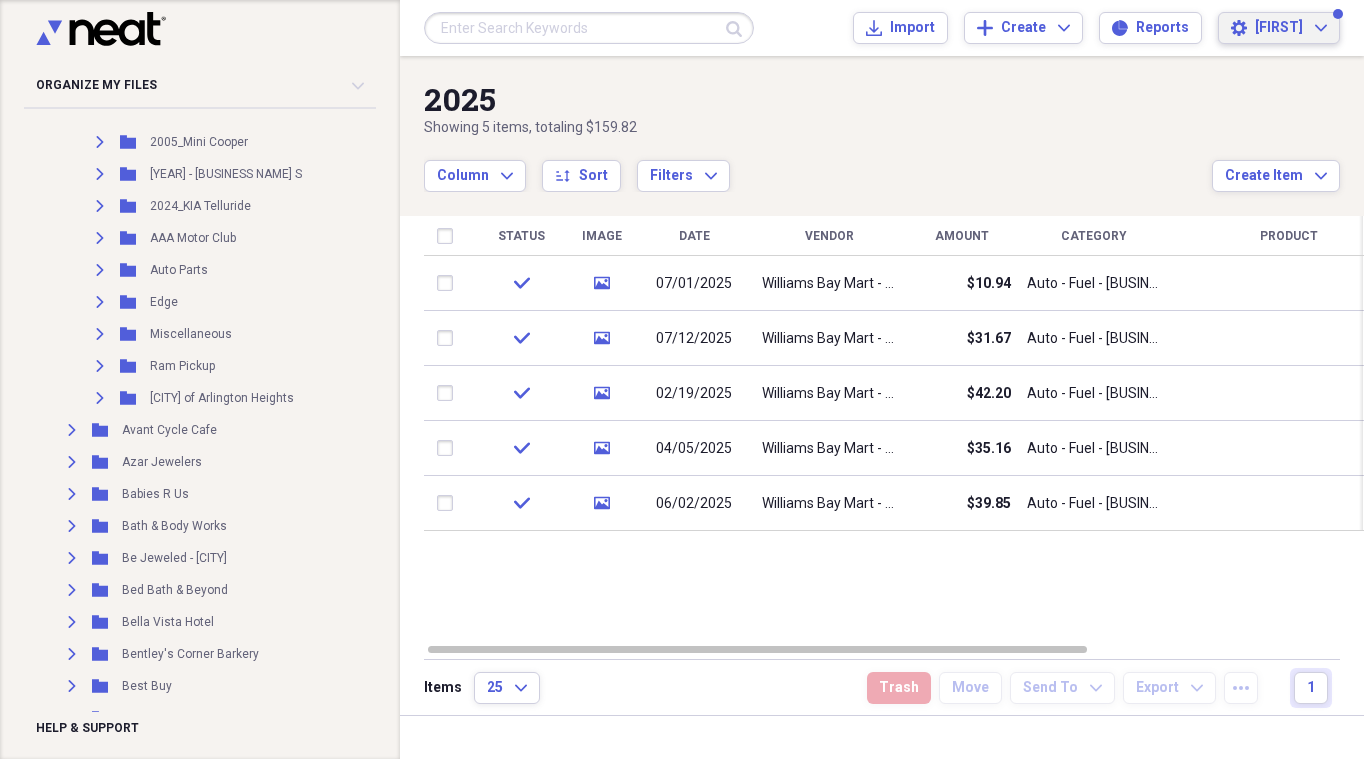 click on "Expand" 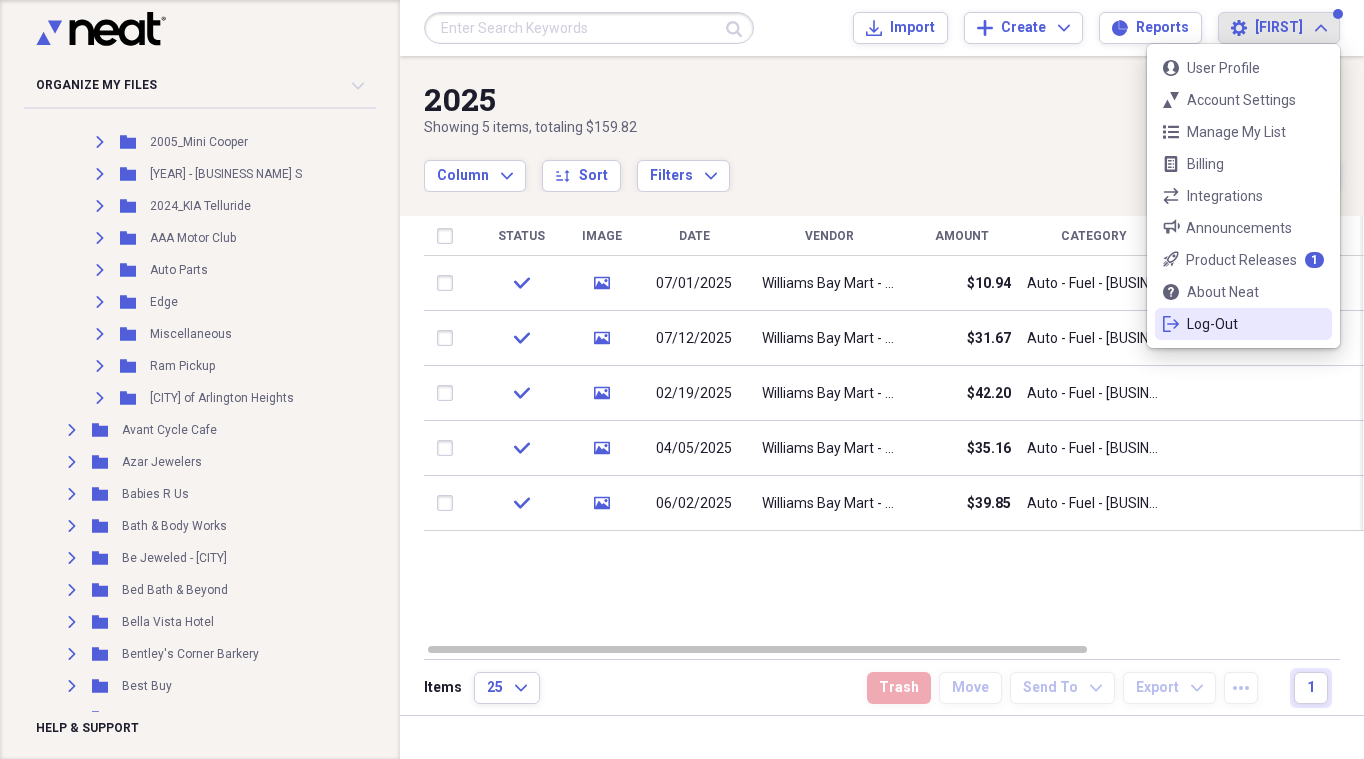 click on "Log-Out" at bounding box center (1243, 324) 